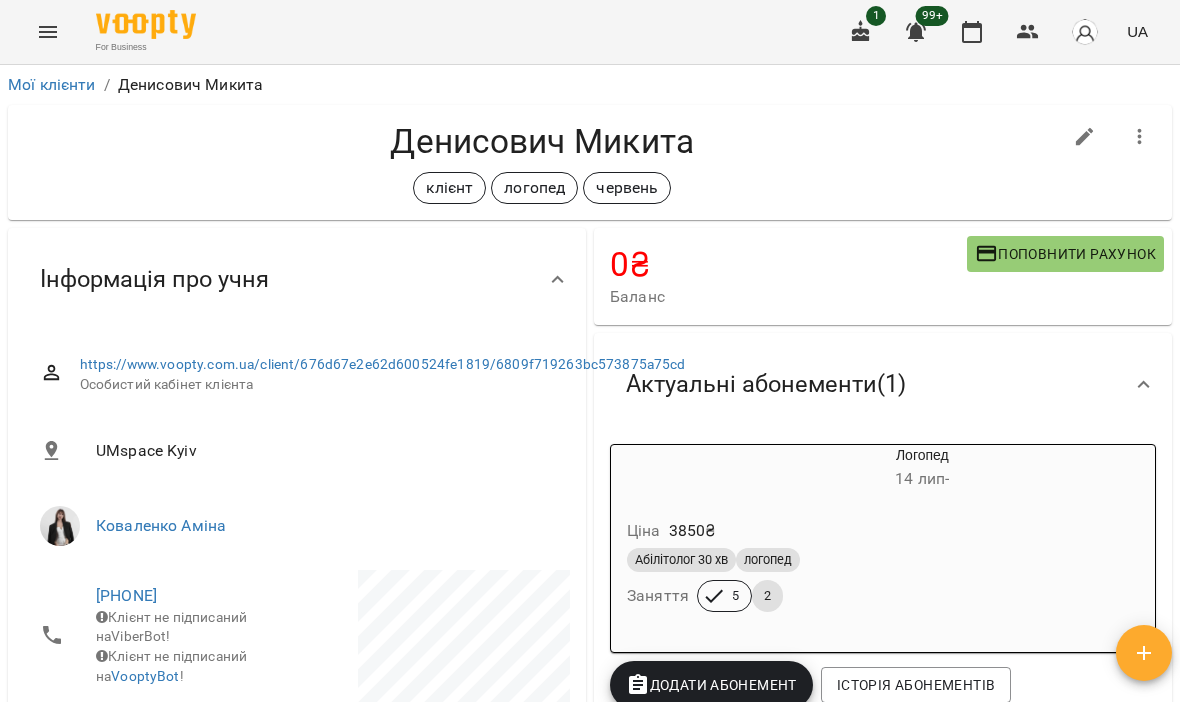 scroll, scrollTop: 0, scrollLeft: 0, axis: both 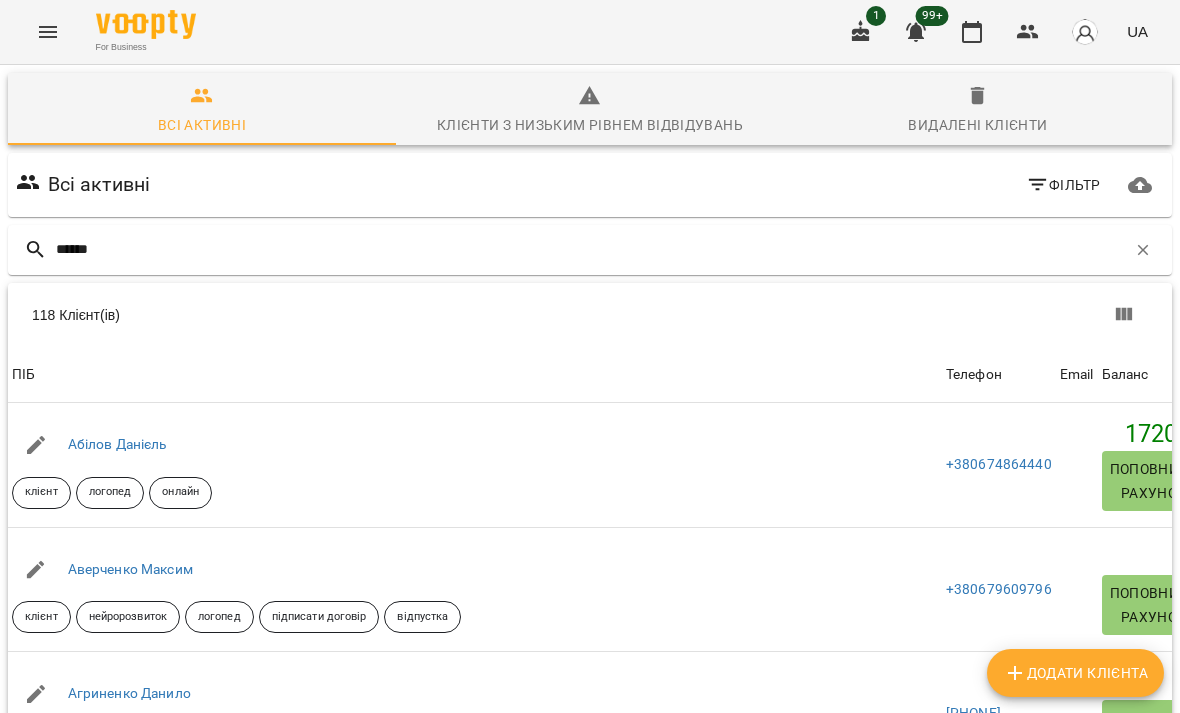 type on "*******" 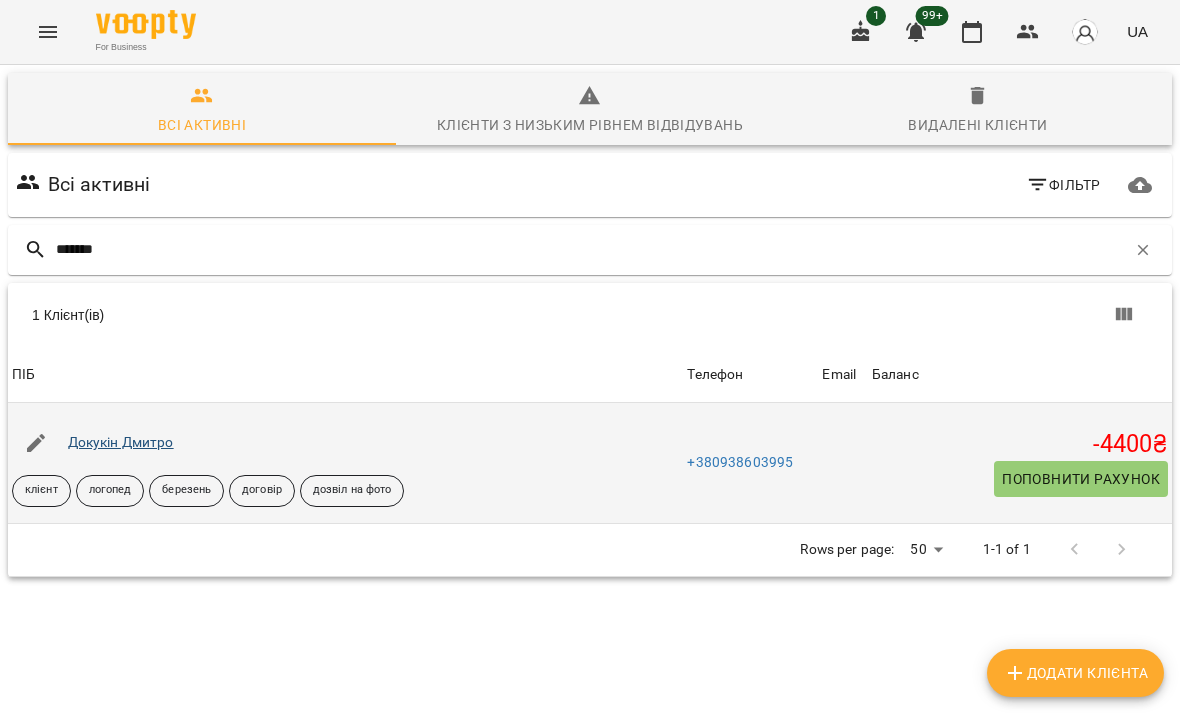 click on "Докукін Дмитро" at bounding box center [121, 442] 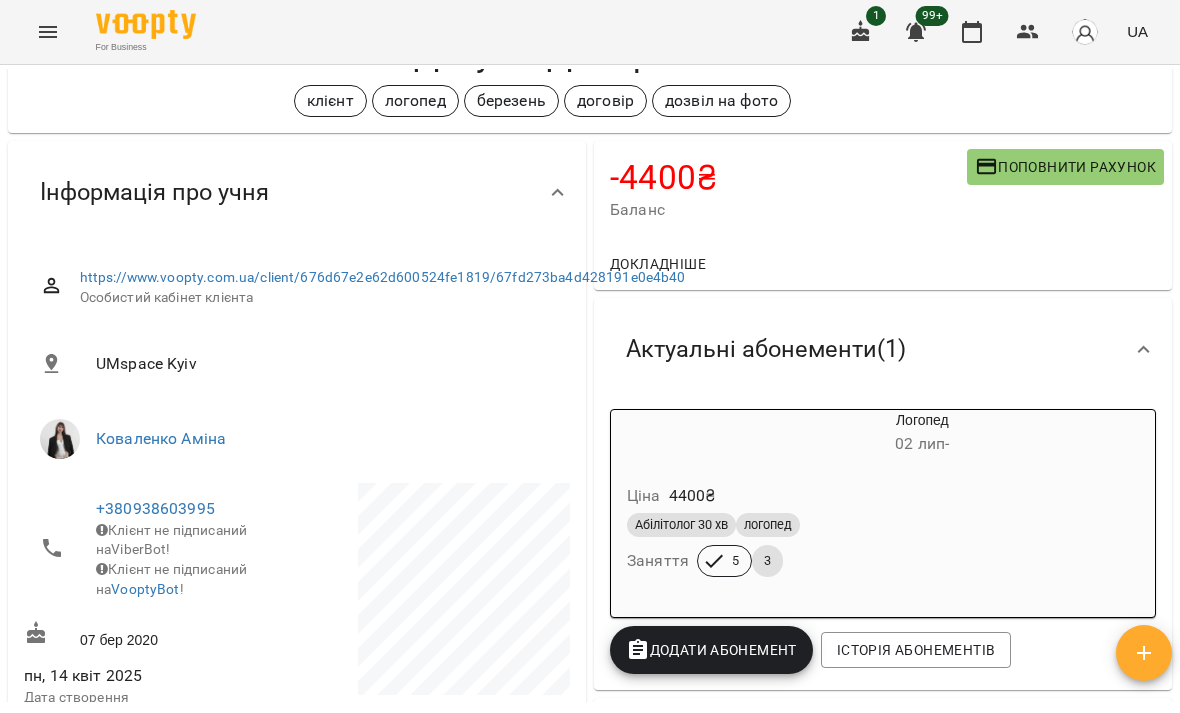 scroll, scrollTop: 94, scrollLeft: 0, axis: vertical 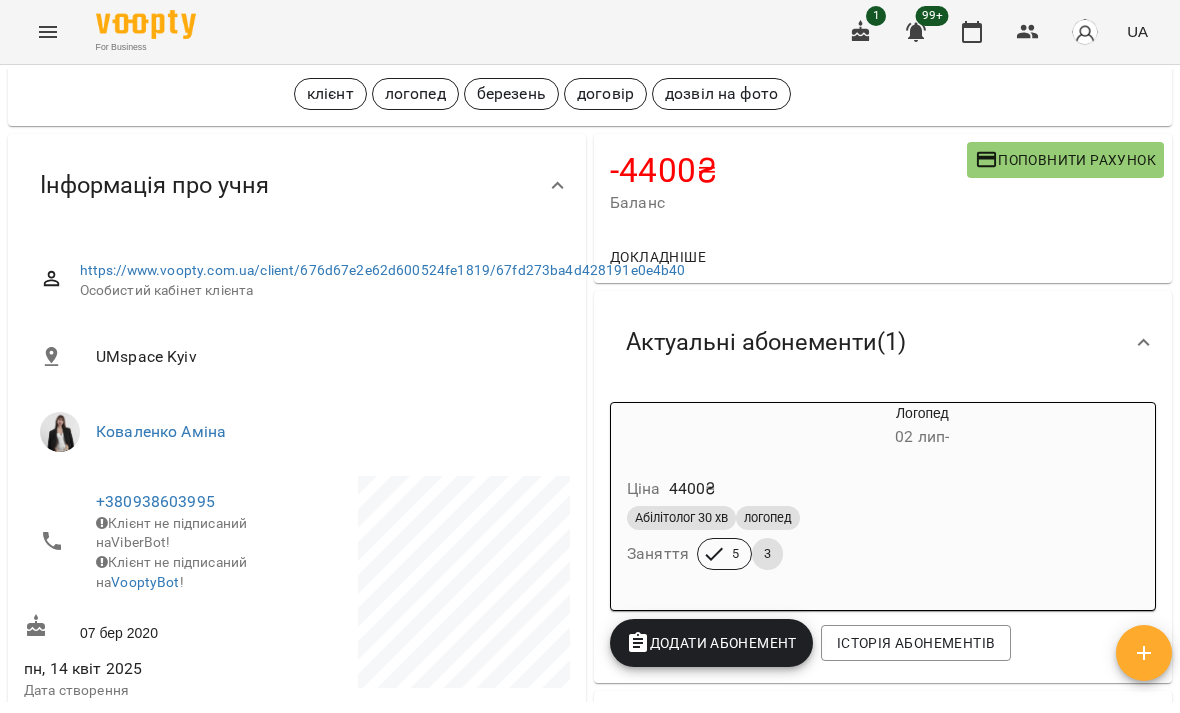 click on "Абілітолог 30 хв логопед" at bounding box center (874, 518) 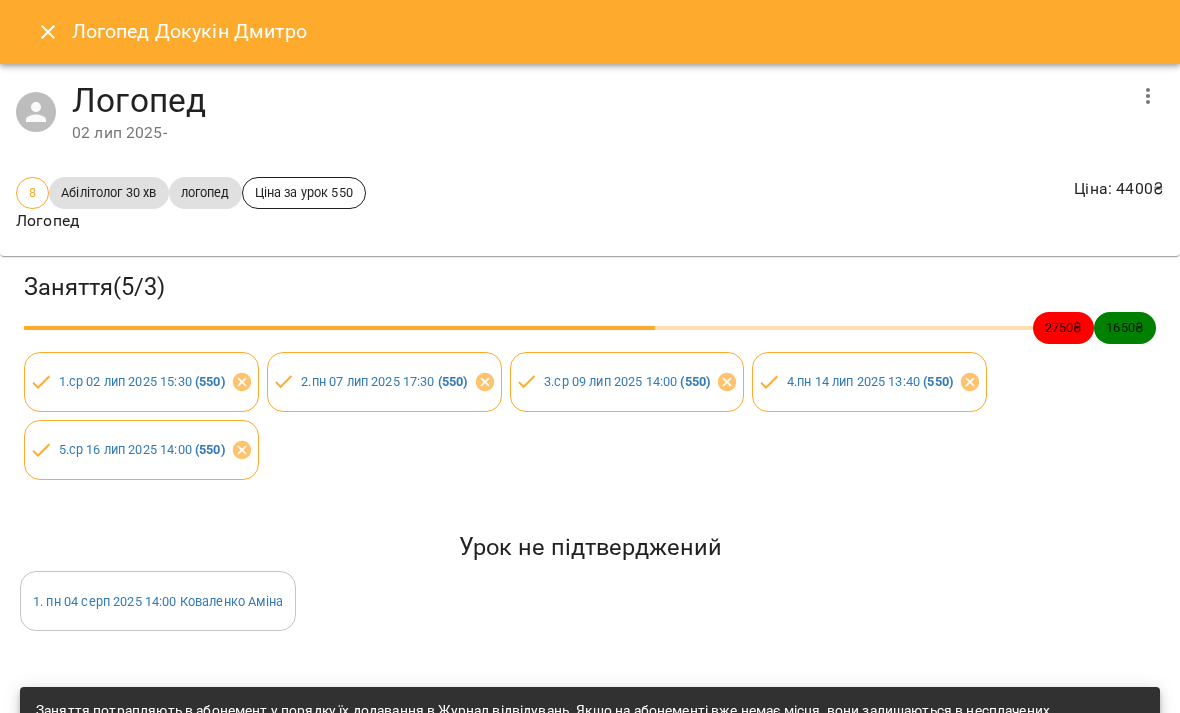 click 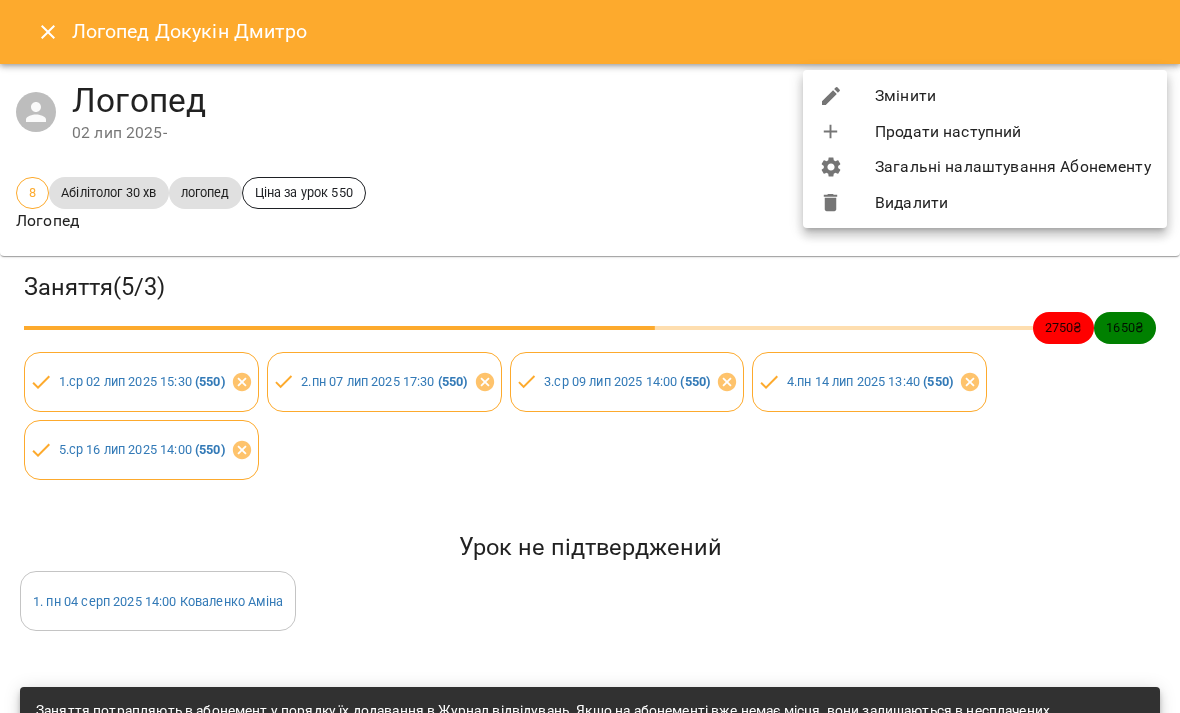 click on "Видалити" at bounding box center [985, 203] 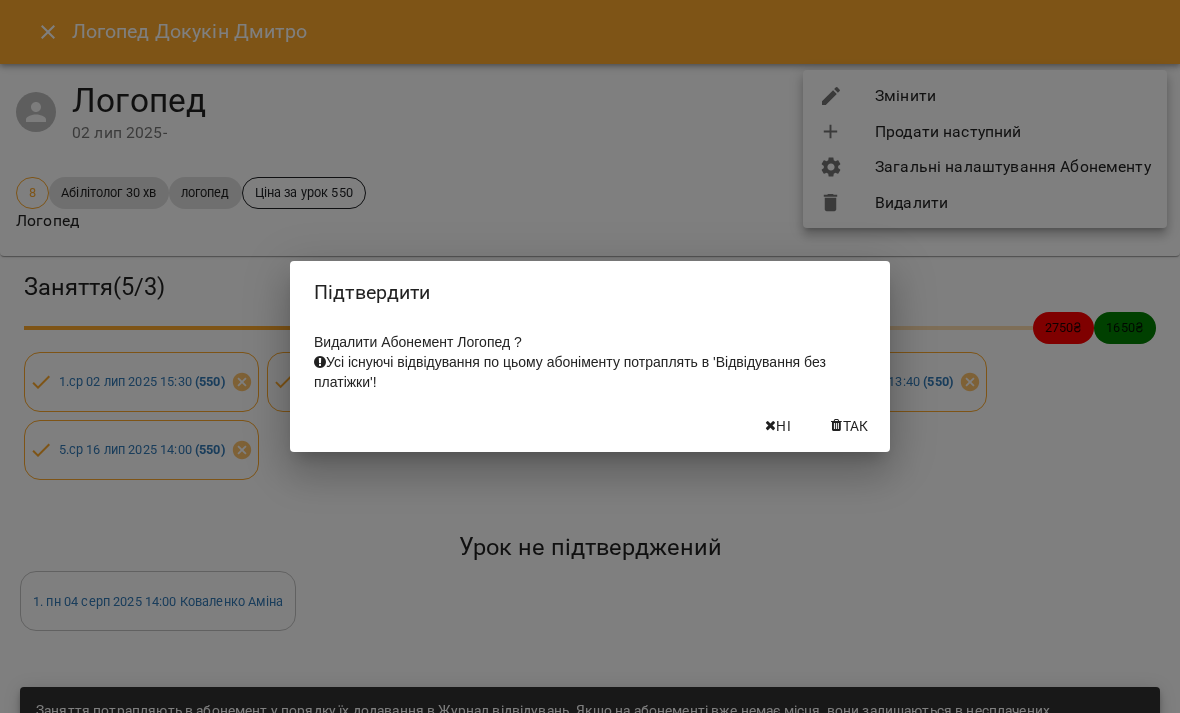 click on "Так" at bounding box center (856, 426) 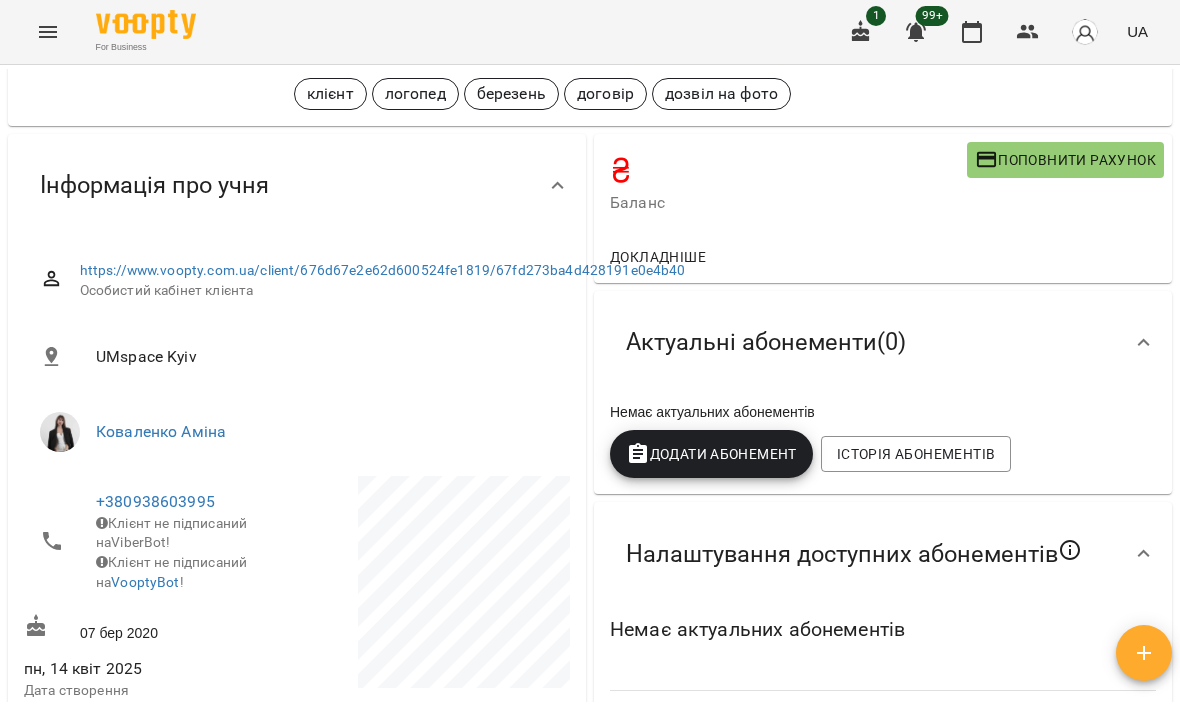 click on "Додати Абонемент" at bounding box center [711, 454] 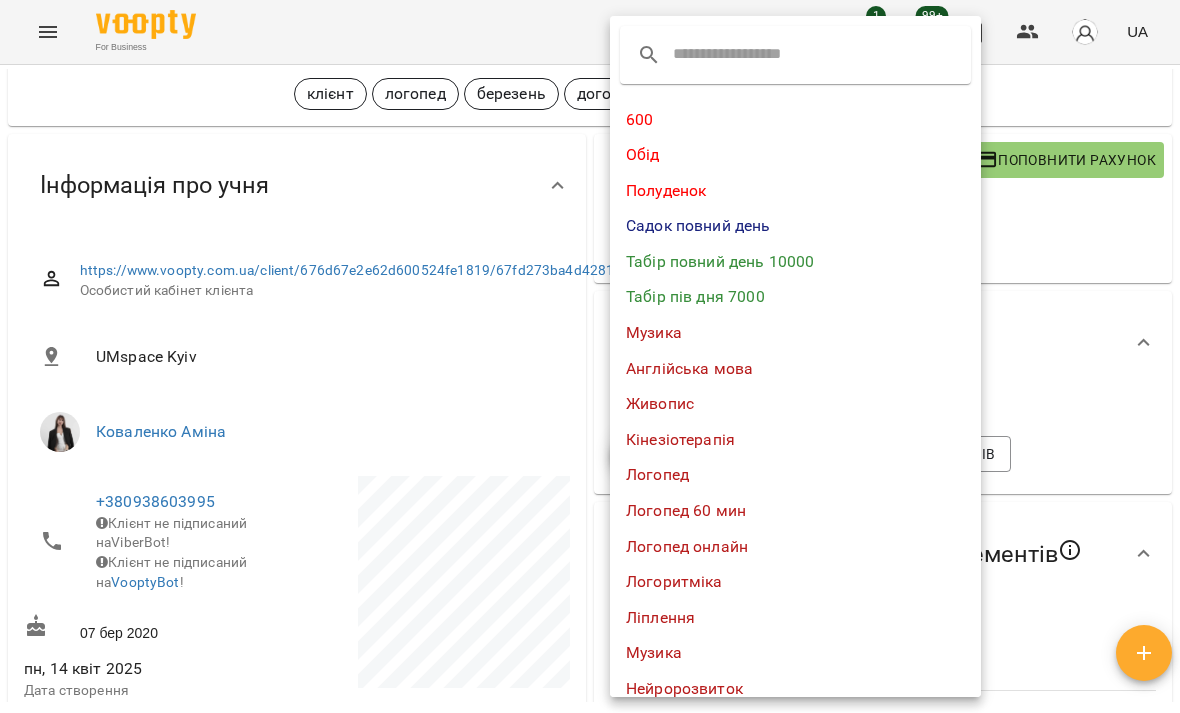 click on "Логопед" at bounding box center (795, 475) 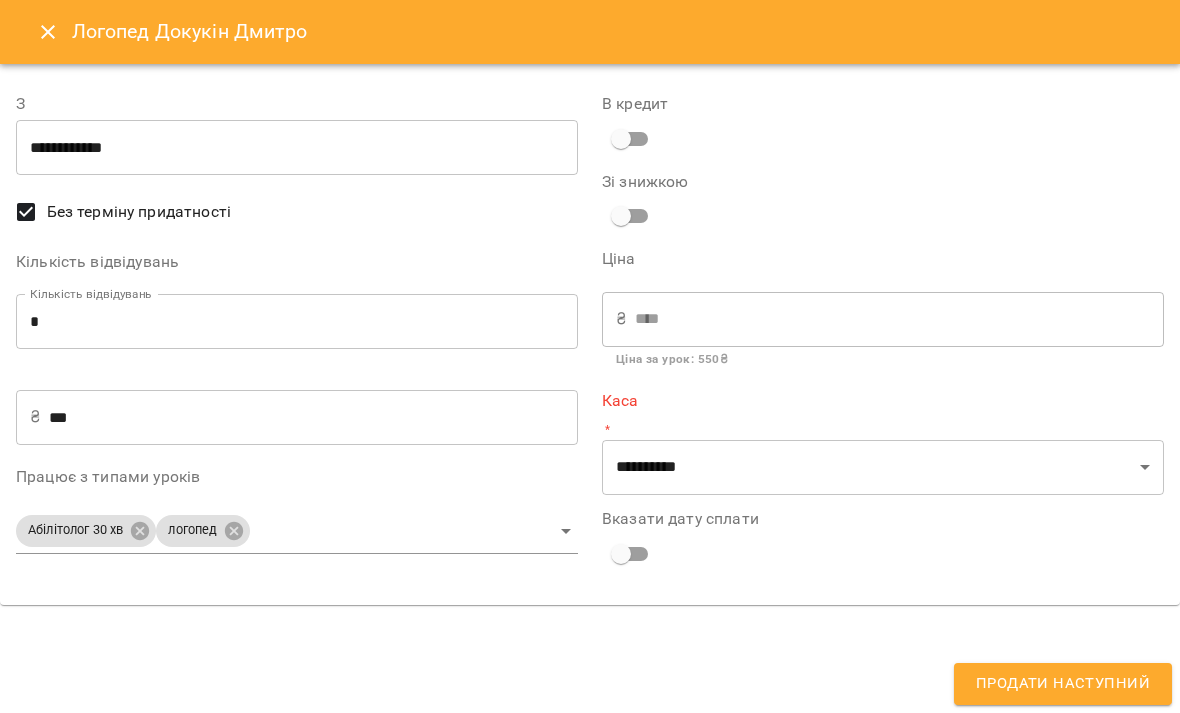 type on "**********" 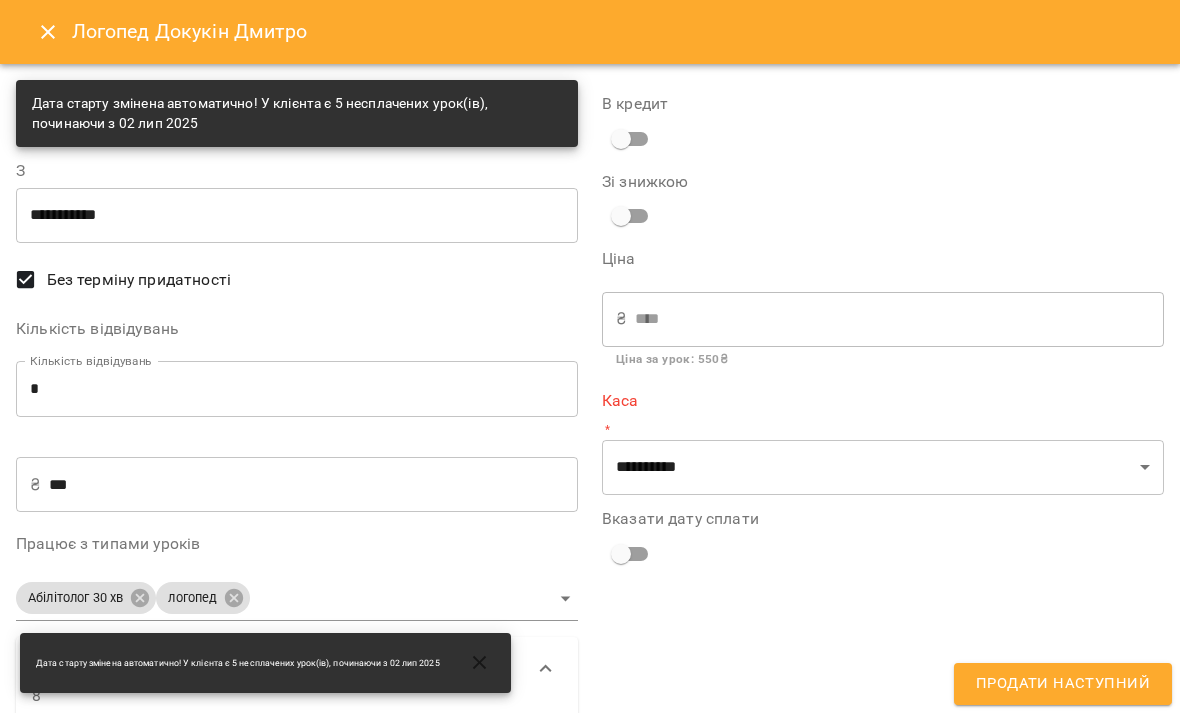click on "*" at bounding box center (297, 389) 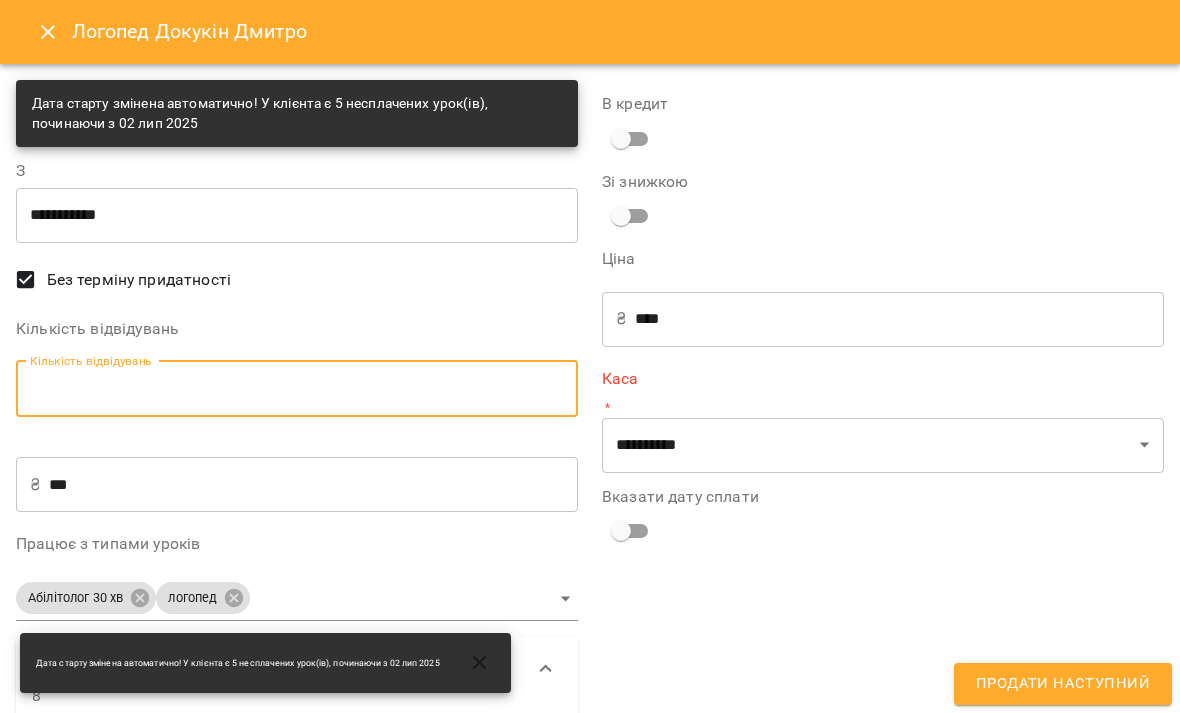 type on "*" 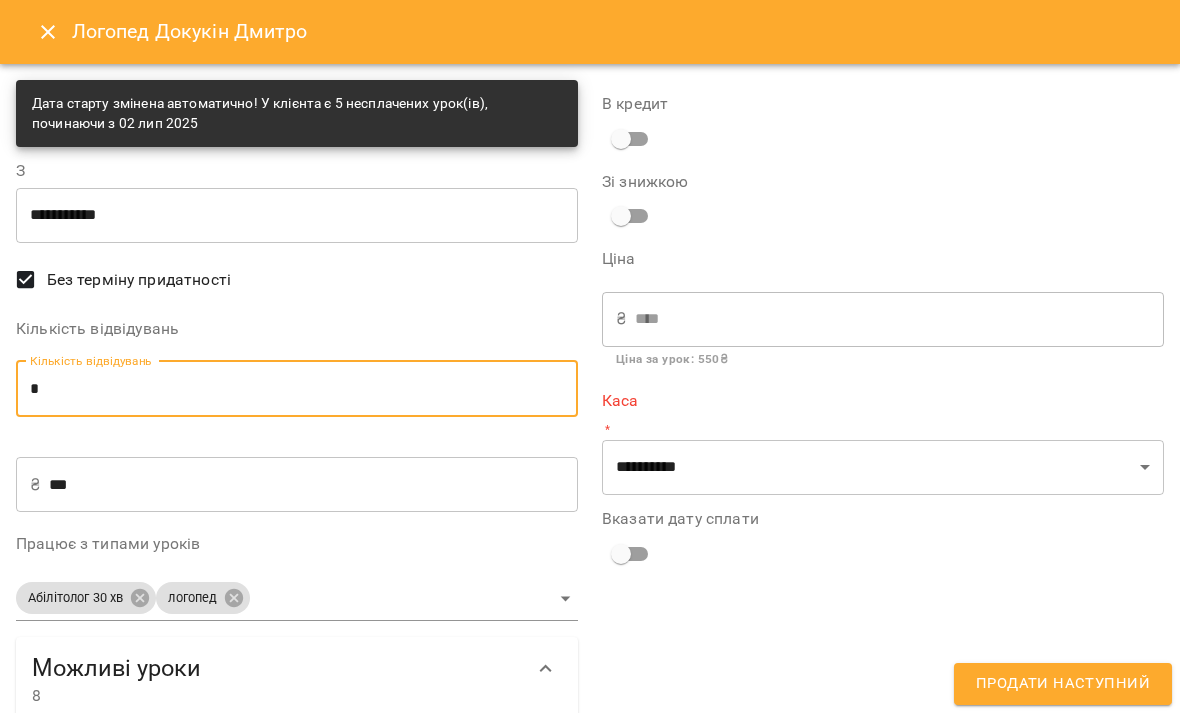 type on "*" 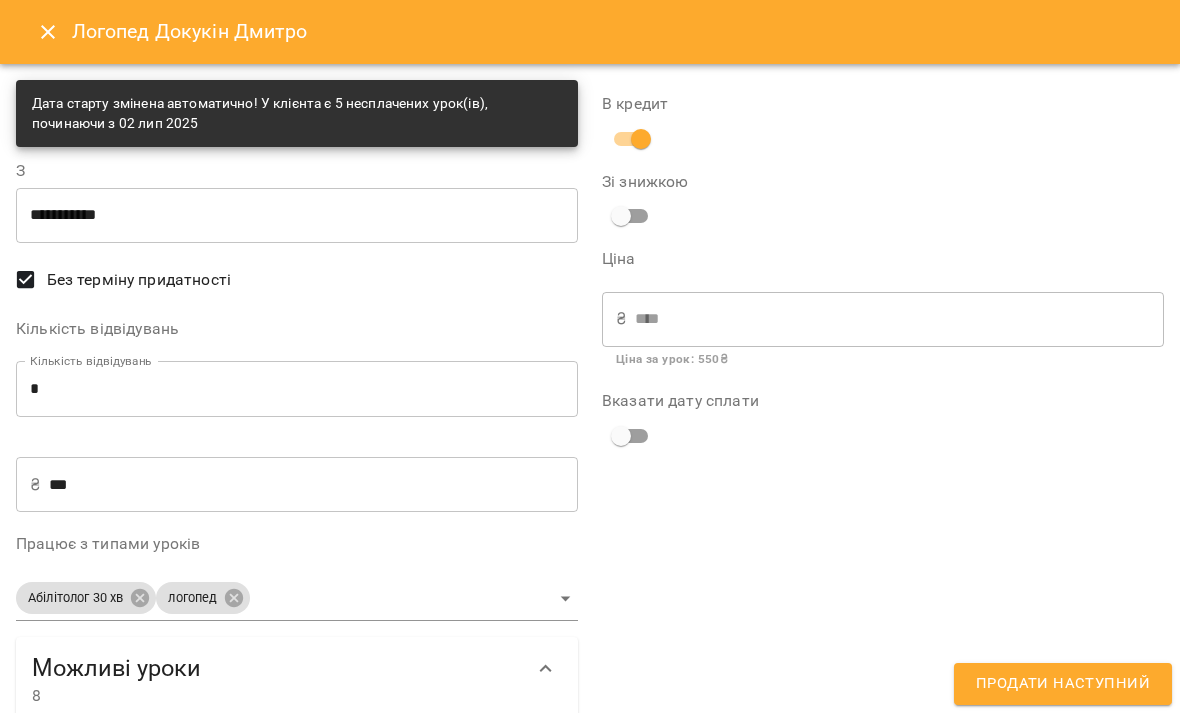 click on "Продати наступний" at bounding box center [1063, 684] 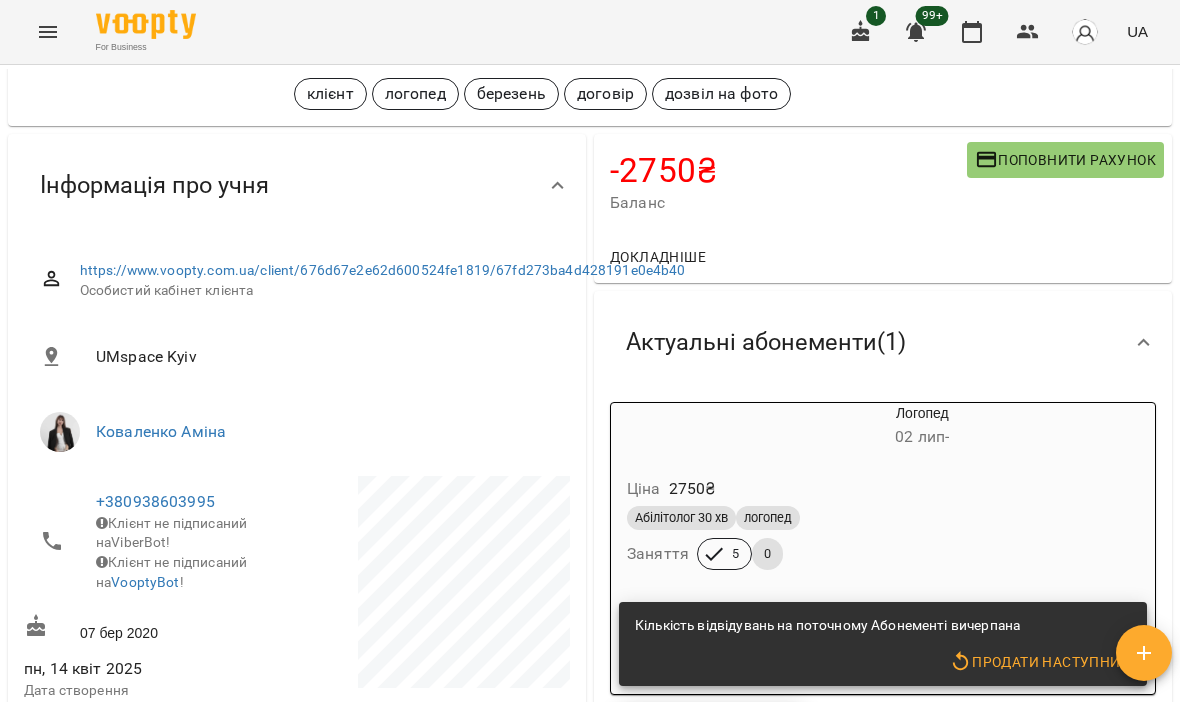 click 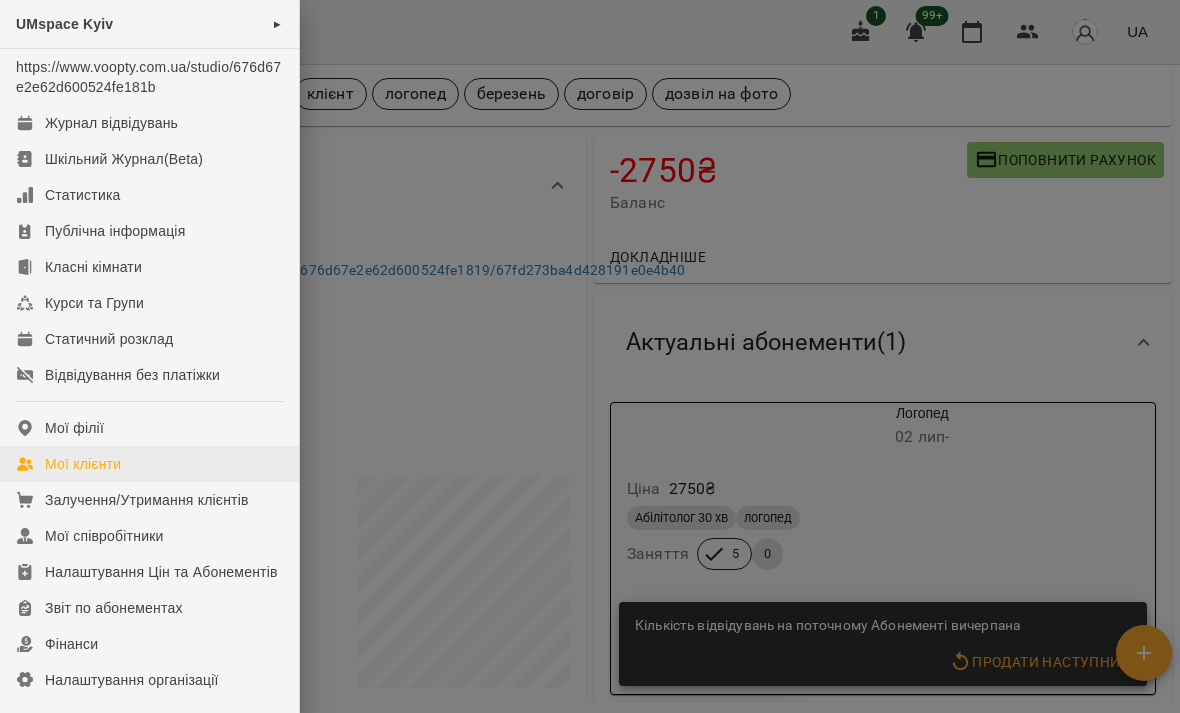 click on "Мої клієнти" at bounding box center (83, 464) 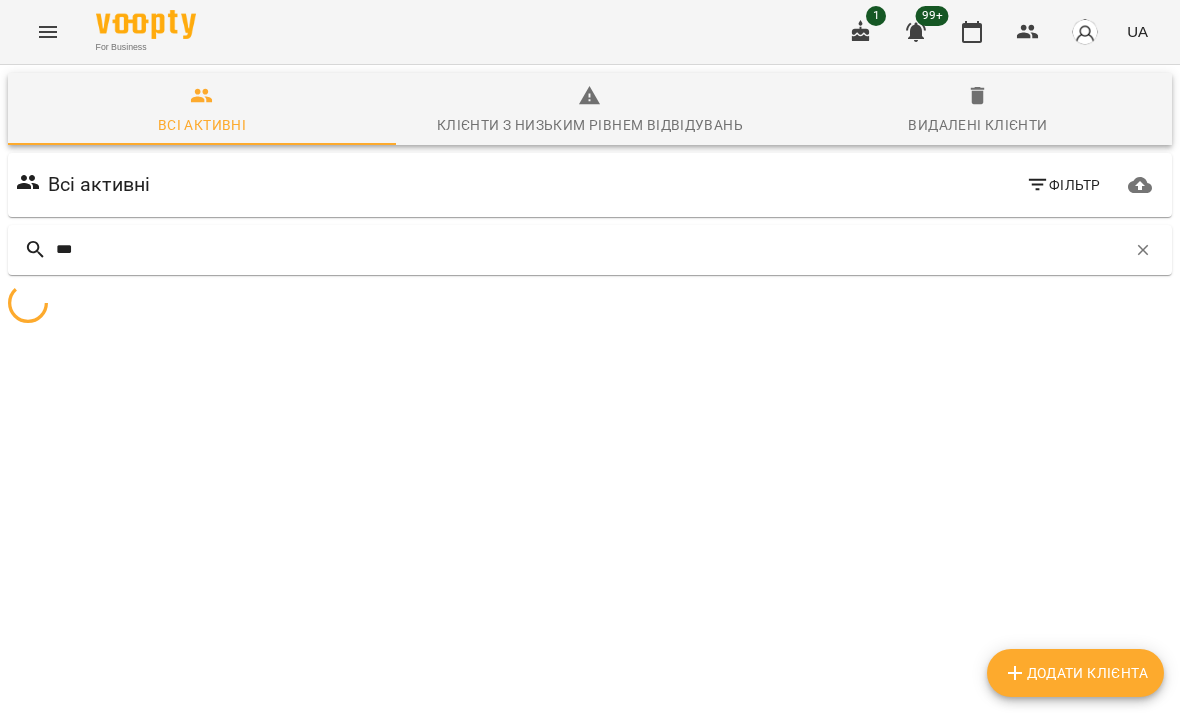 type on "****" 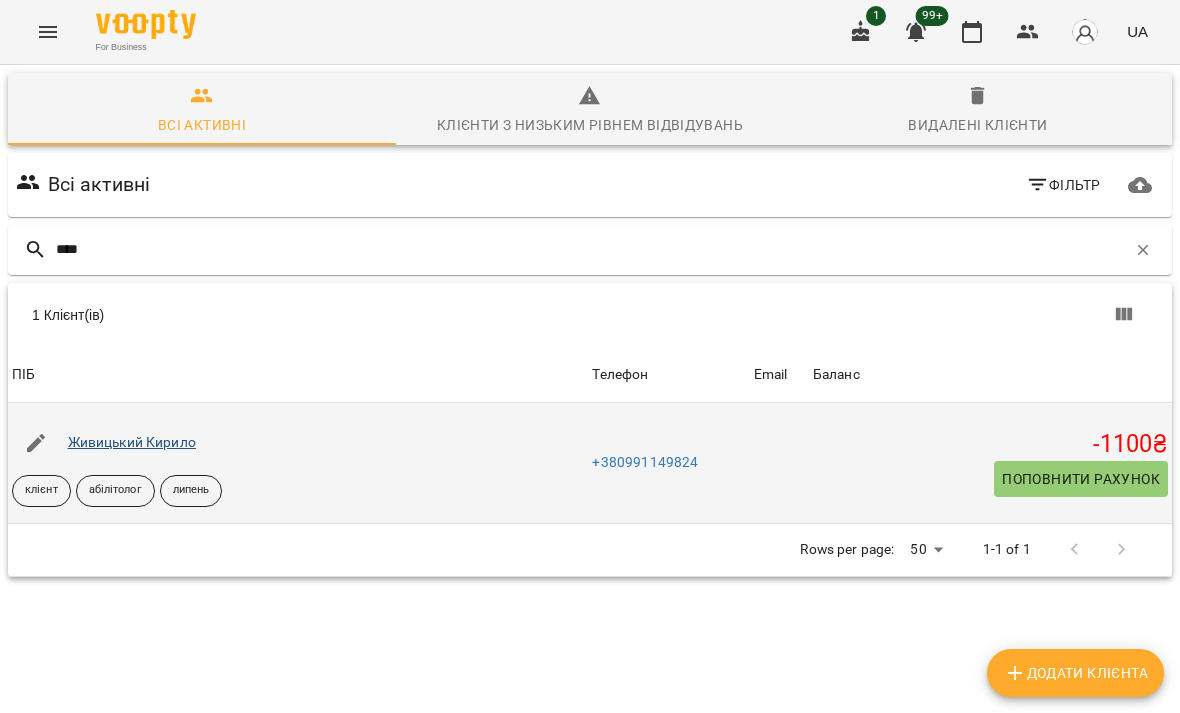 click on "Живицький Кирило" at bounding box center [132, 442] 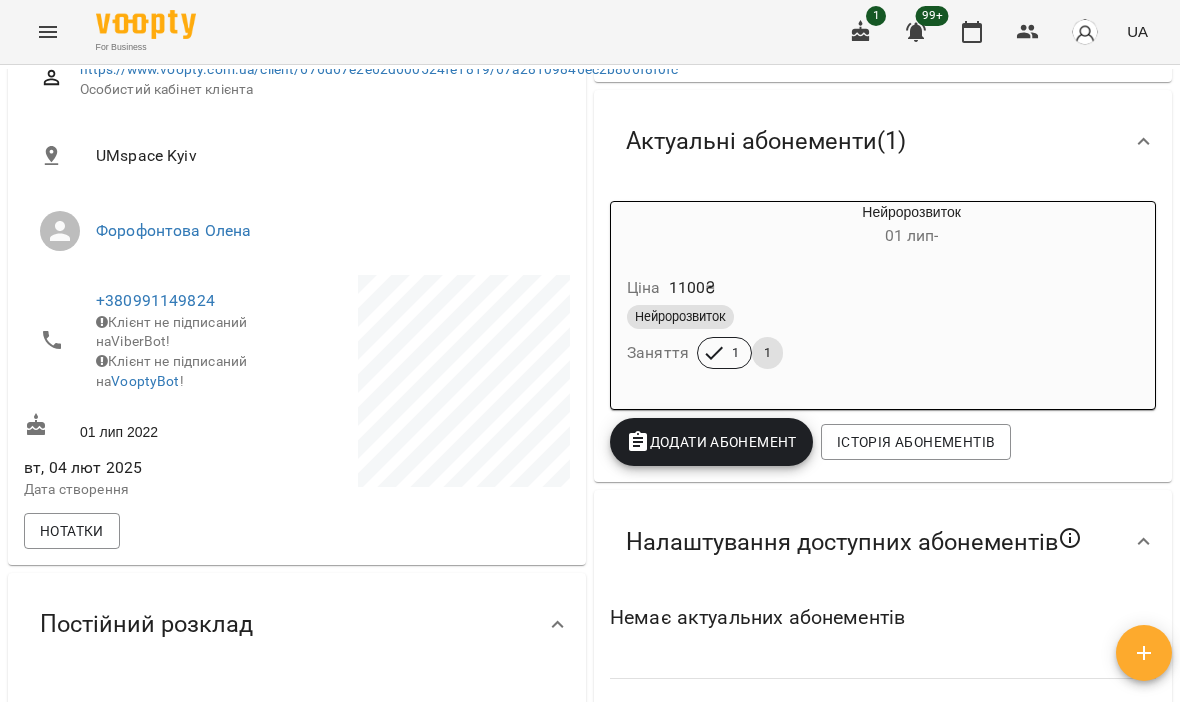 scroll, scrollTop: 252, scrollLeft: 0, axis: vertical 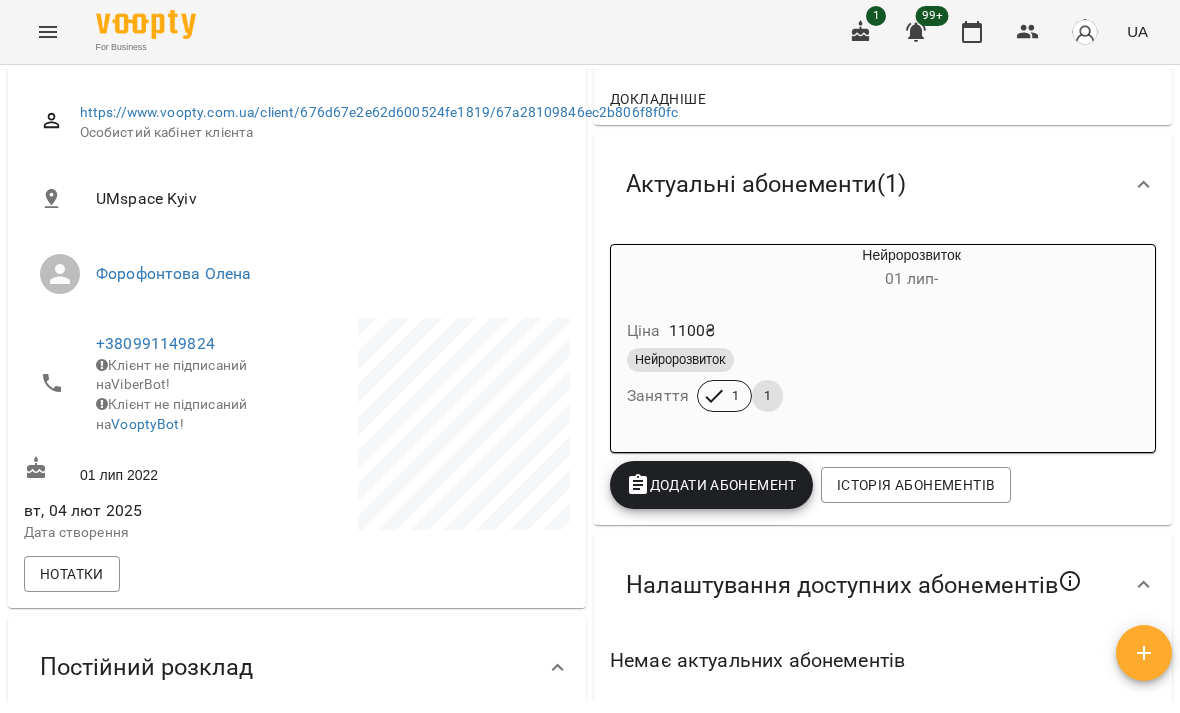 click on "Ціна 1100 ₴ Нейророзвиток Заняття 1 1" at bounding box center [863, 369] 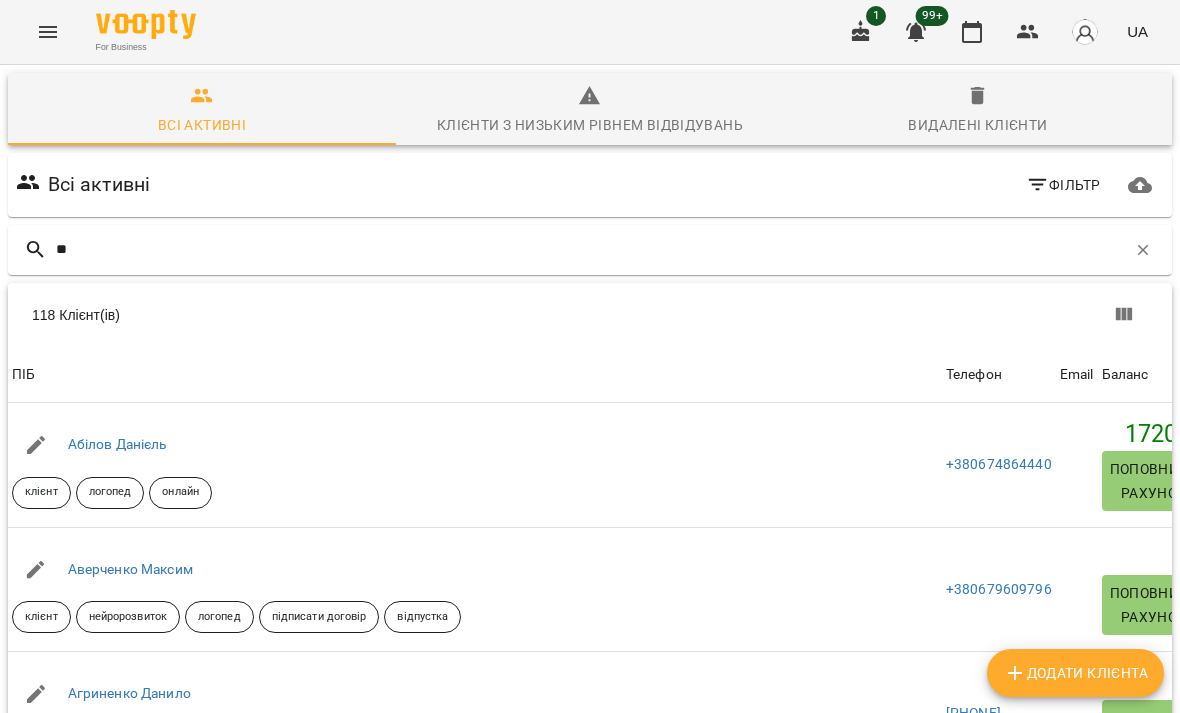 type on "***" 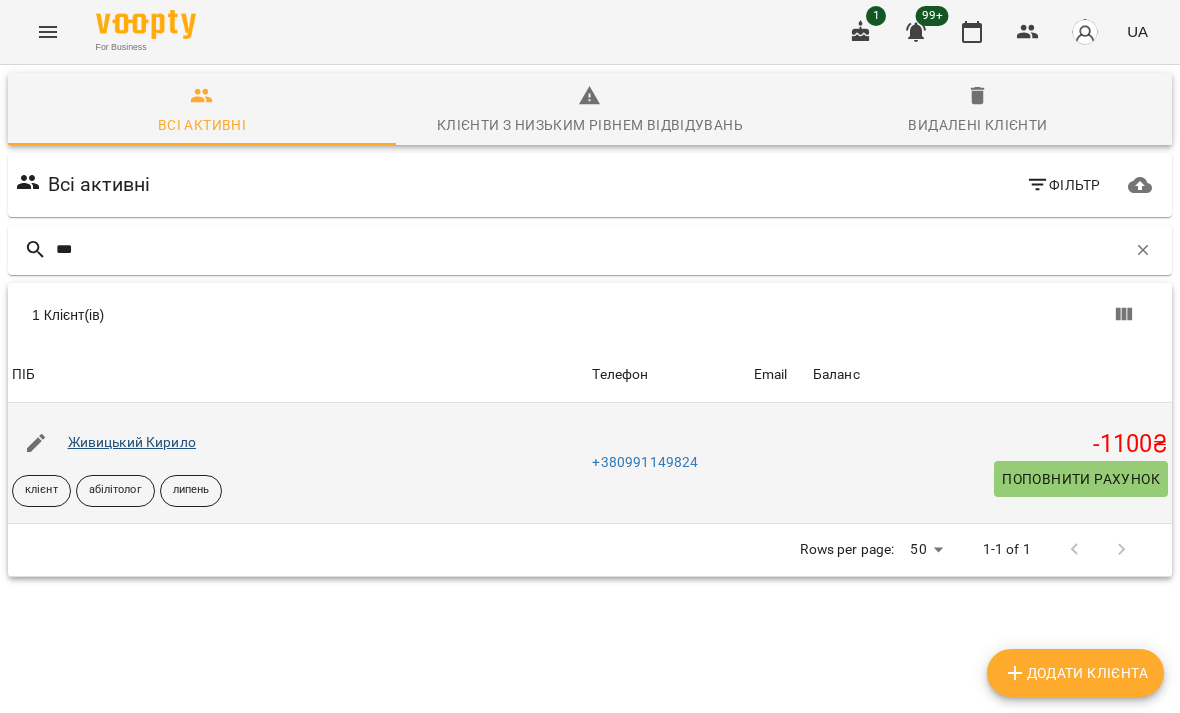 click on "Живицький Кирило" at bounding box center [132, 442] 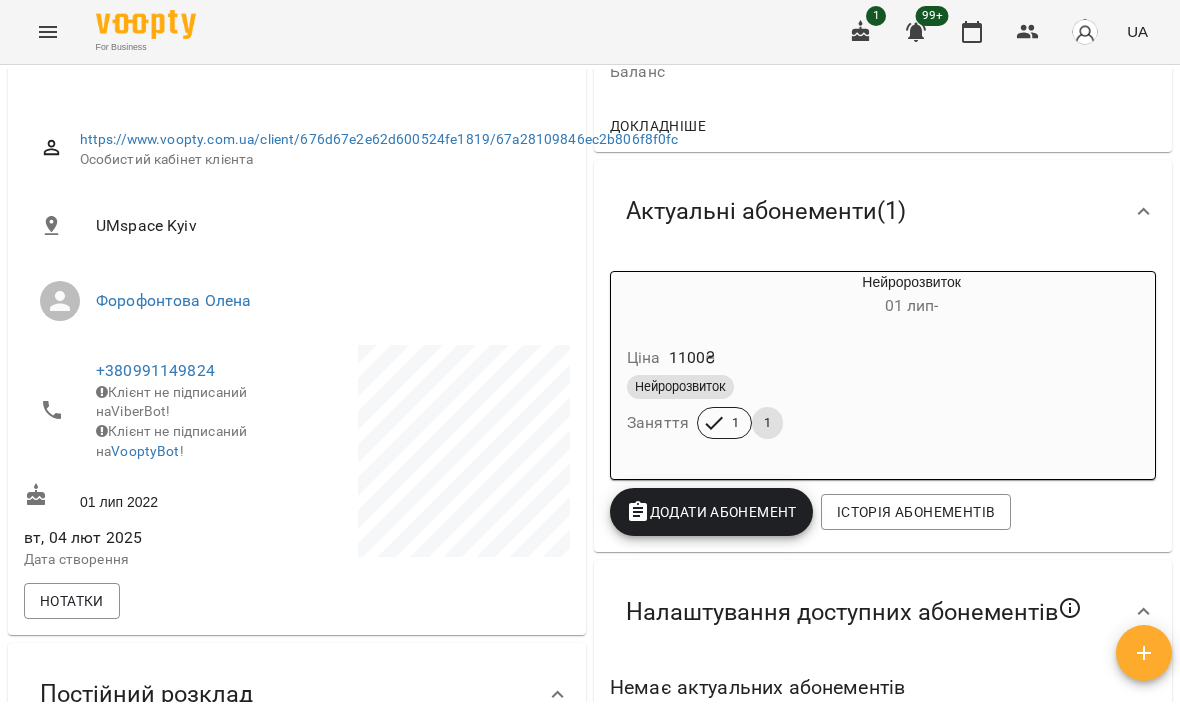 scroll, scrollTop: 67, scrollLeft: 0, axis: vertical 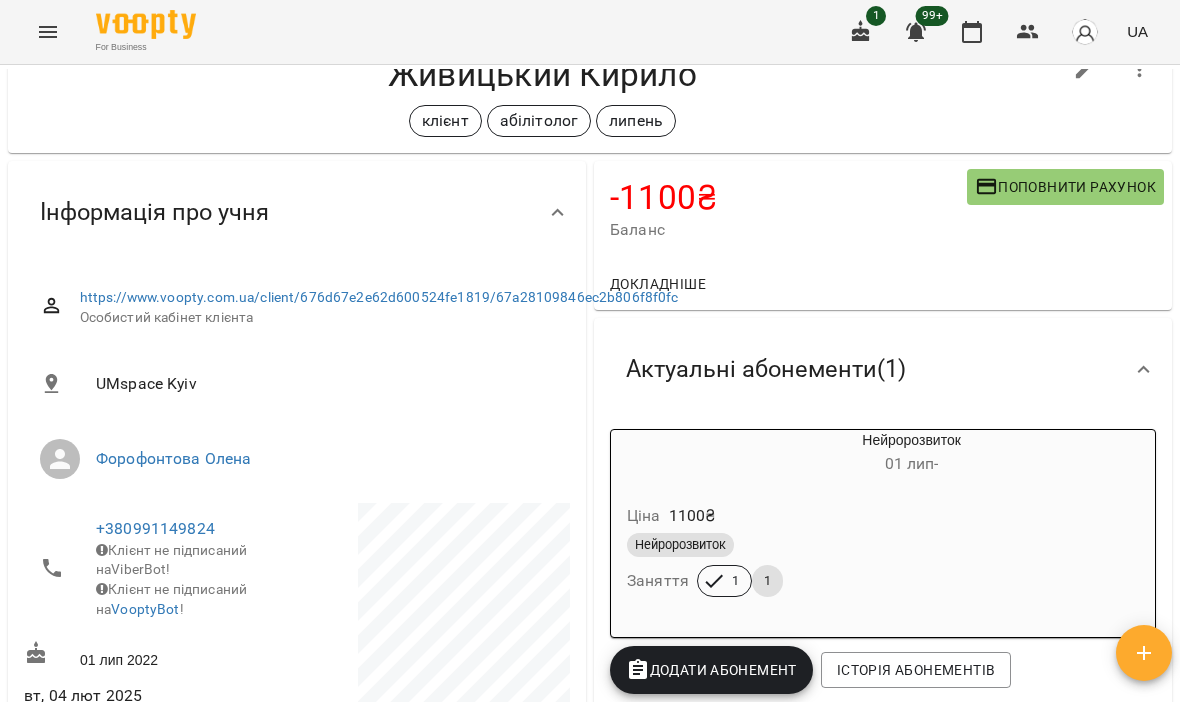 click on "Ціна 1100 ₴" at bounding box center [863, 516] 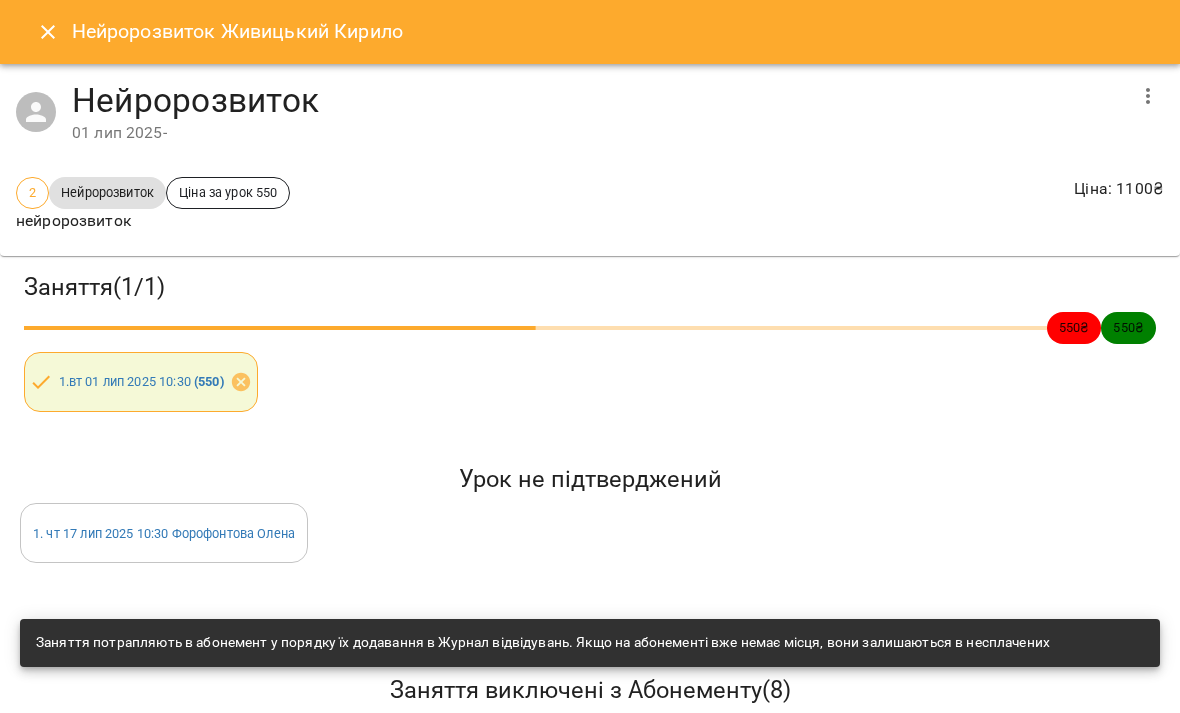 click 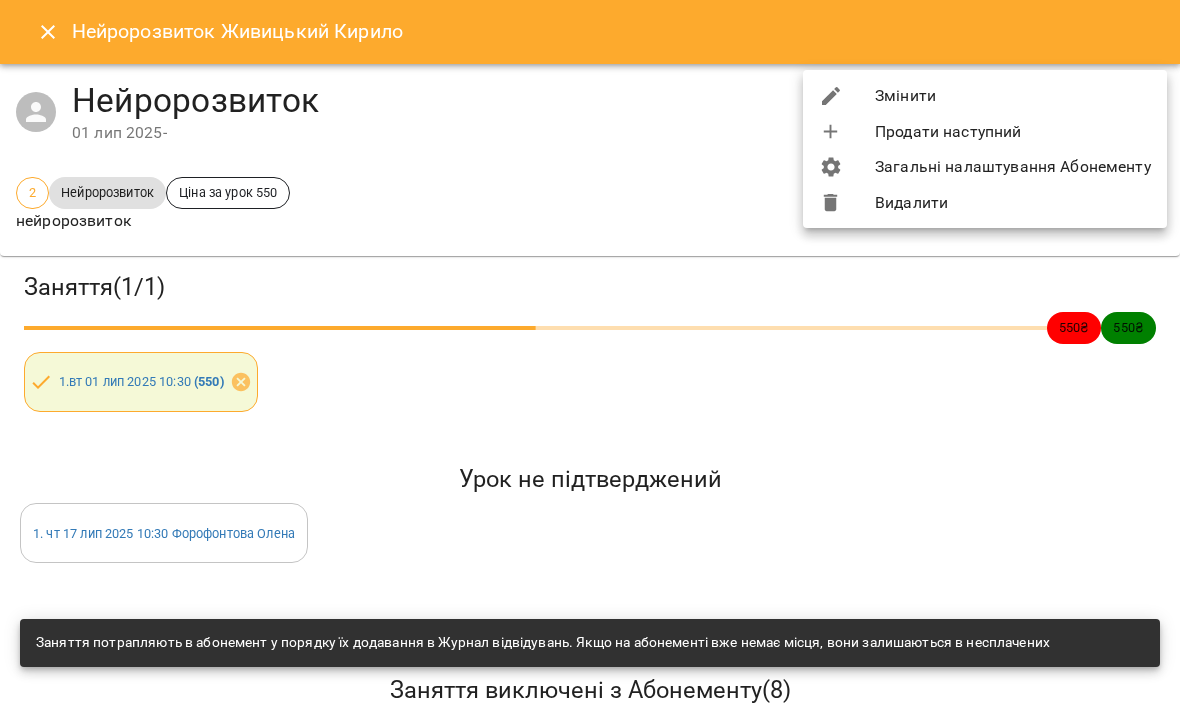 click on "Видалити" at bounding box center (985, 203) 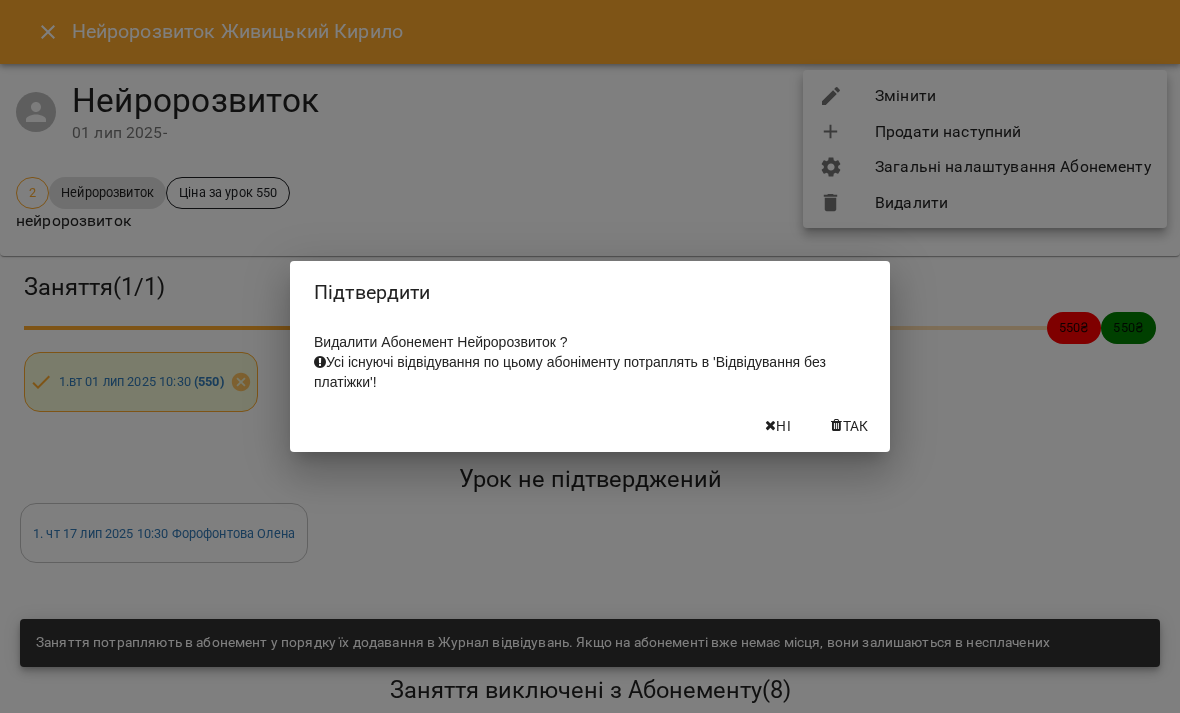 click on "Так" at bounding box center (856, 426) 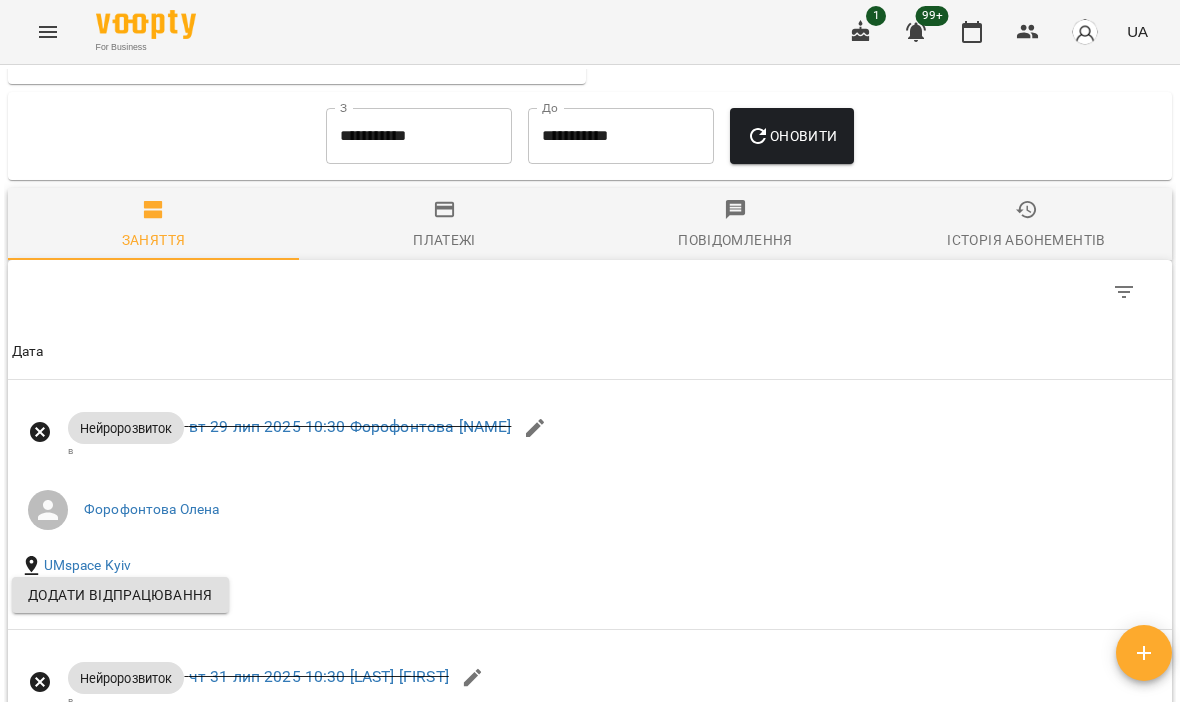 scroll, scrollTop: 1422, scrollLeft: 0, axis: vertical 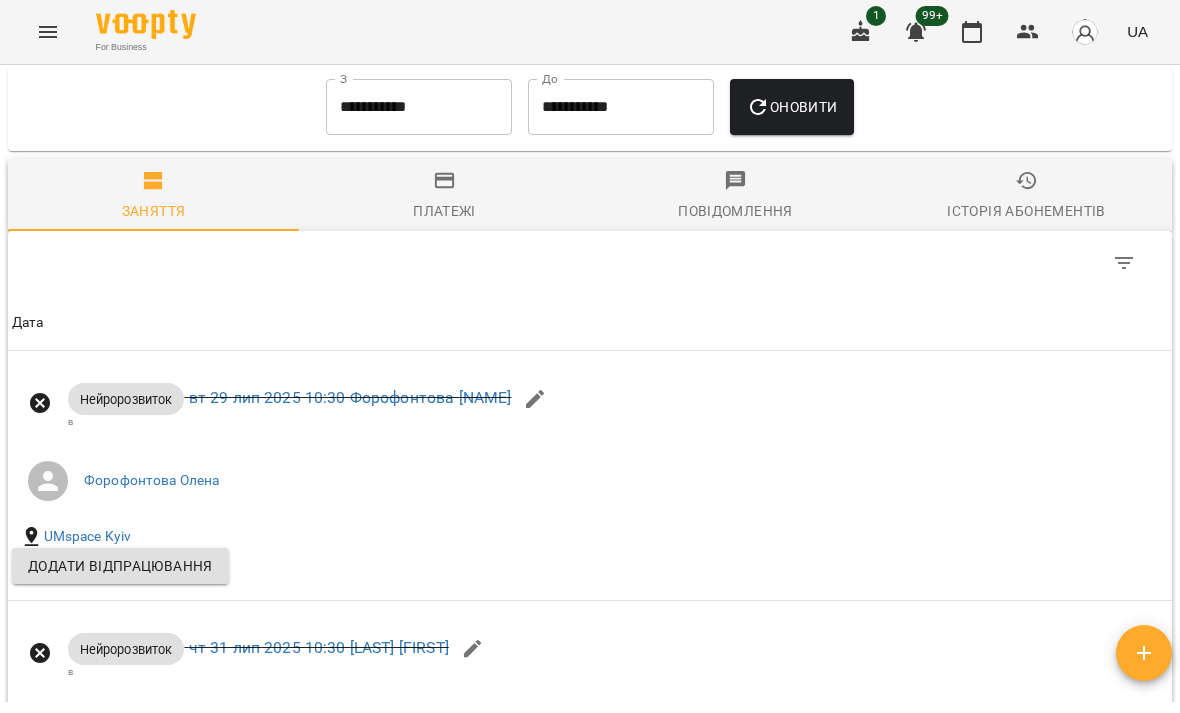 click on "**********" at bounding box center (419, 107) 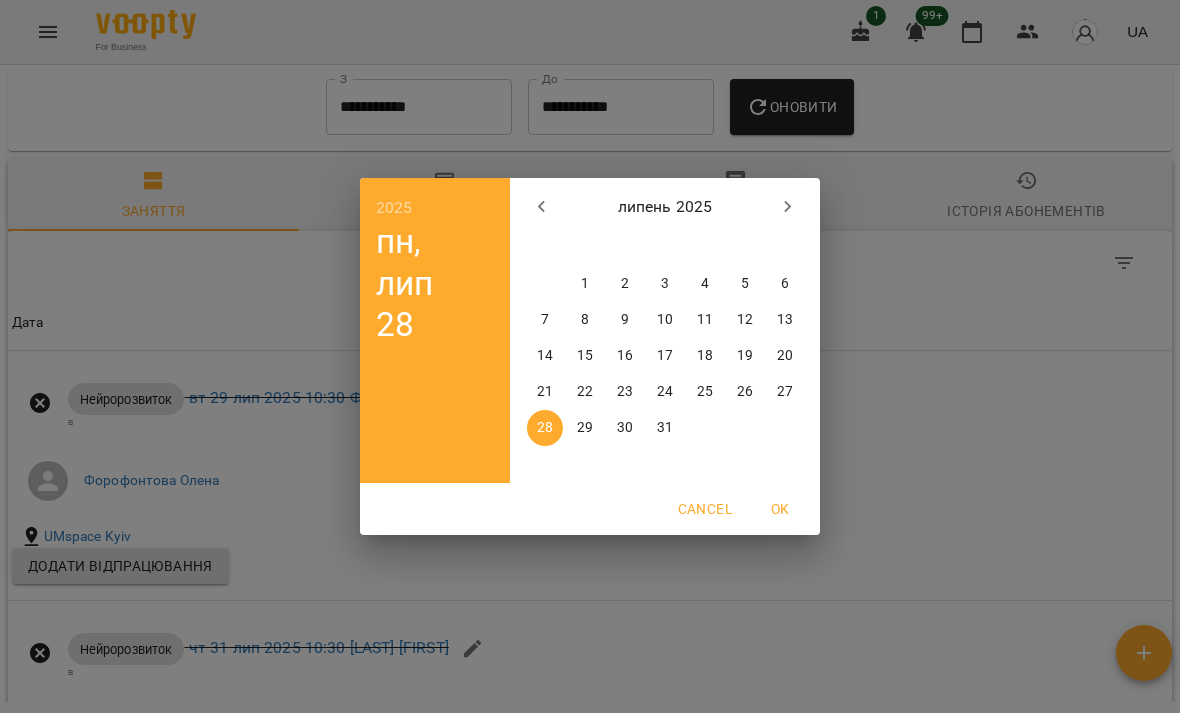 click on "1" at bounding box center (585, 284) 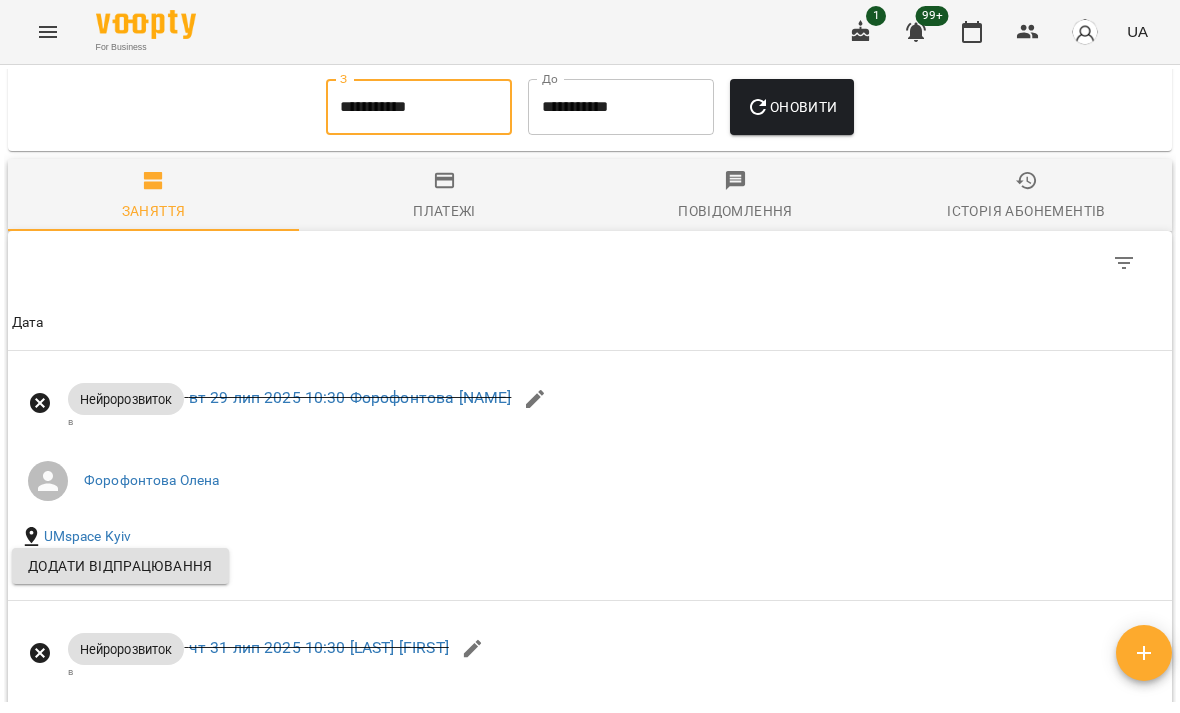 click on "Оновити" at bounding box center [791, 107] 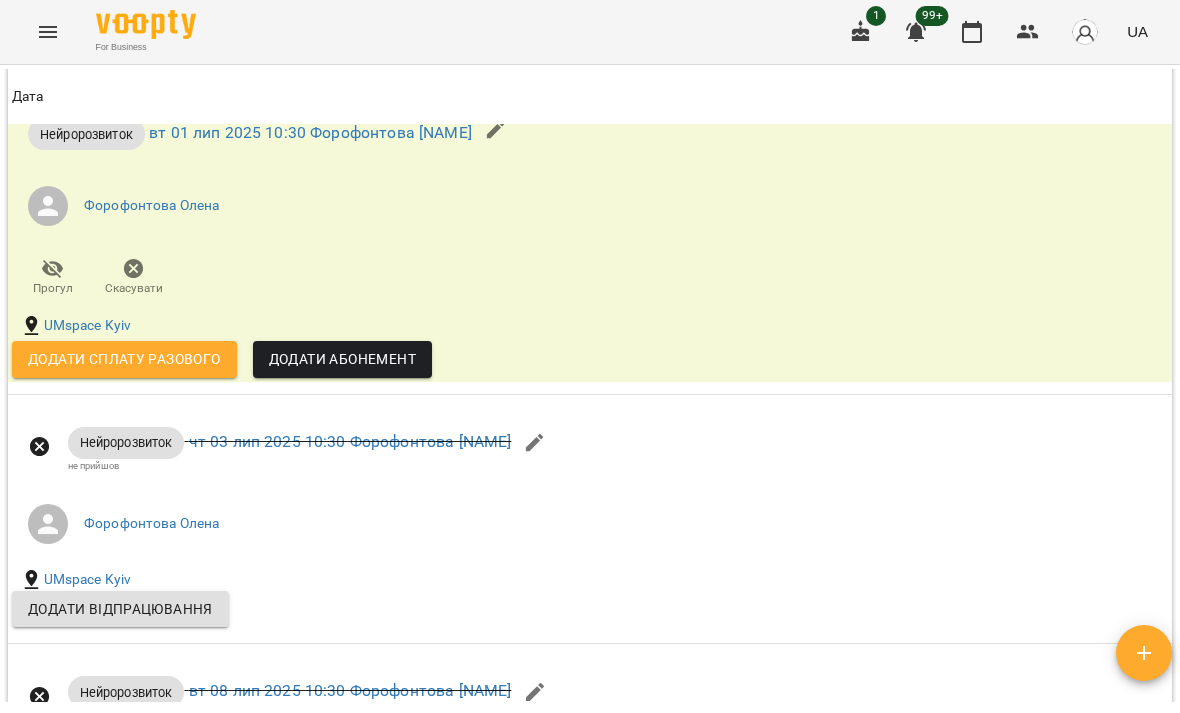 scroll, scrollTop: 1692, scrollLeft: 0, axis: vertical 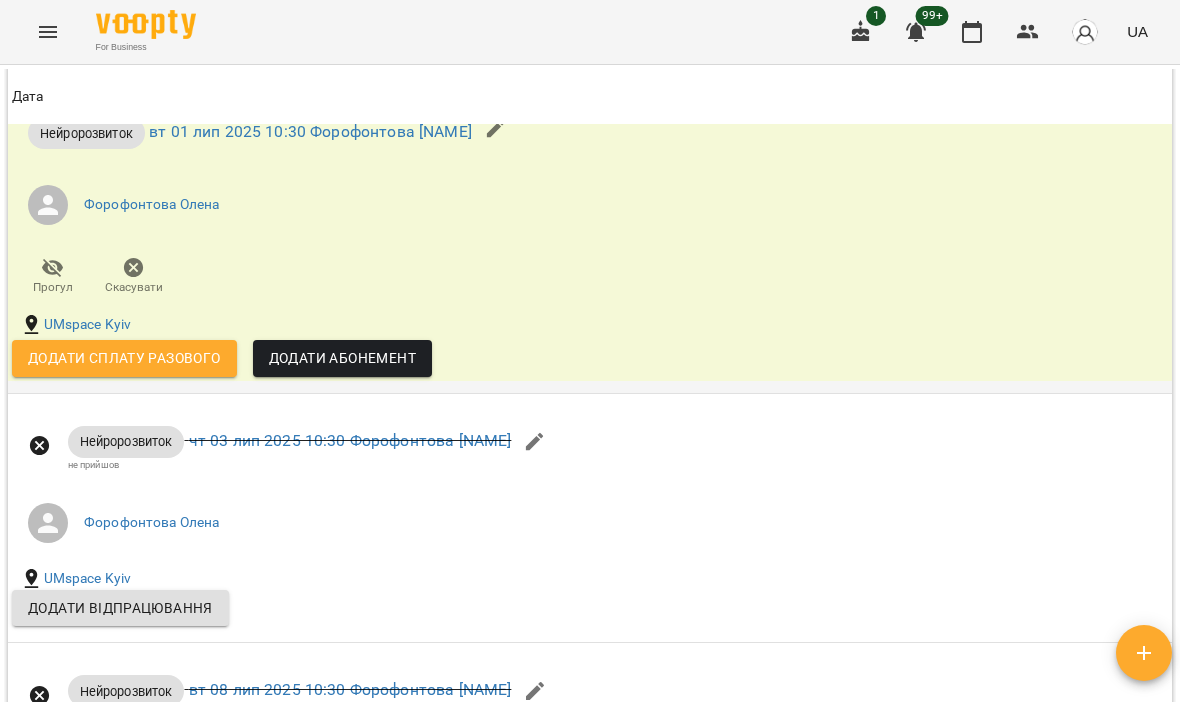 click on "Додати сплату разового" at bounding box center [124, 358] 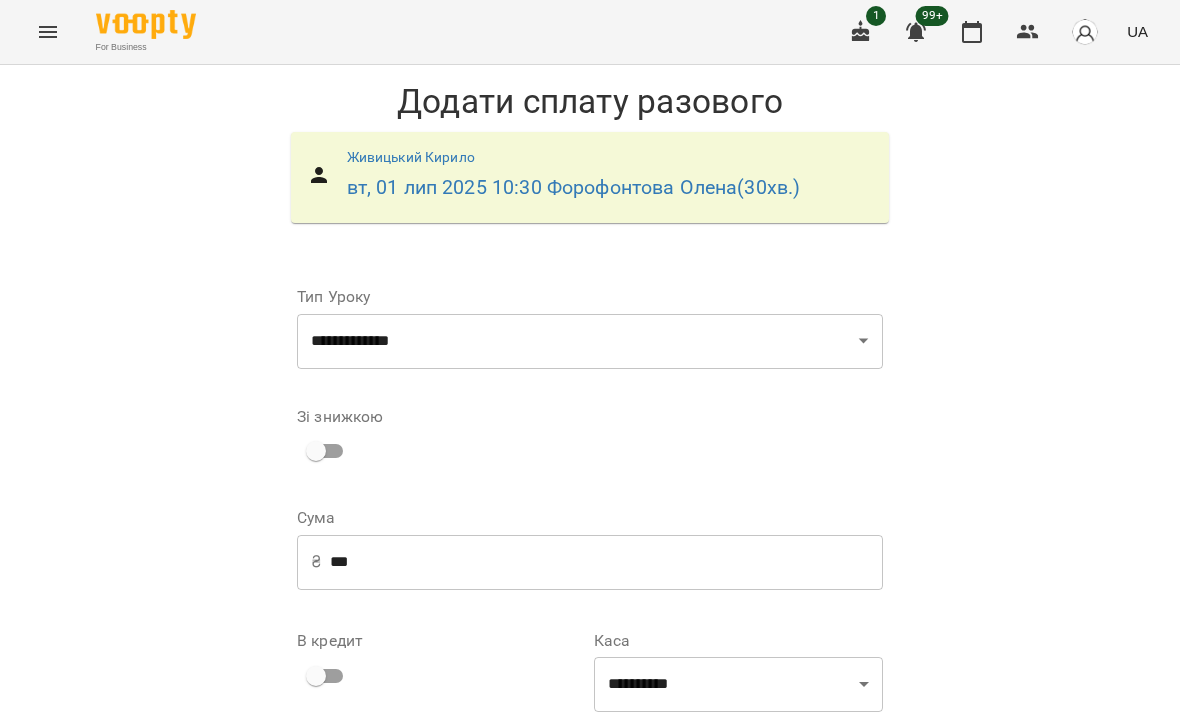 scroll, scrollTop: 25, scrollLeft: 0, axis: vertical 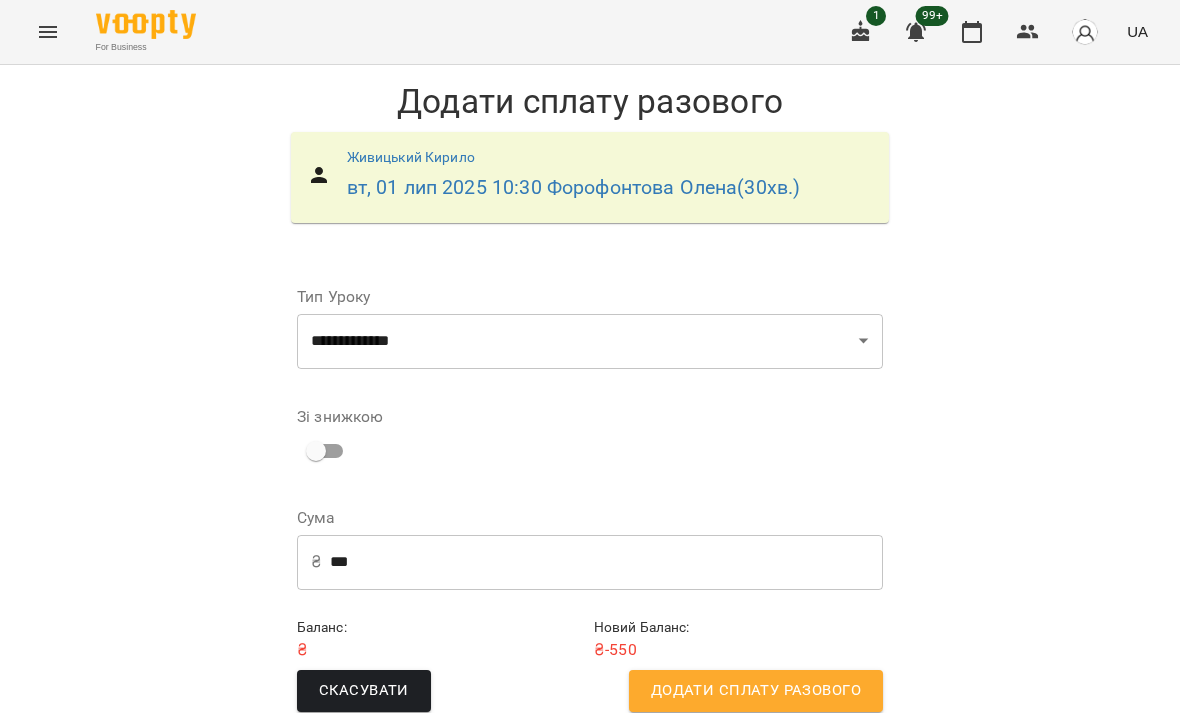 click on "Додати сплату разового" at bounding box center [756, 691] 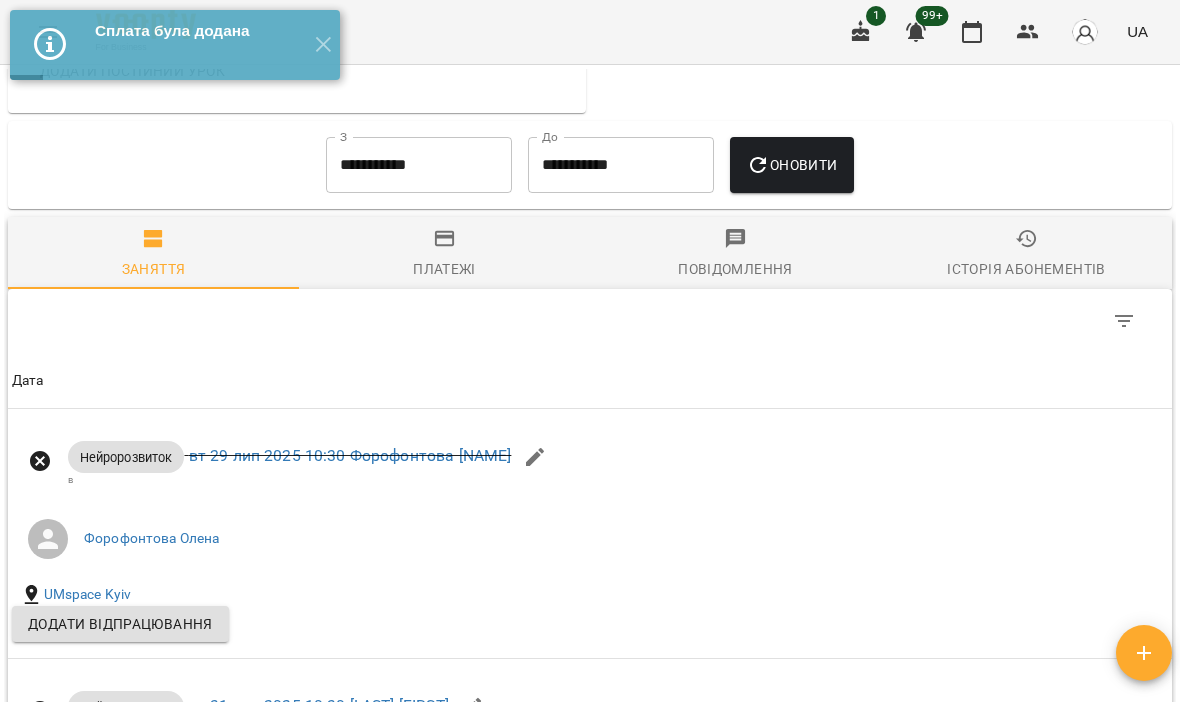 scroll, scrollTop: 1329, scrollLeft: 0, axis: vertical 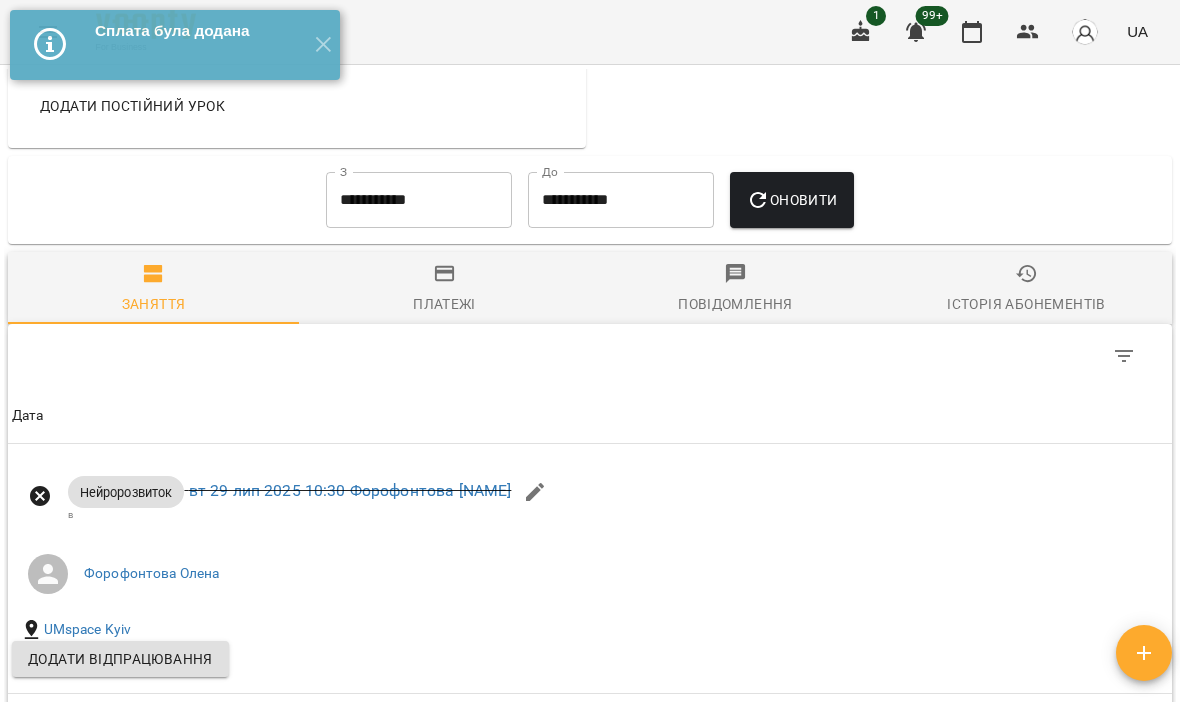 click on "**********" at bounding box center (419, 200) 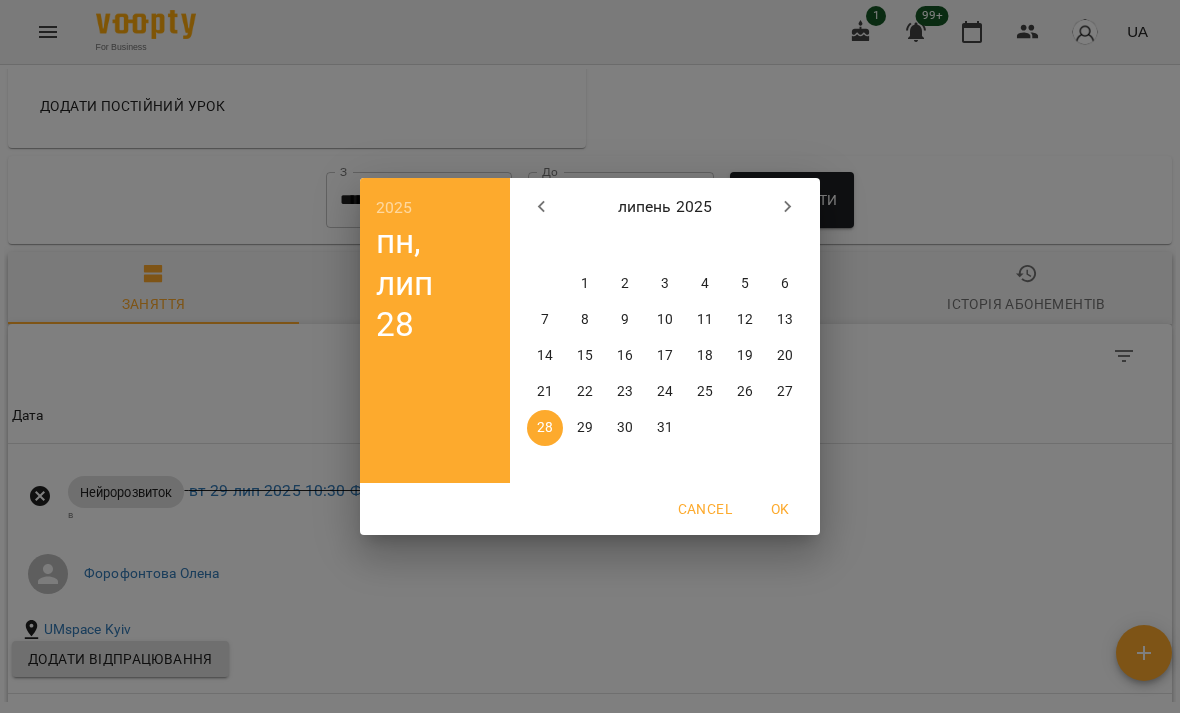 click on "1" at bounding box center (585, 284) 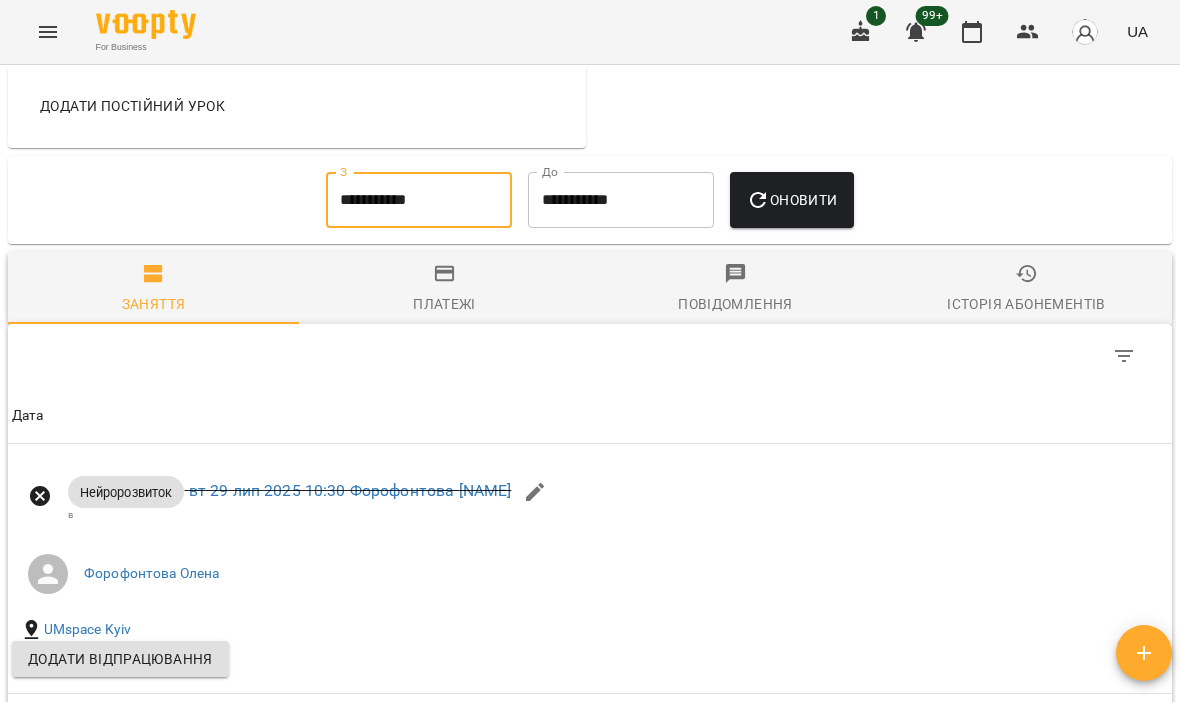 click on "Оновити" at bounding box center [791, 200] 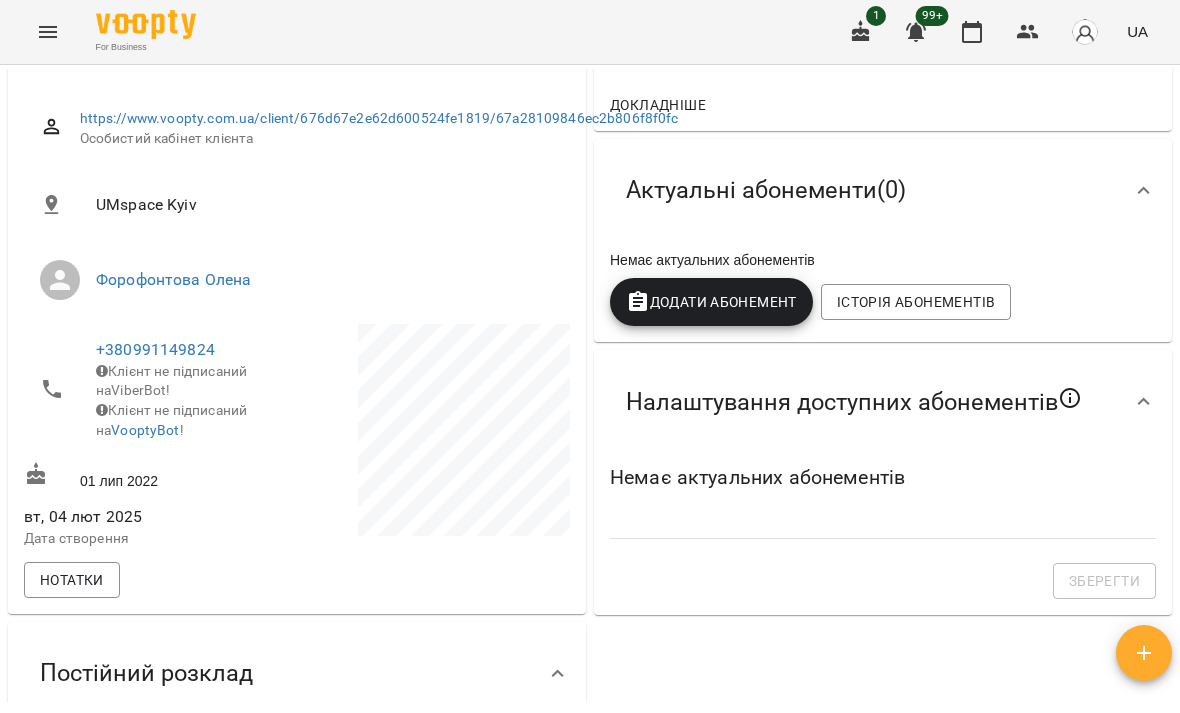 scroll, scrollTop: 202, scrollLeft: 0, axis: vertical 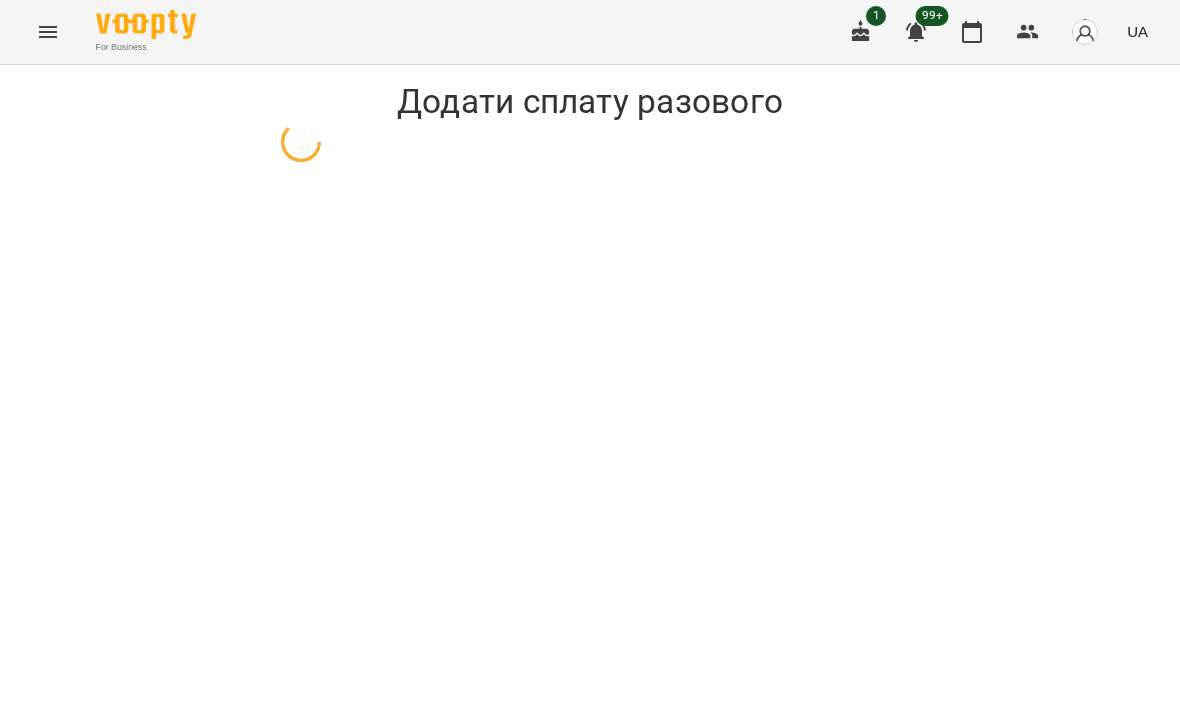 select on "**********" 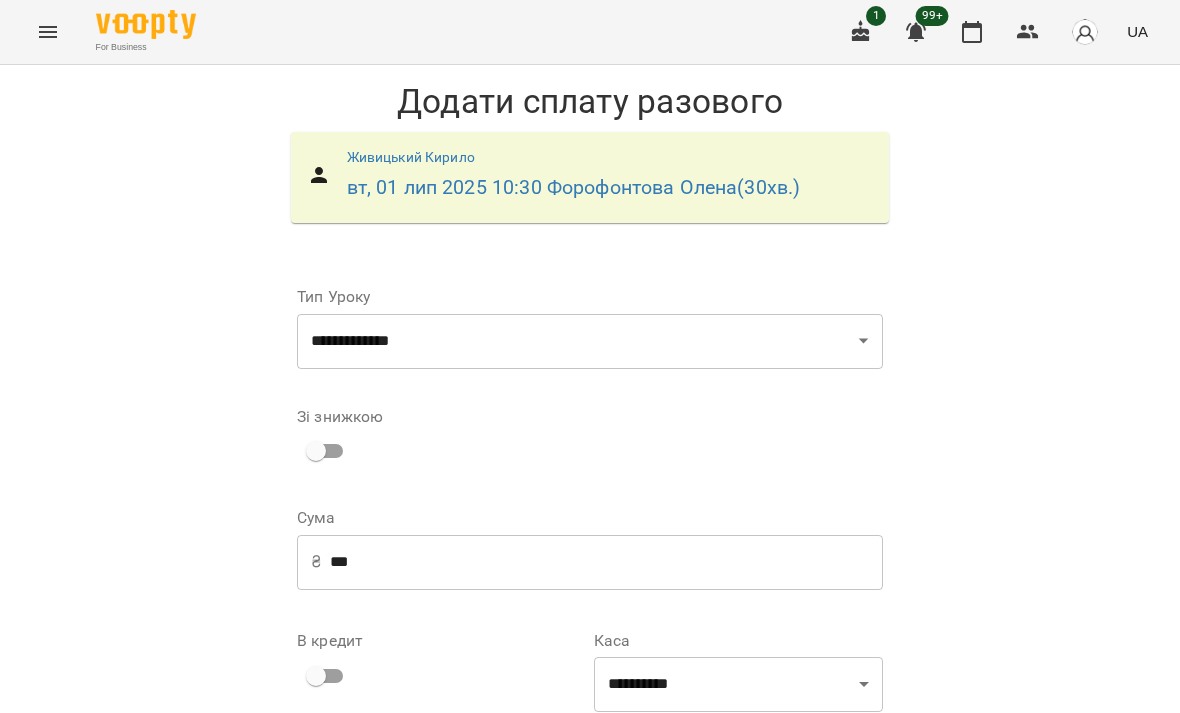 scroll, scrollTop: 0, scrollLeft: 0, axis: both 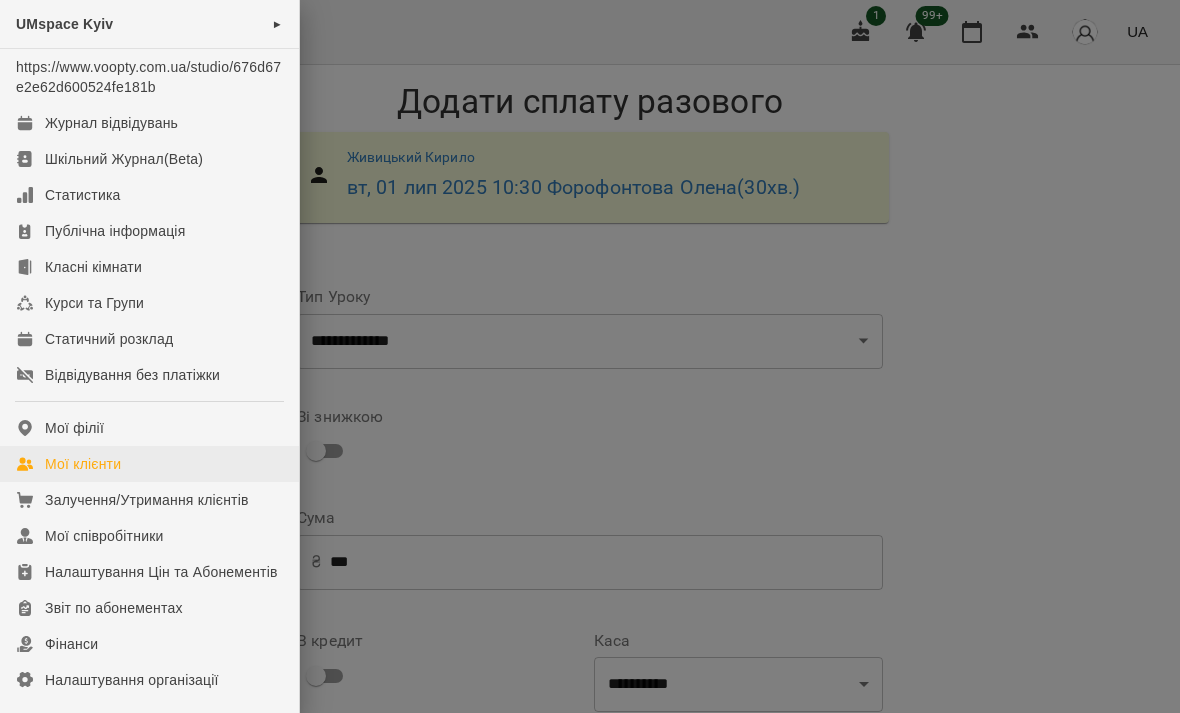 click on "Мої клієнти" at bounding box center (149, 464) 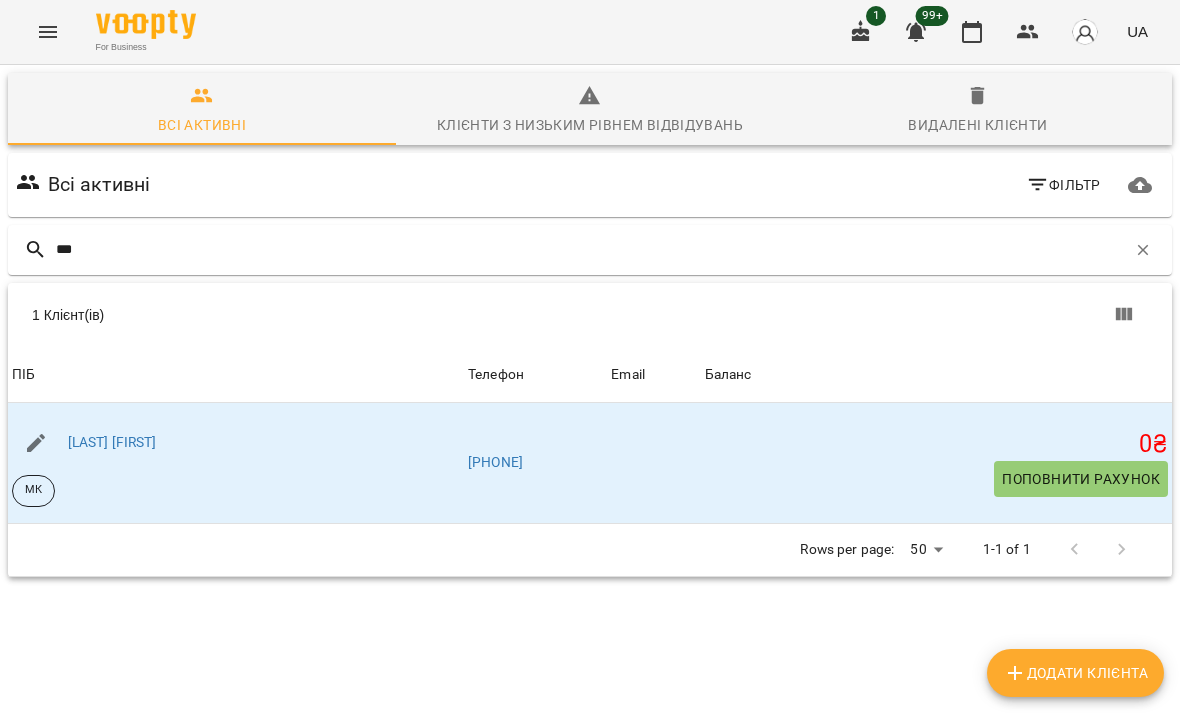 type on "****" 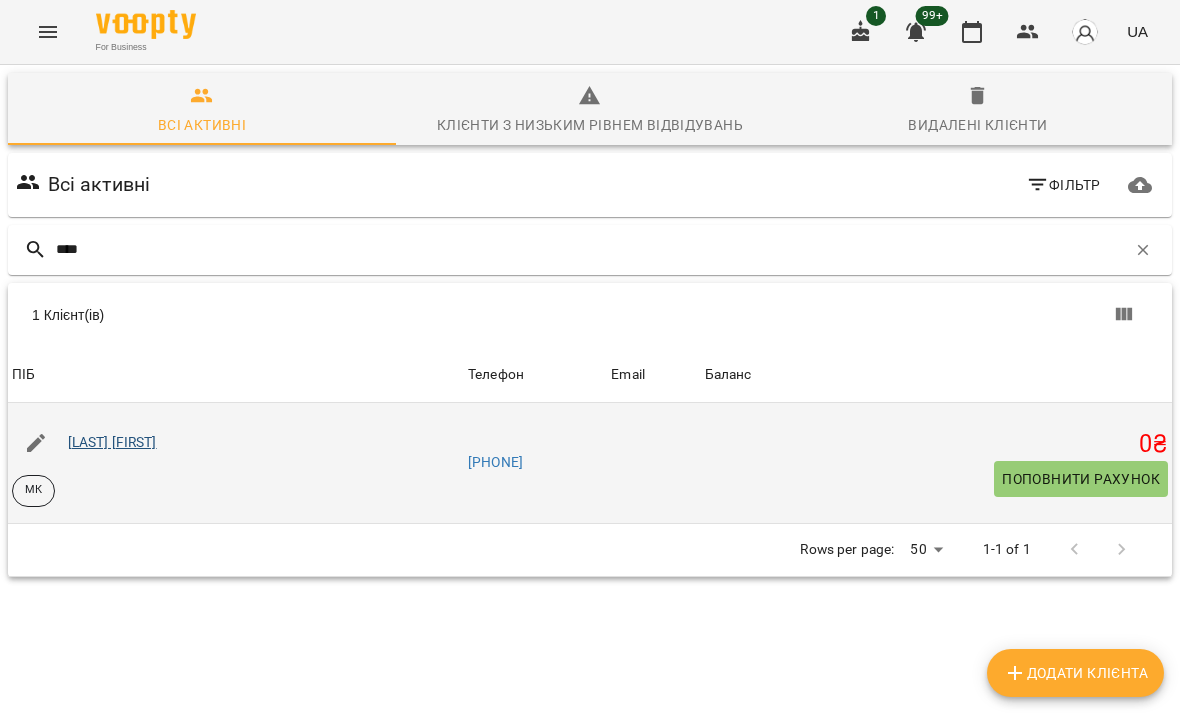 click on "[LAST] [FIRST]" at bounding box center [112, 442] 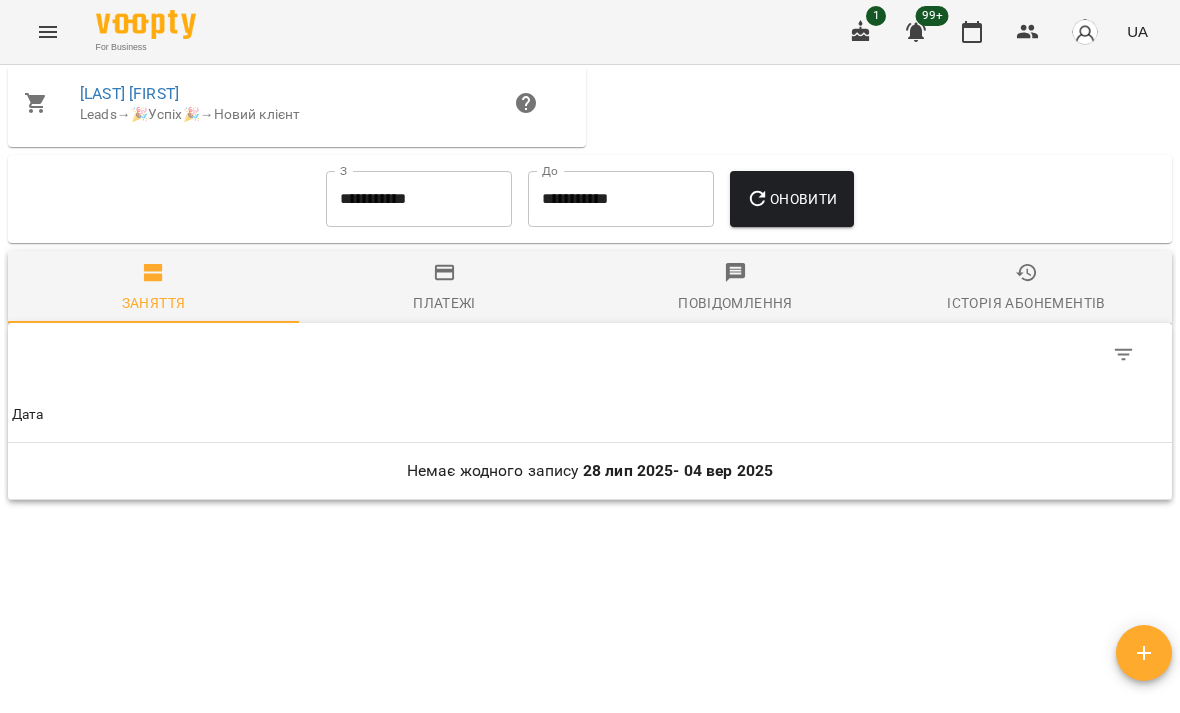 scroll, scrollTop: 1114, scrollLeft: 0, axis: vertical 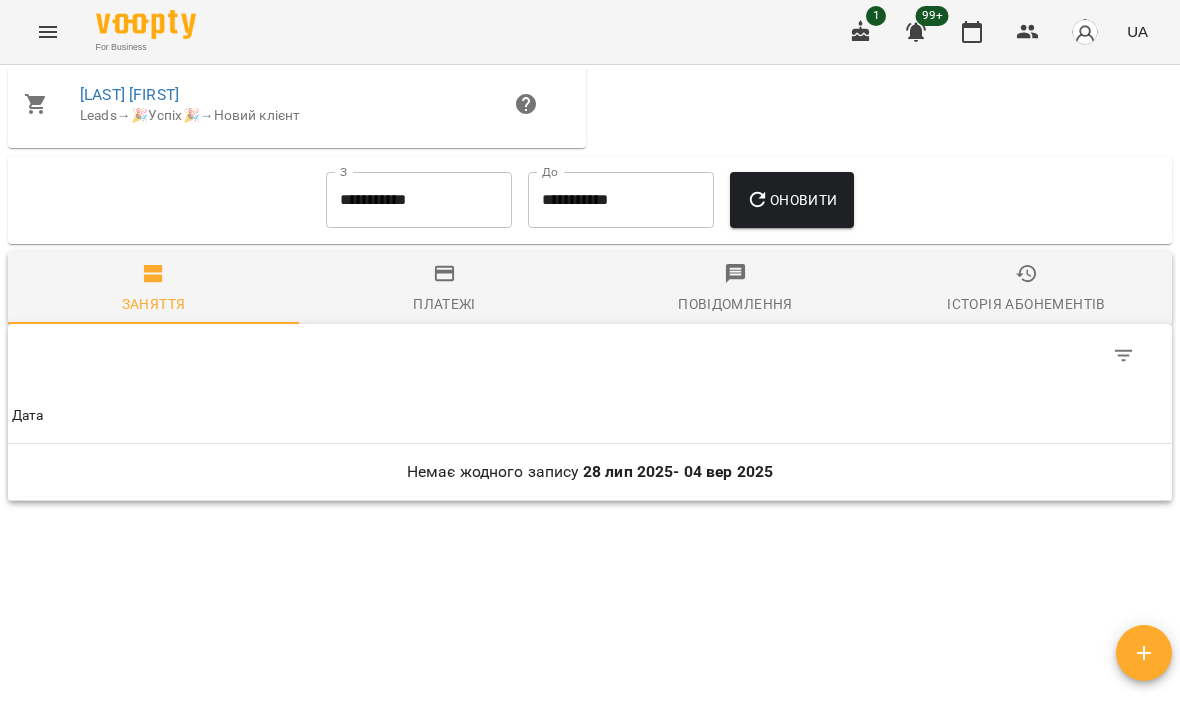 click on "**********" at bounding box center (419, 200) 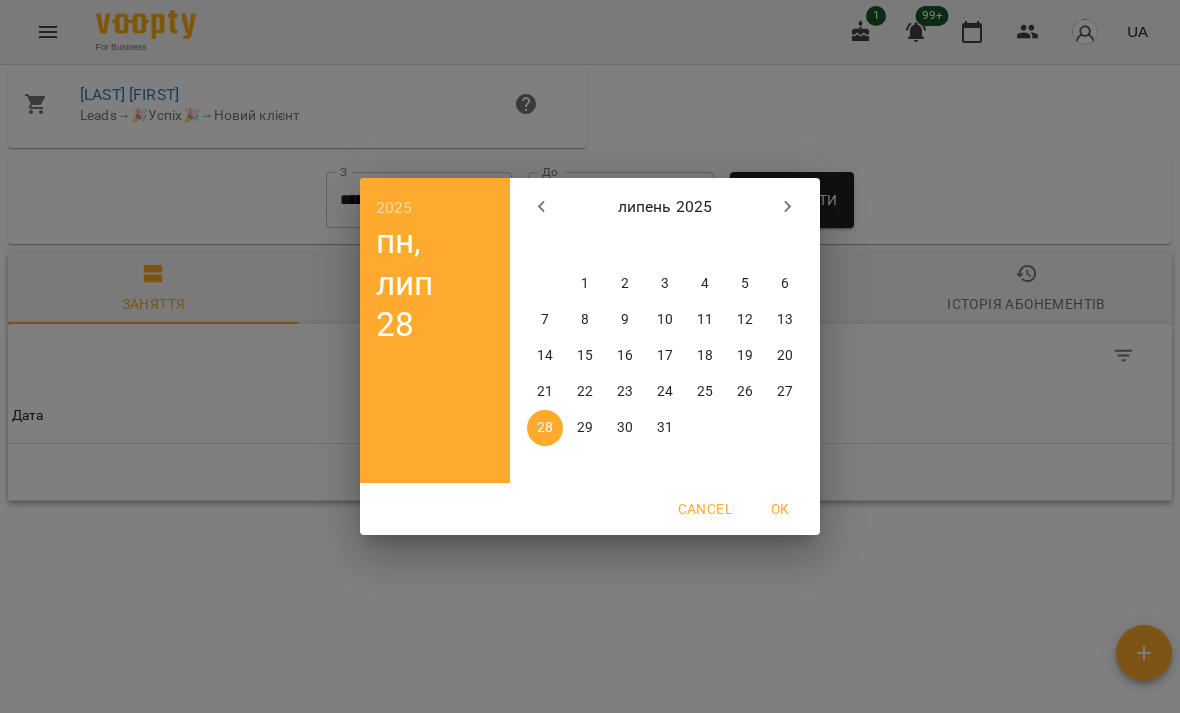 click on "1" at bounding box center (585, 284) 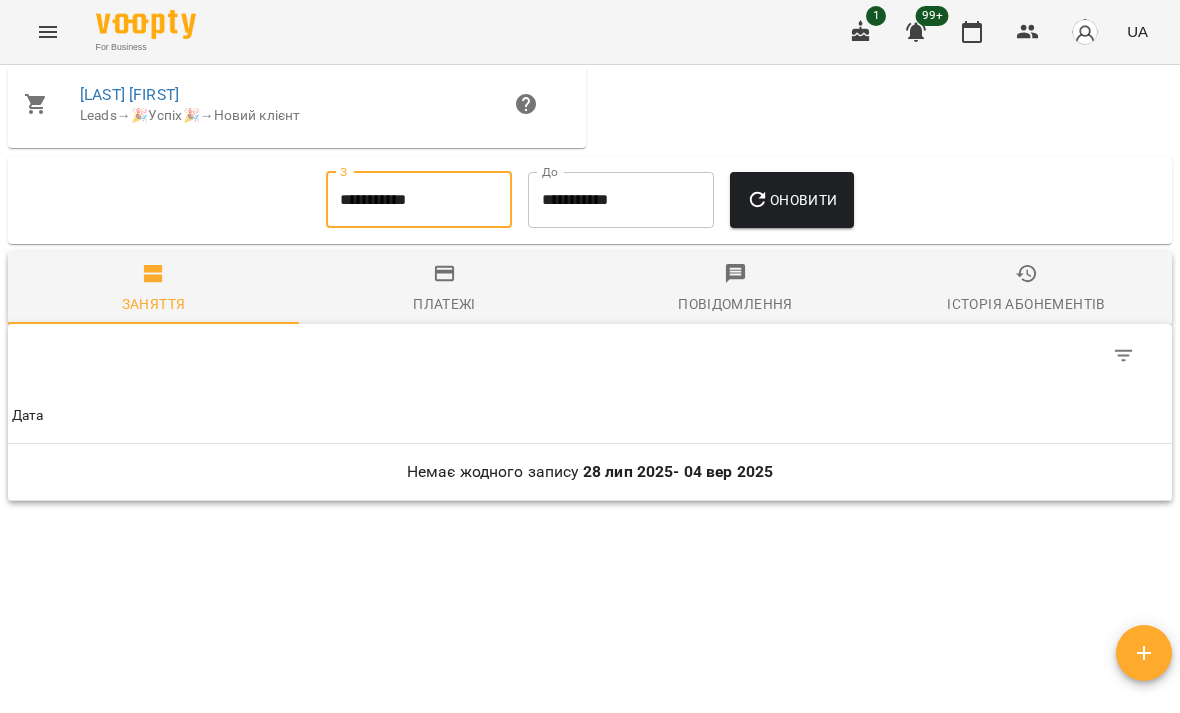 click on "Оновити" at bounding box center [791, 200] 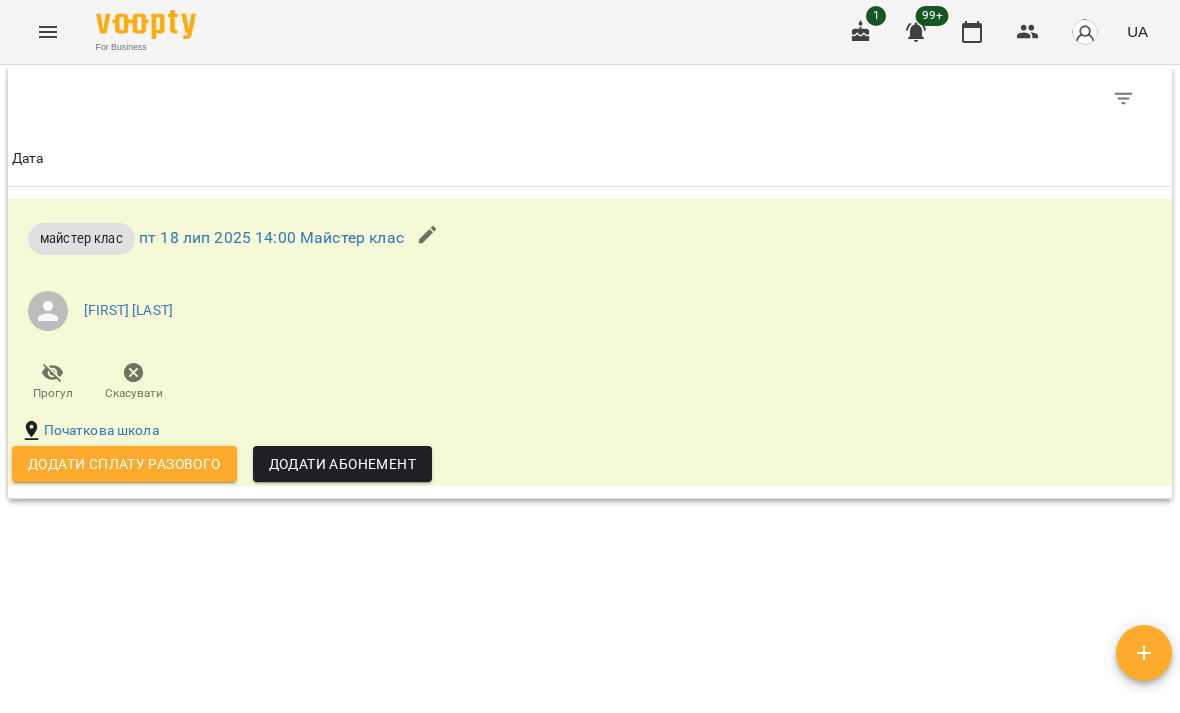 scroll, scrollTop: 1370, scrollLeft: 0, axis: vertical 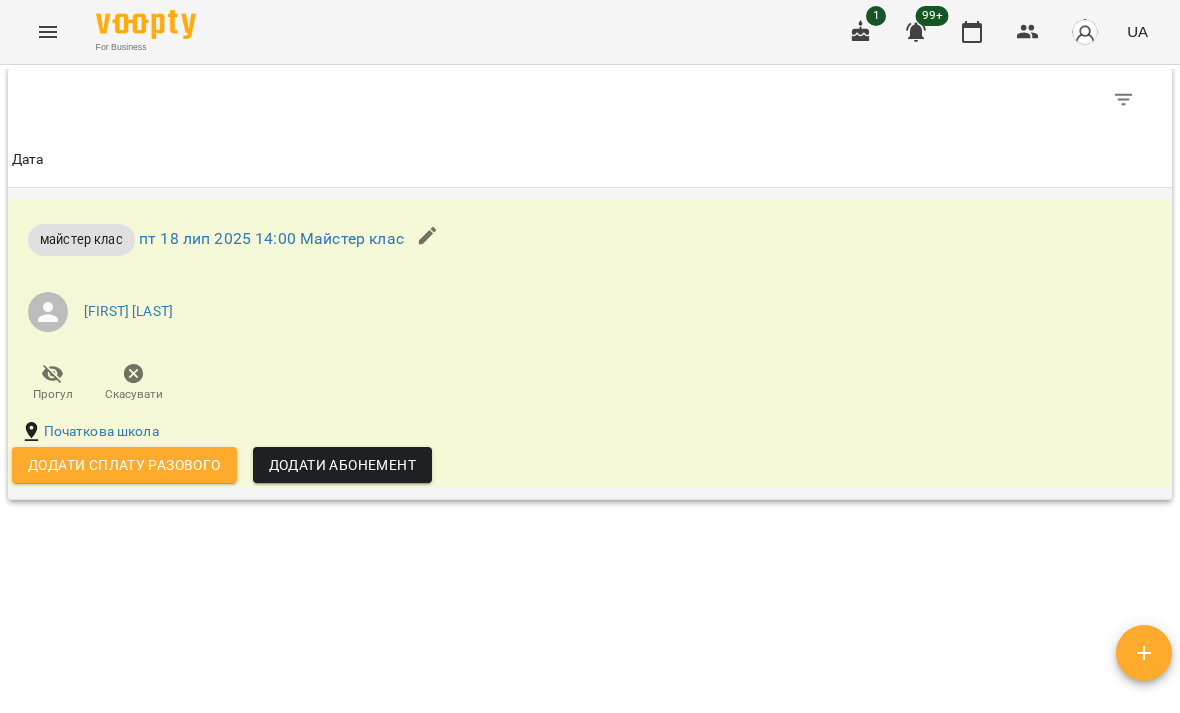 click on "Додати сплату разового" at bounding box center (124, 465) 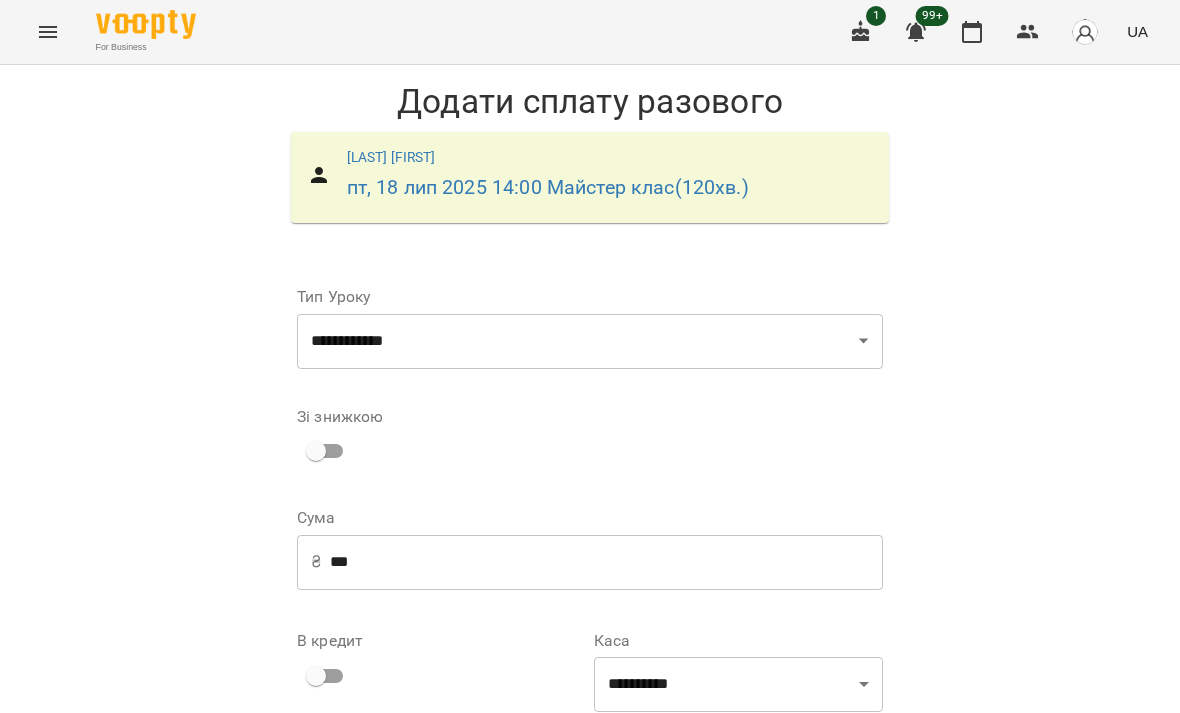 click on "***" at bounding box center (606, 562) 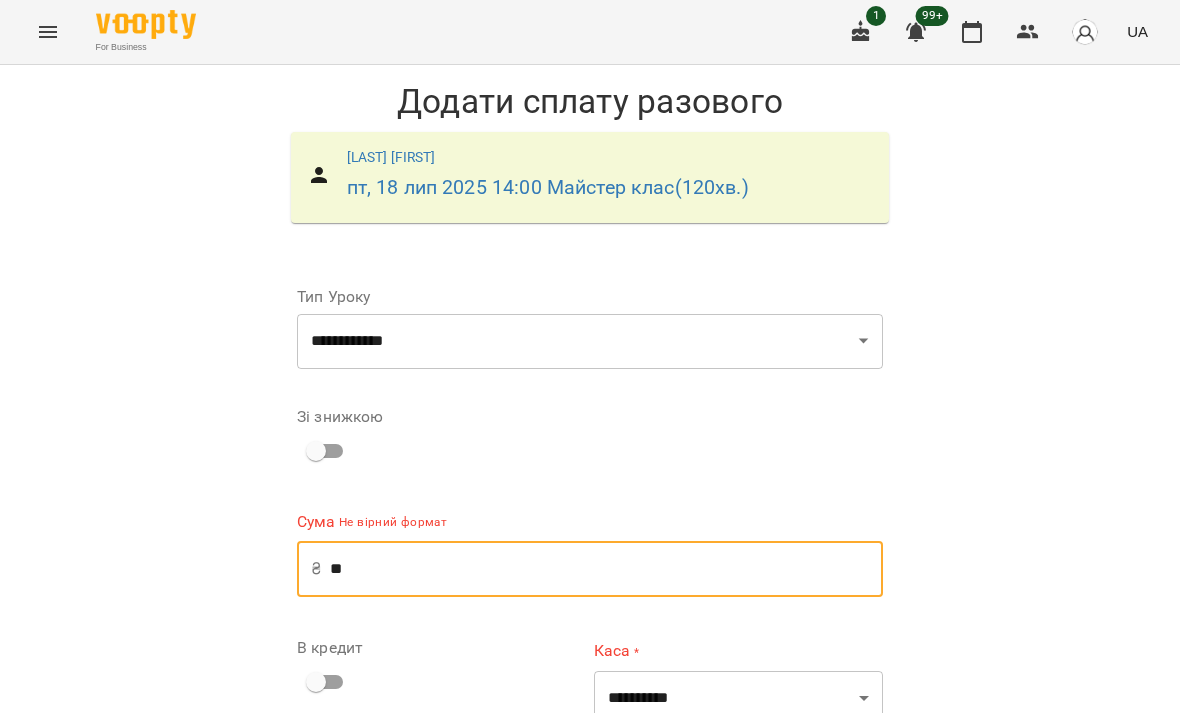 type on "*" 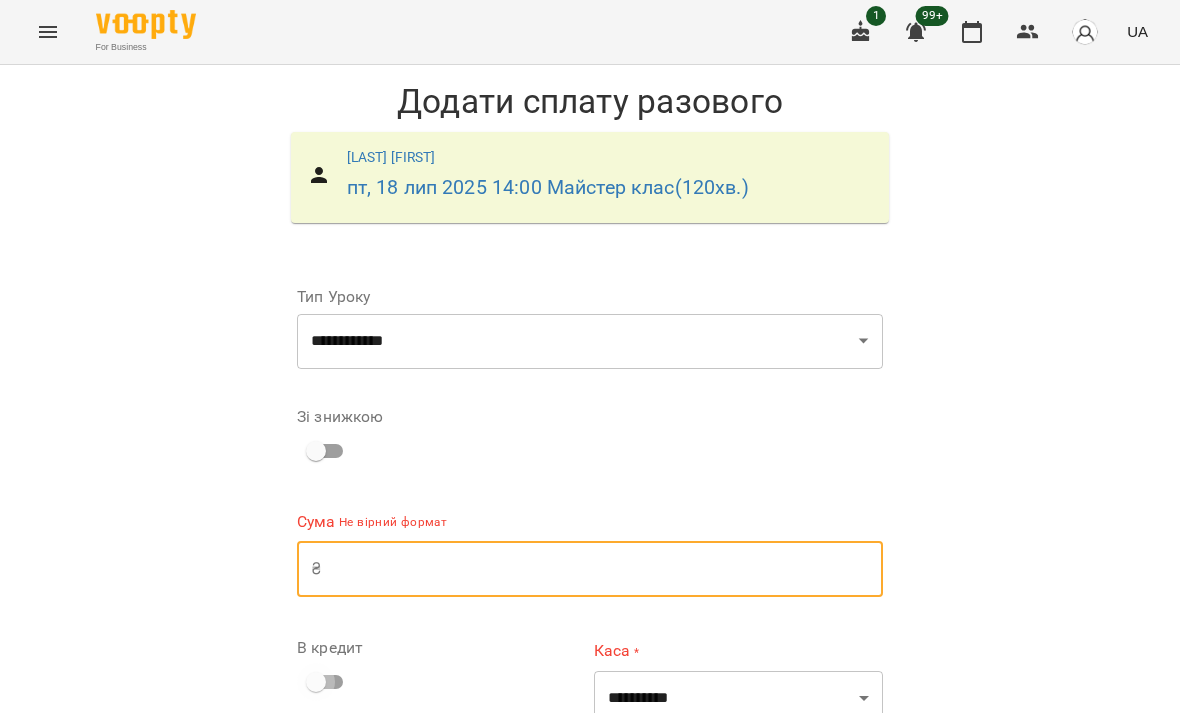 scroll, scrollTop: 32, scrollLeft: 0, axis: vertical 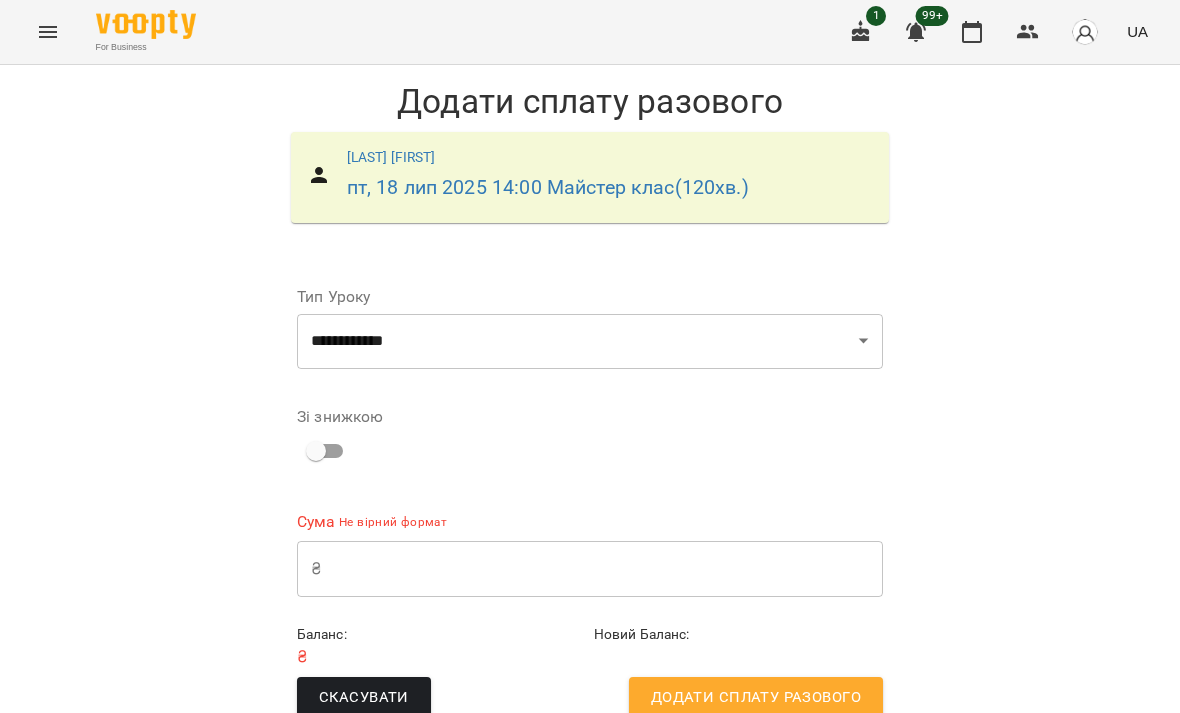 click on "Додати сплату разового" at bounding box center (756, 698) 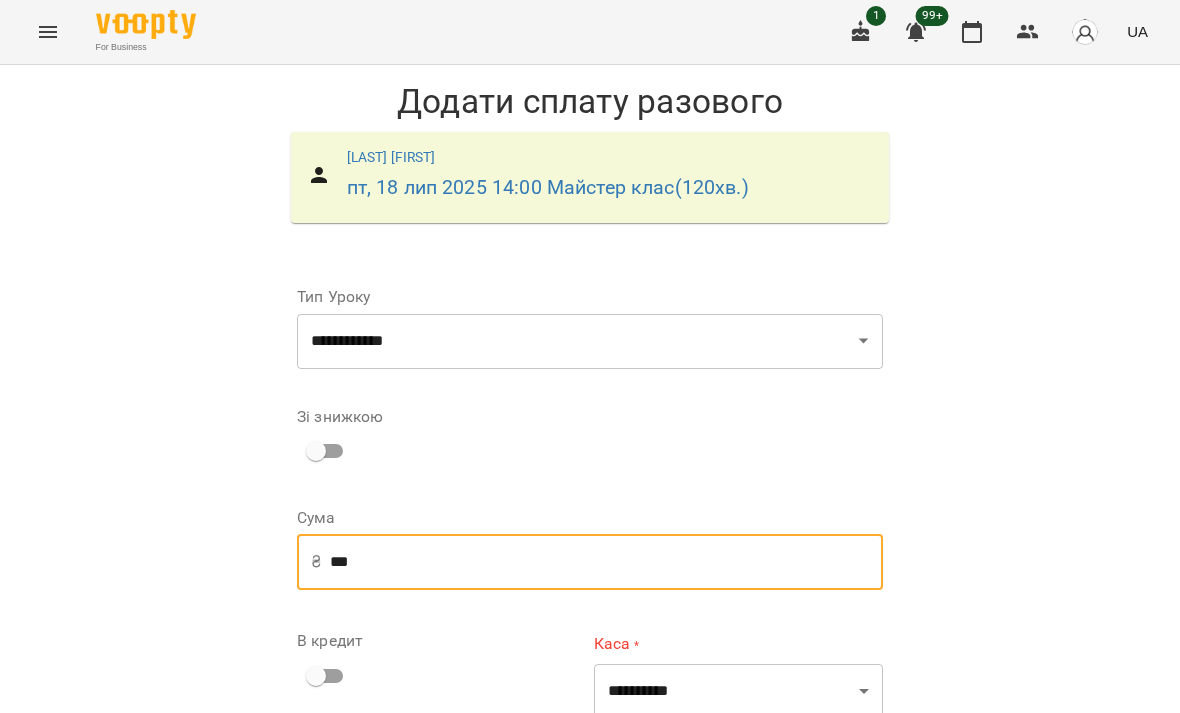 type on "***" 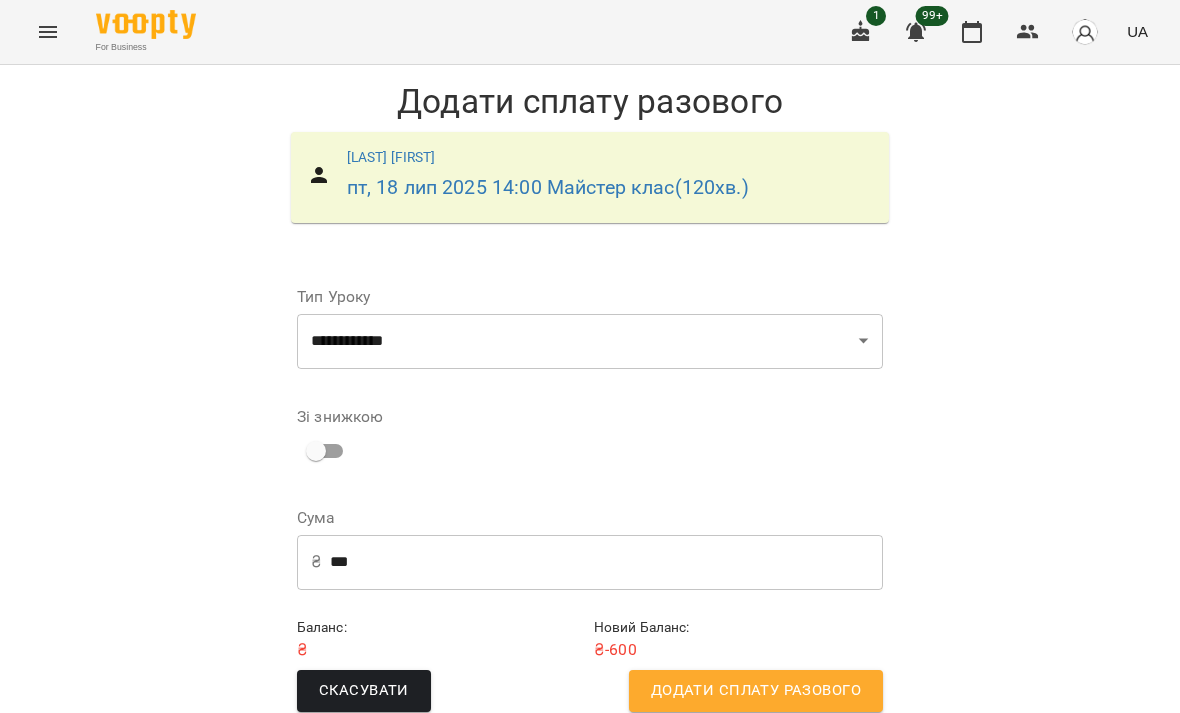 scroll, scrollTop: 25, scrollLeft: 0, axis: vertical 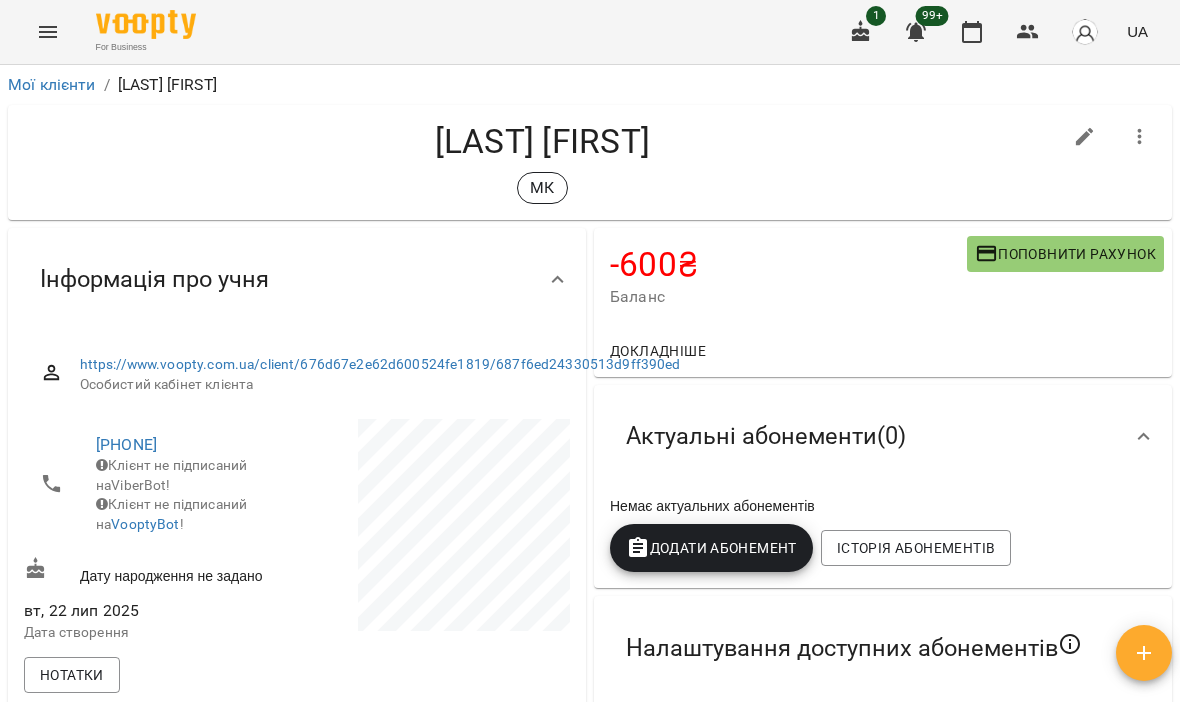 click on "Додати Абонемент" at bounding box center [711, 548] 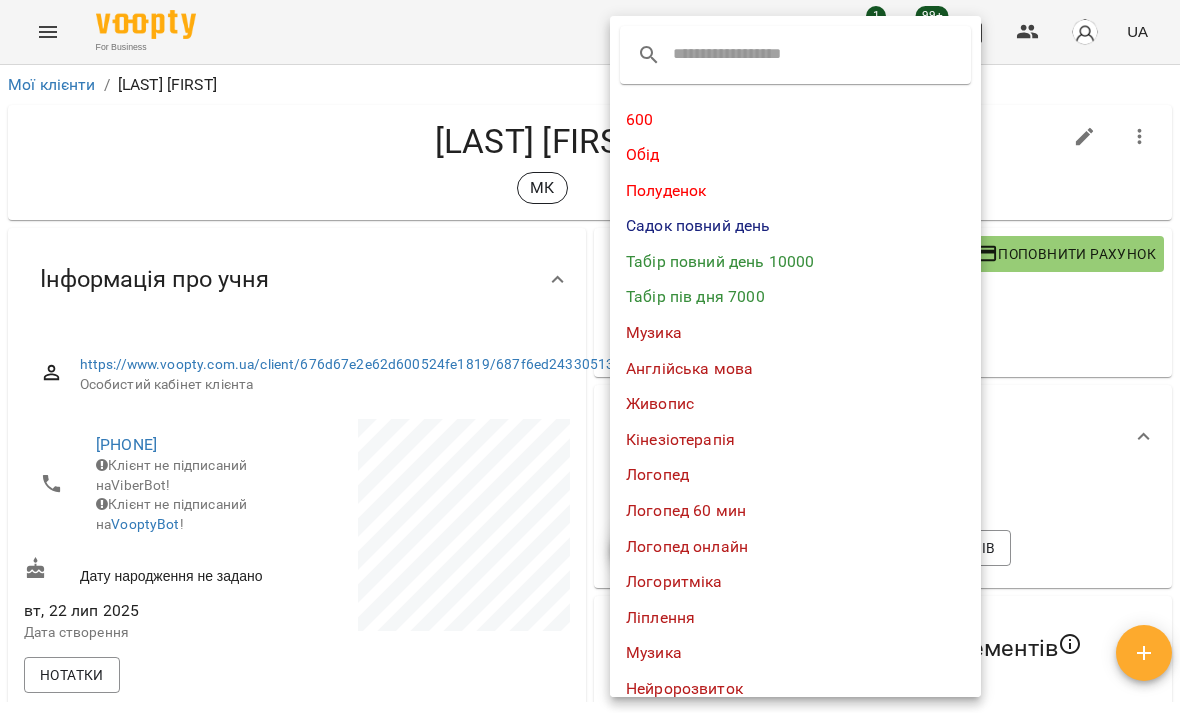 click at bounding box center (590, 356) 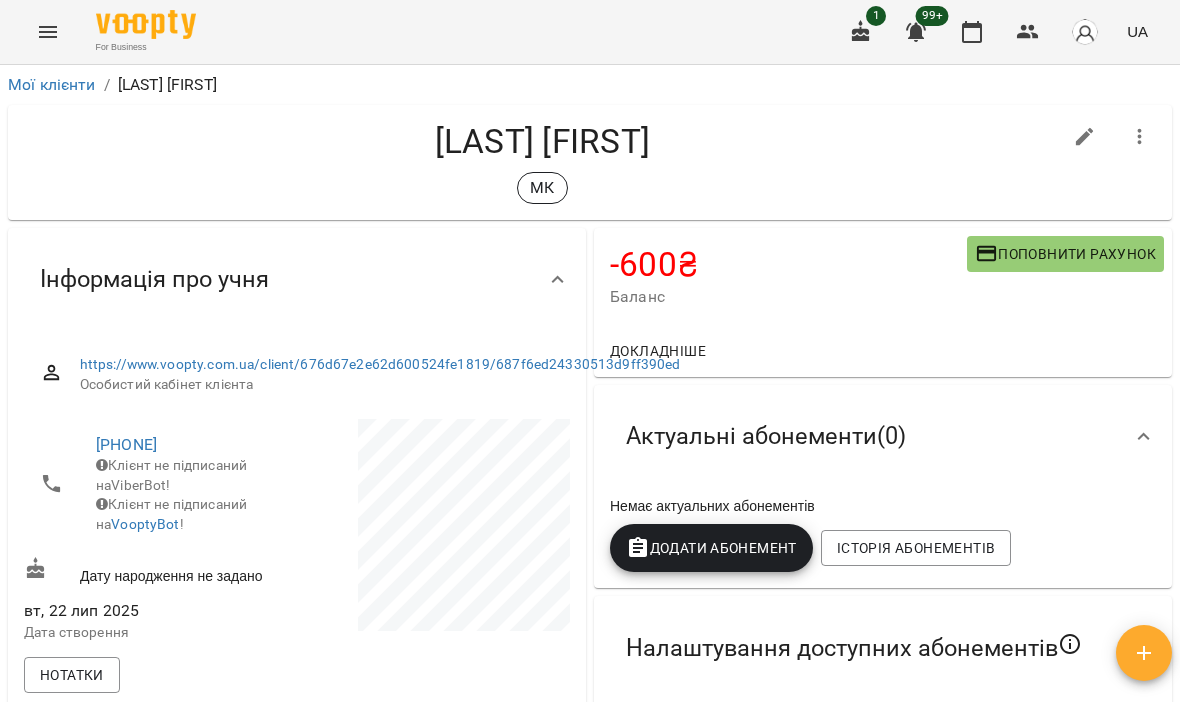 click on "Поповнити рахунок" at bounding box center (1065, 254) 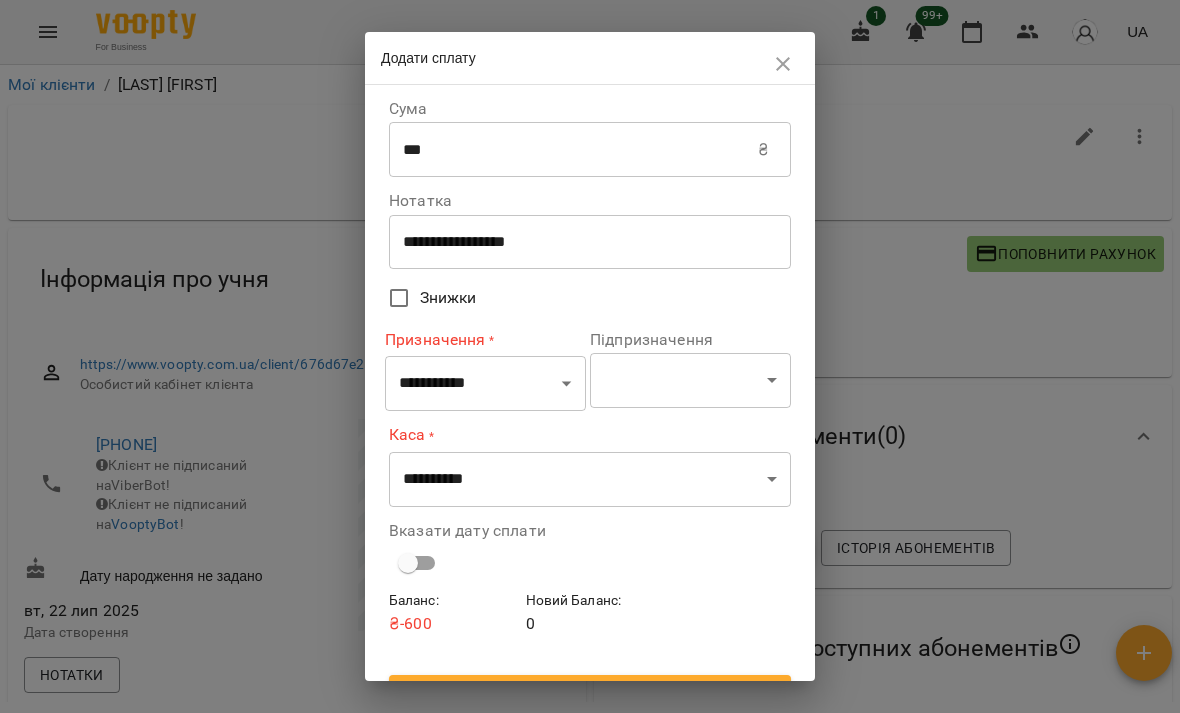 click on "***" at bounding box center [573, 150] 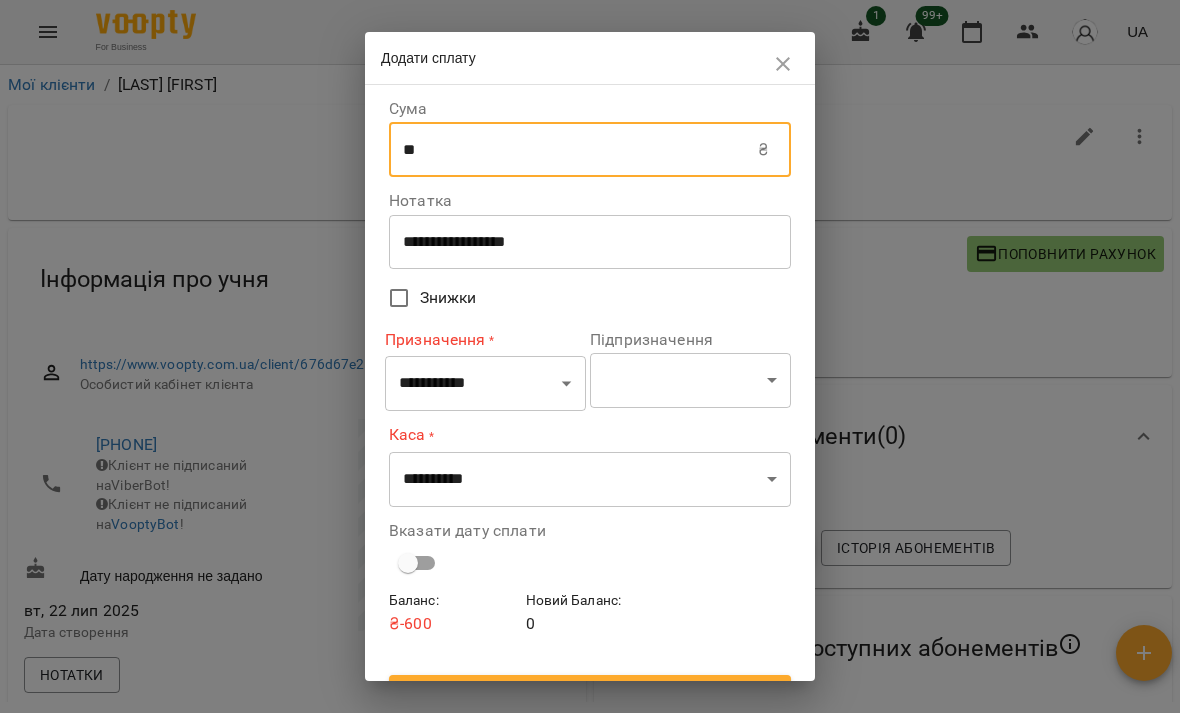 type on "*" 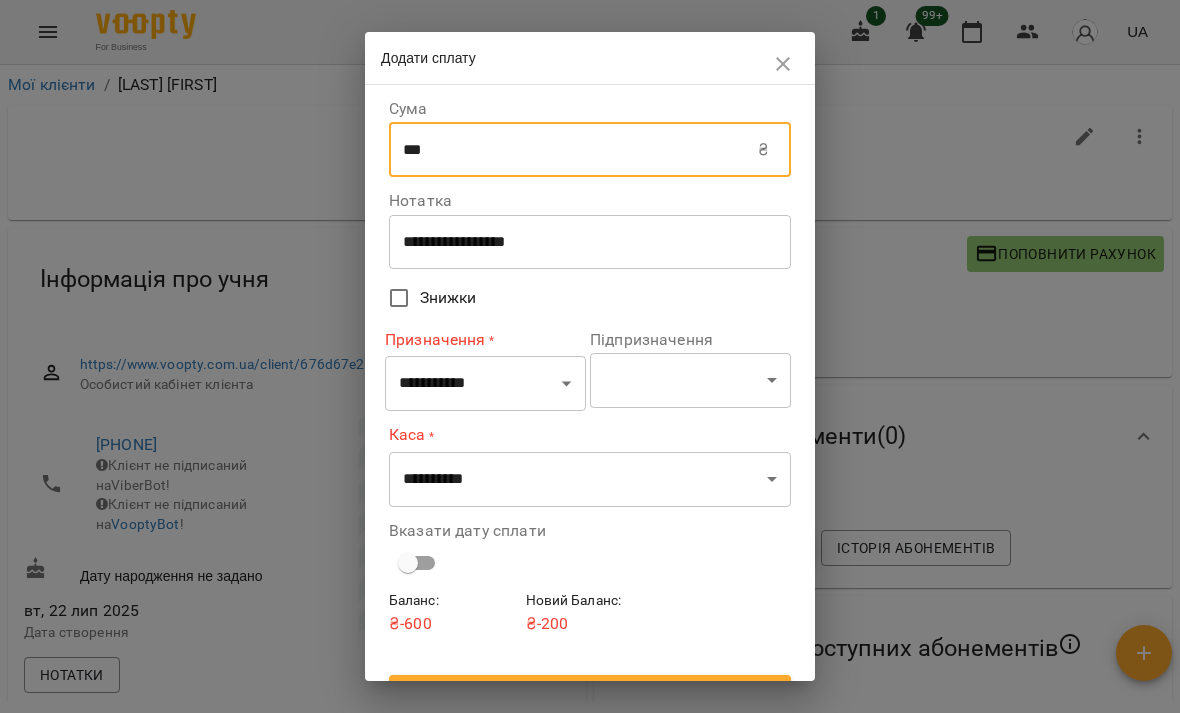 type on "***" 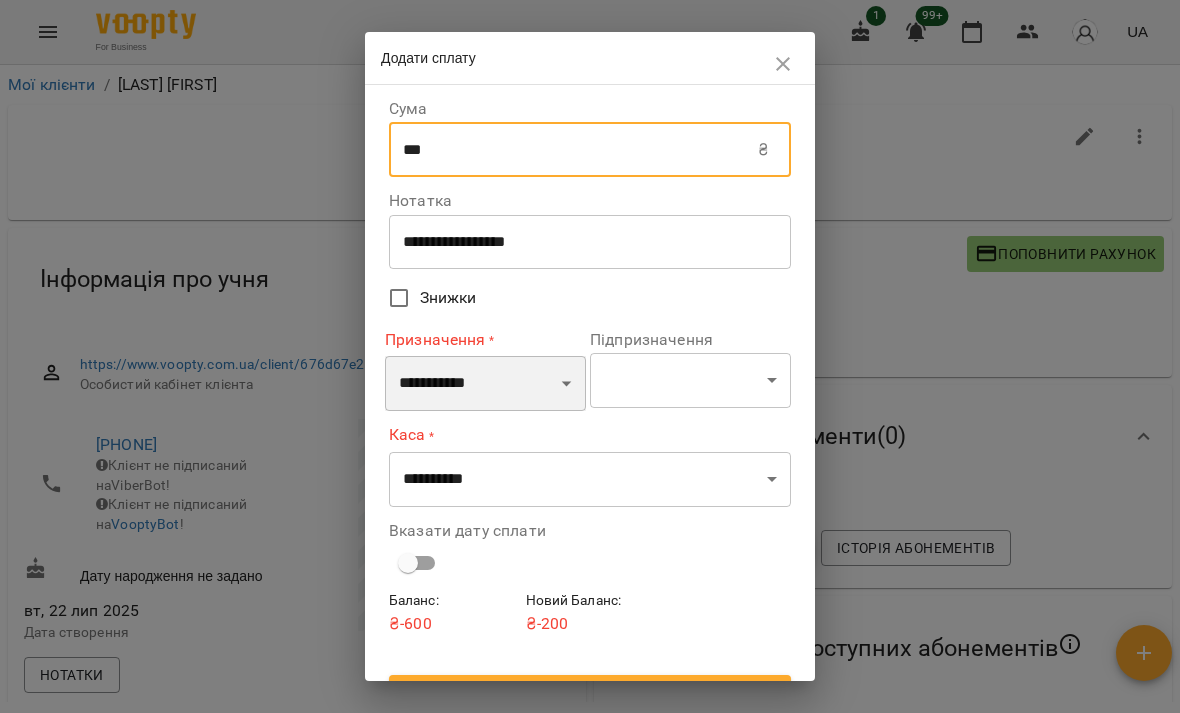 click on "**********" at bounding box center [485, 384] 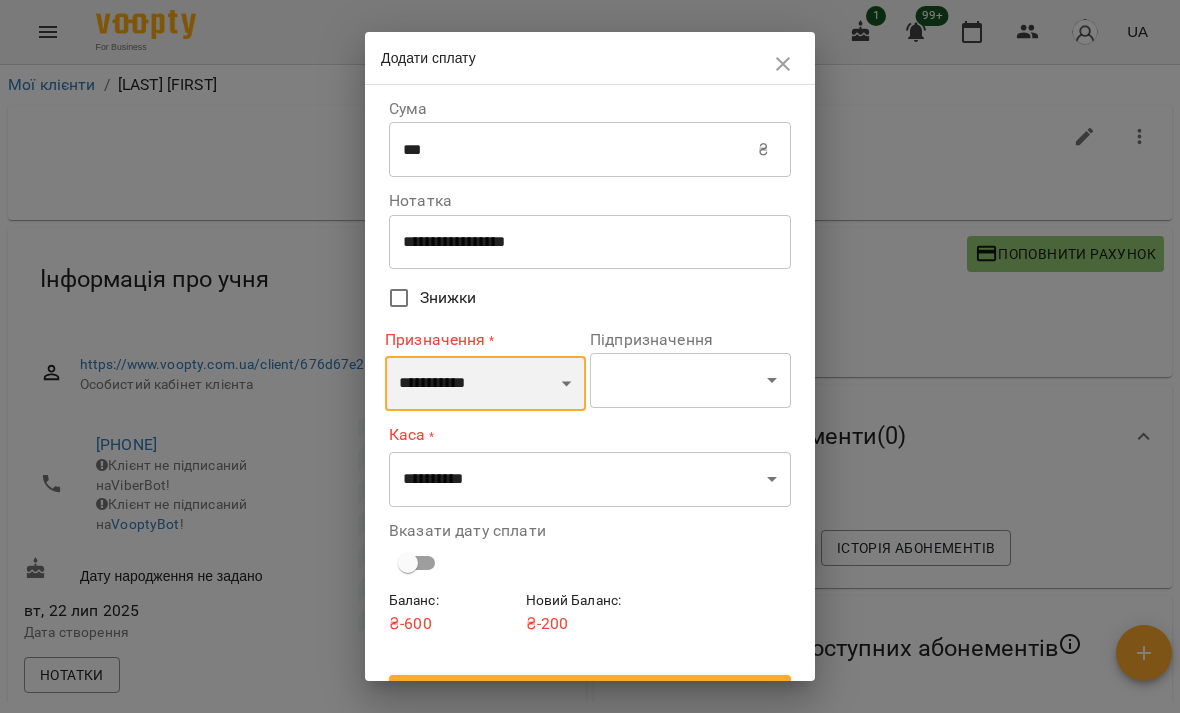 select on "*********" 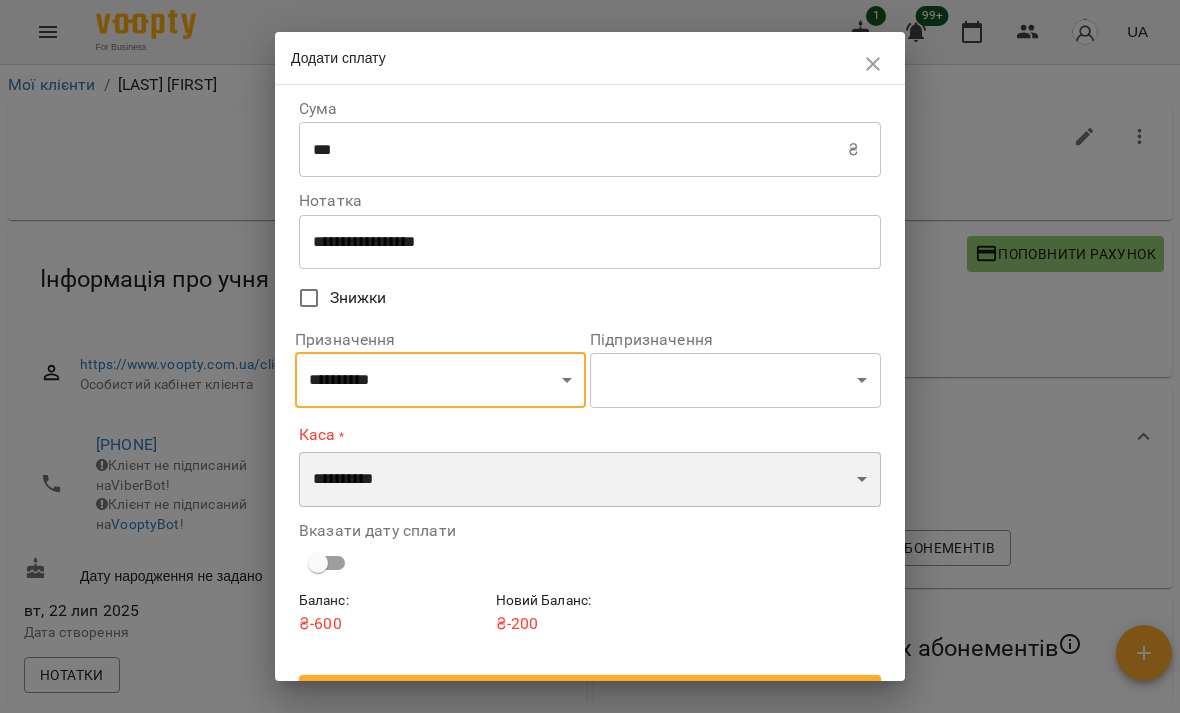 click on "**********" at bounding box center [590, 480] 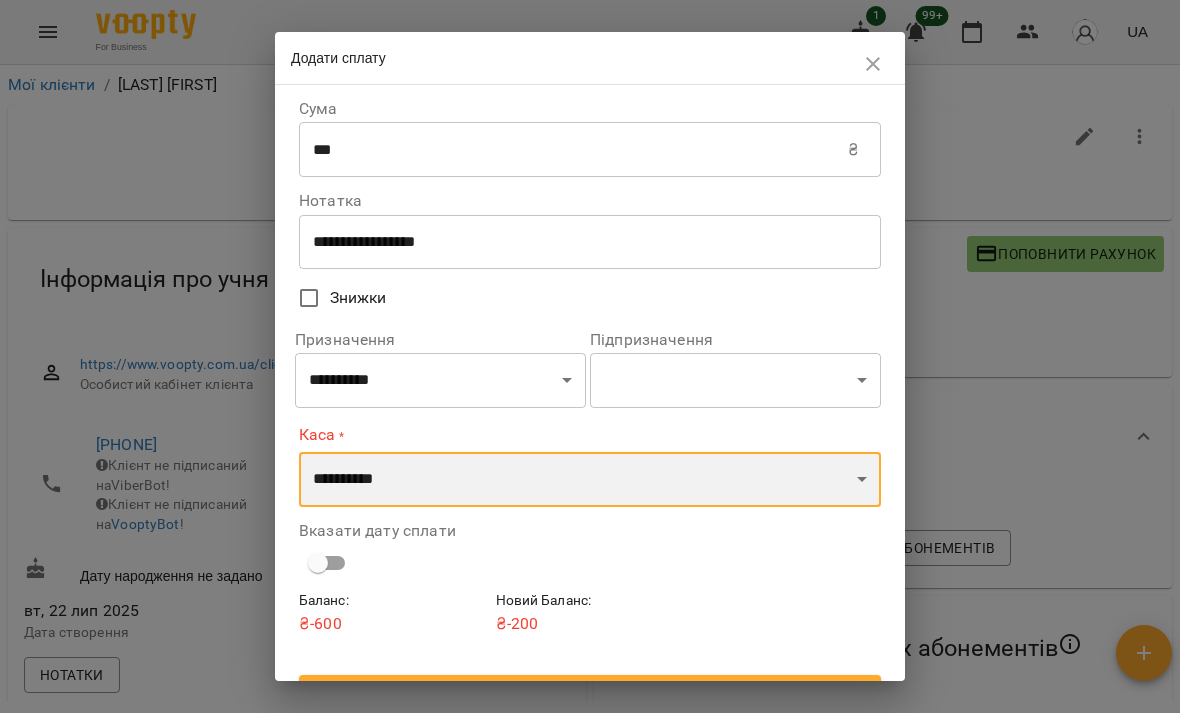 select on "****" 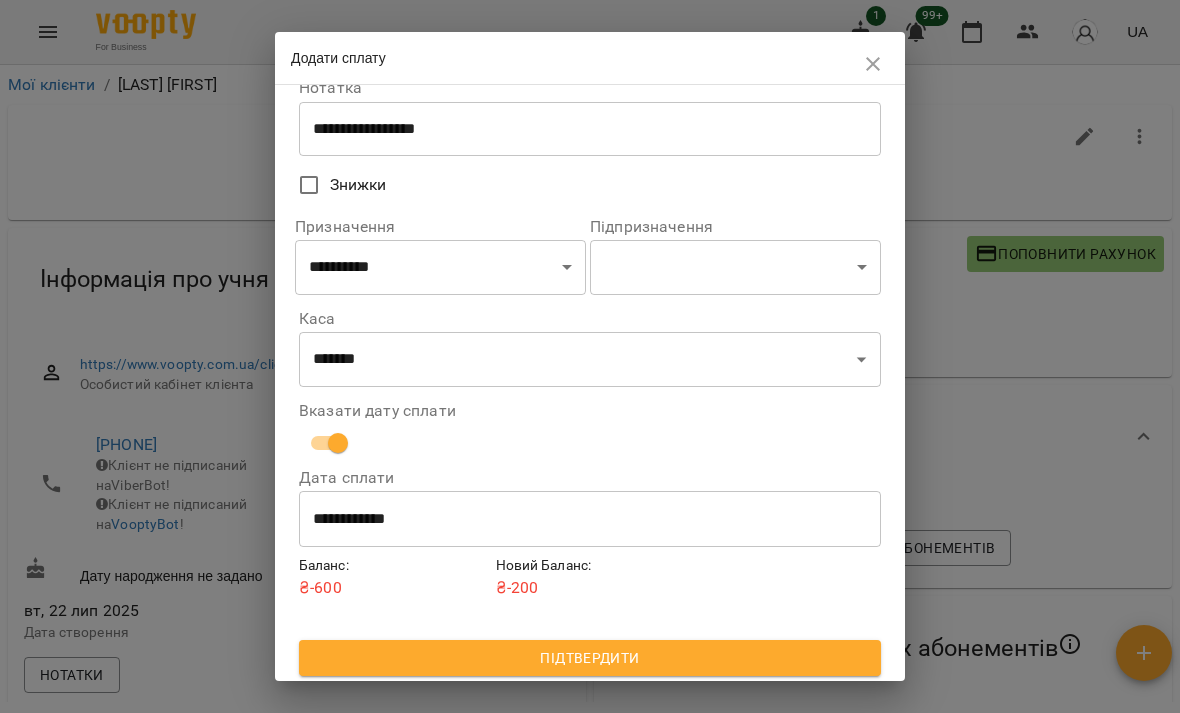 scroll, scrollTop: 112, scrollLeft: 0, axis: vertical 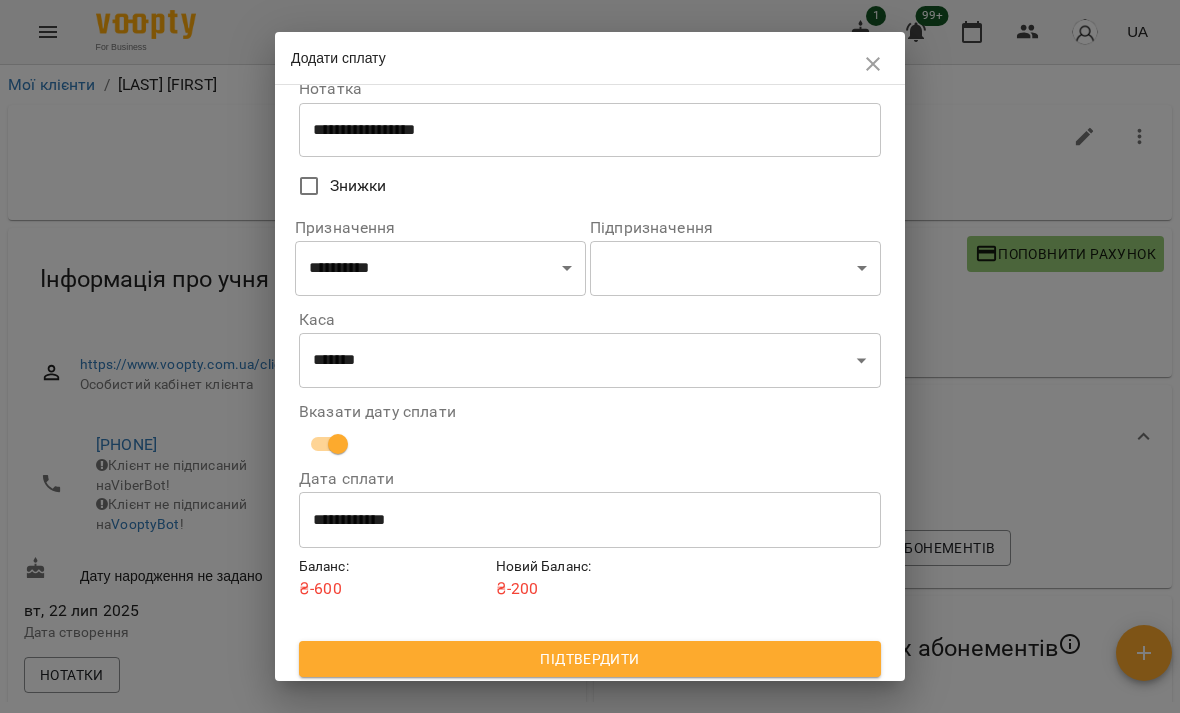 click on "**********" at bounding box center [590, 520] 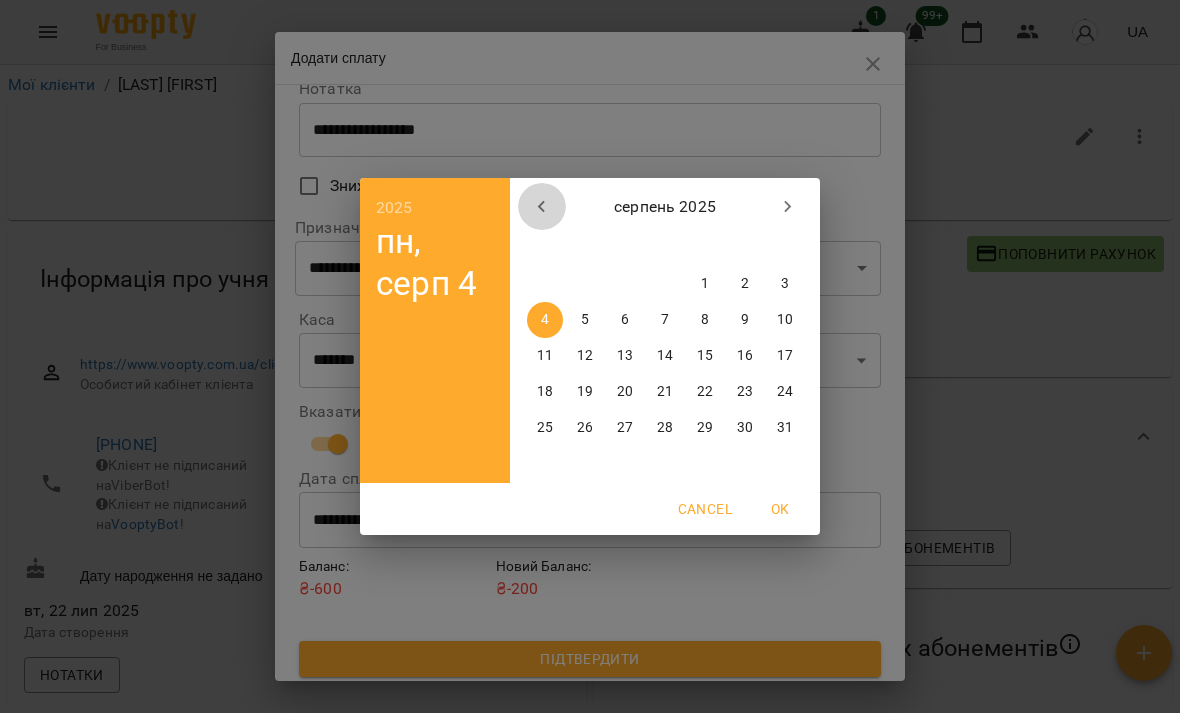 click 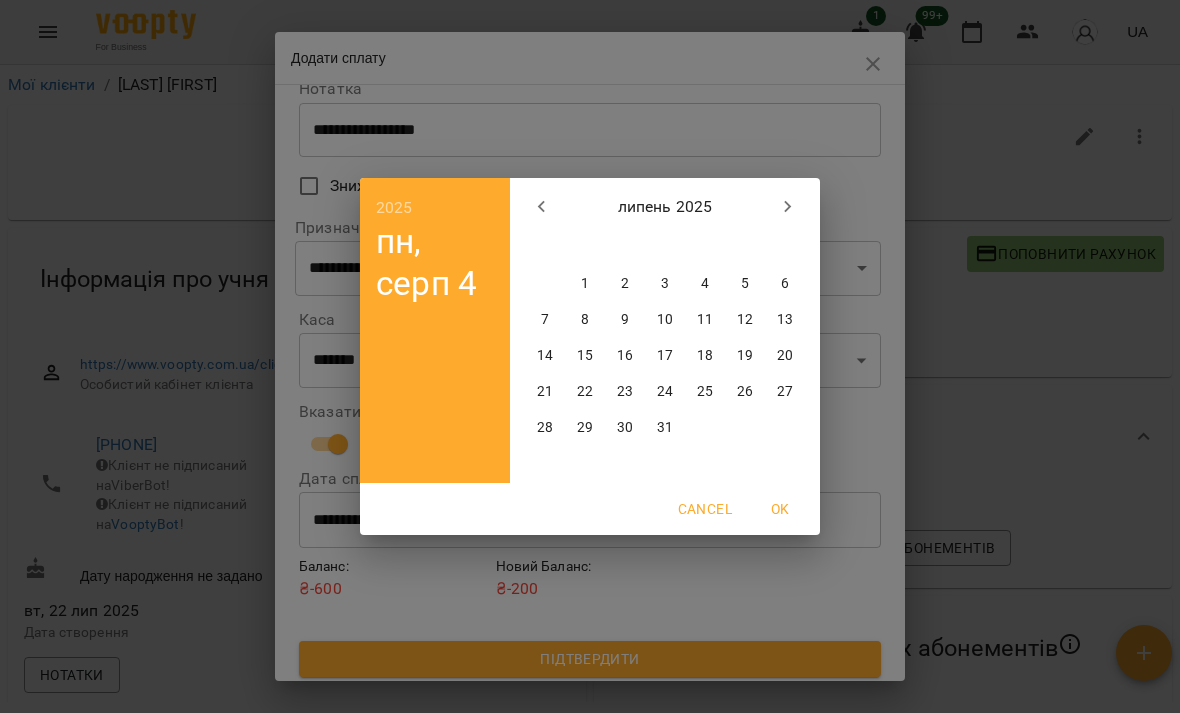 click on "22" at bounding box center [585, 392] 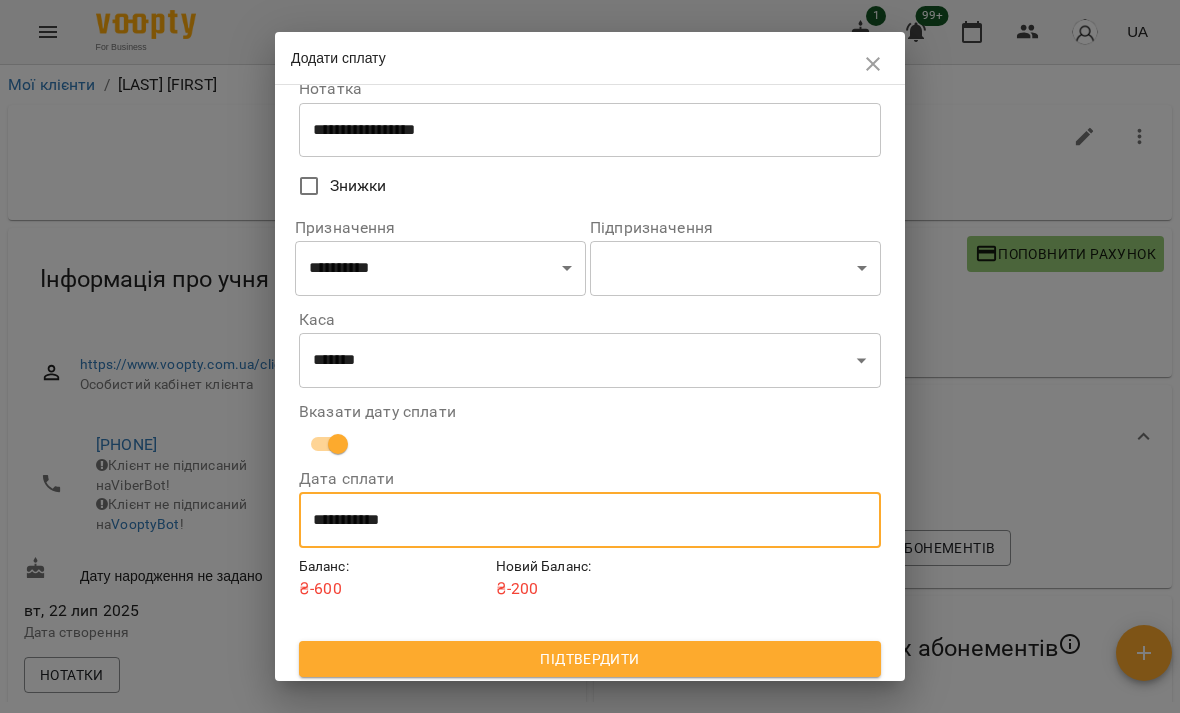 click on "Підтвердити" at bounding box center [590, 659] 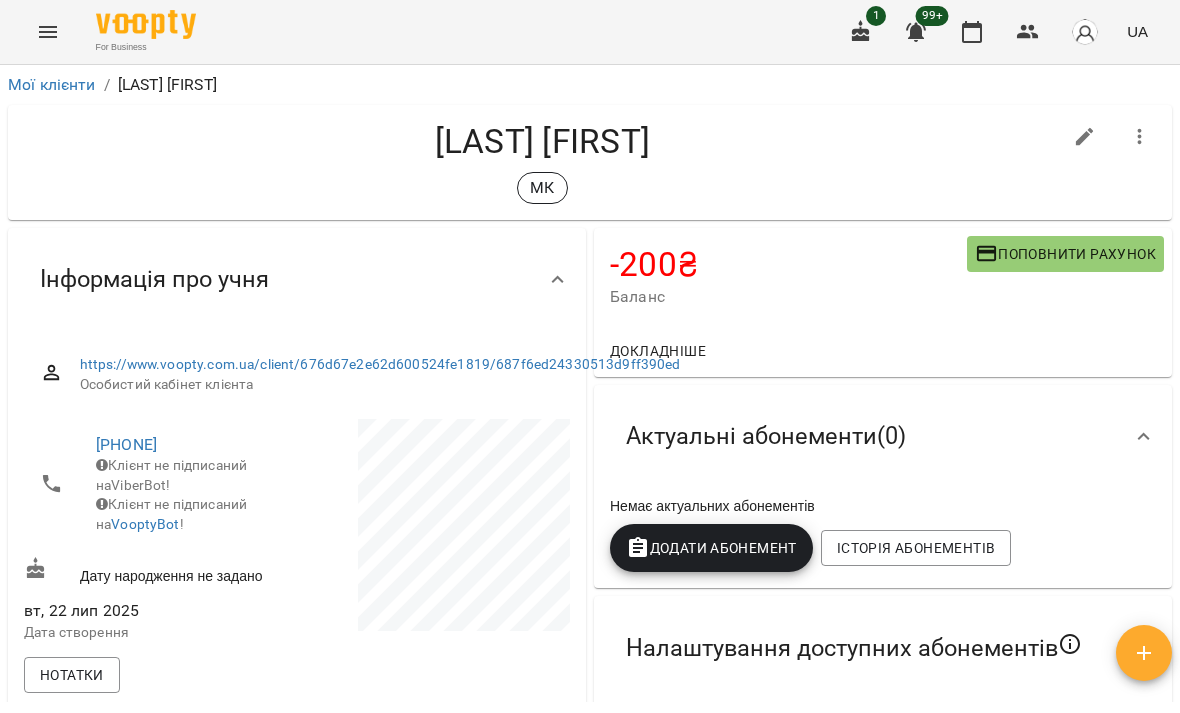 click on "Поповнити рахунок" at bounding box center [1065, 254] 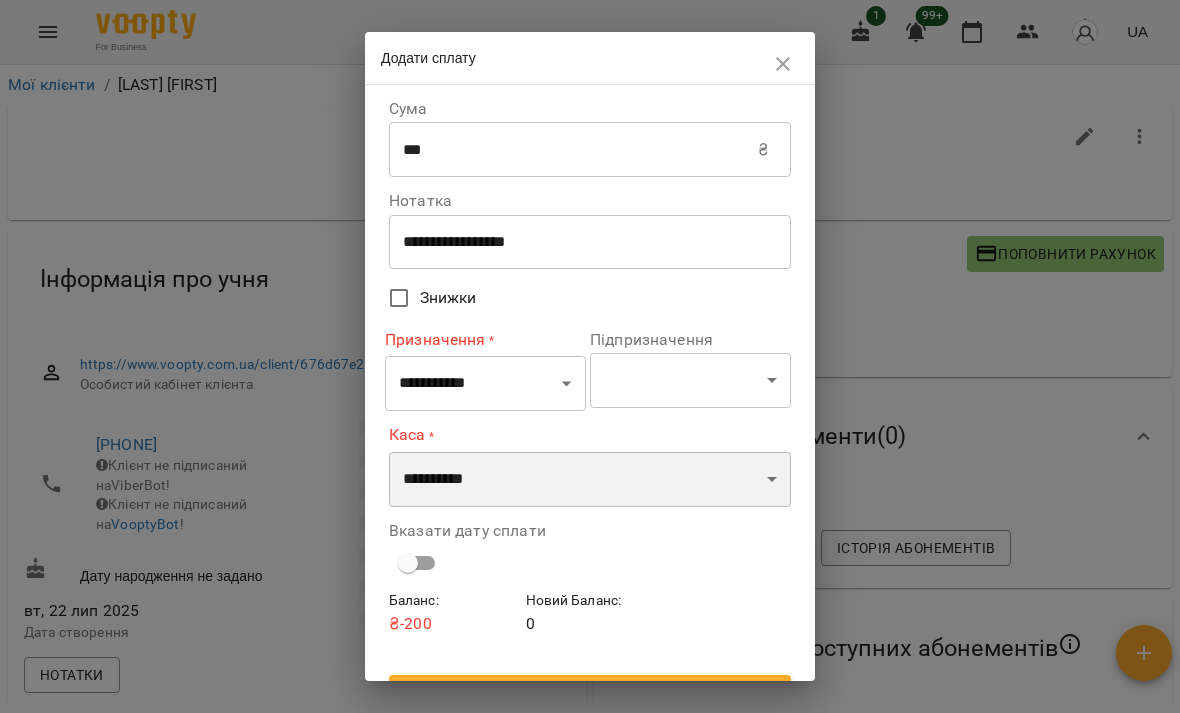 click on "**********" at bounding box center [590, 480] 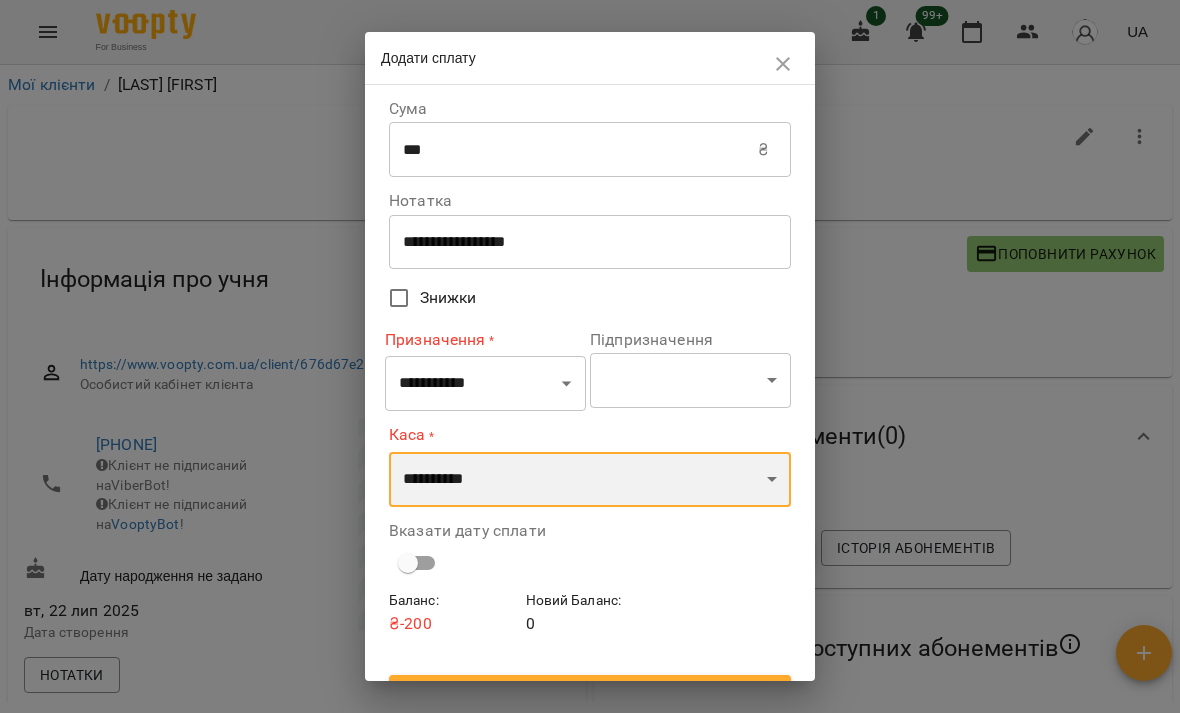 select on "***" 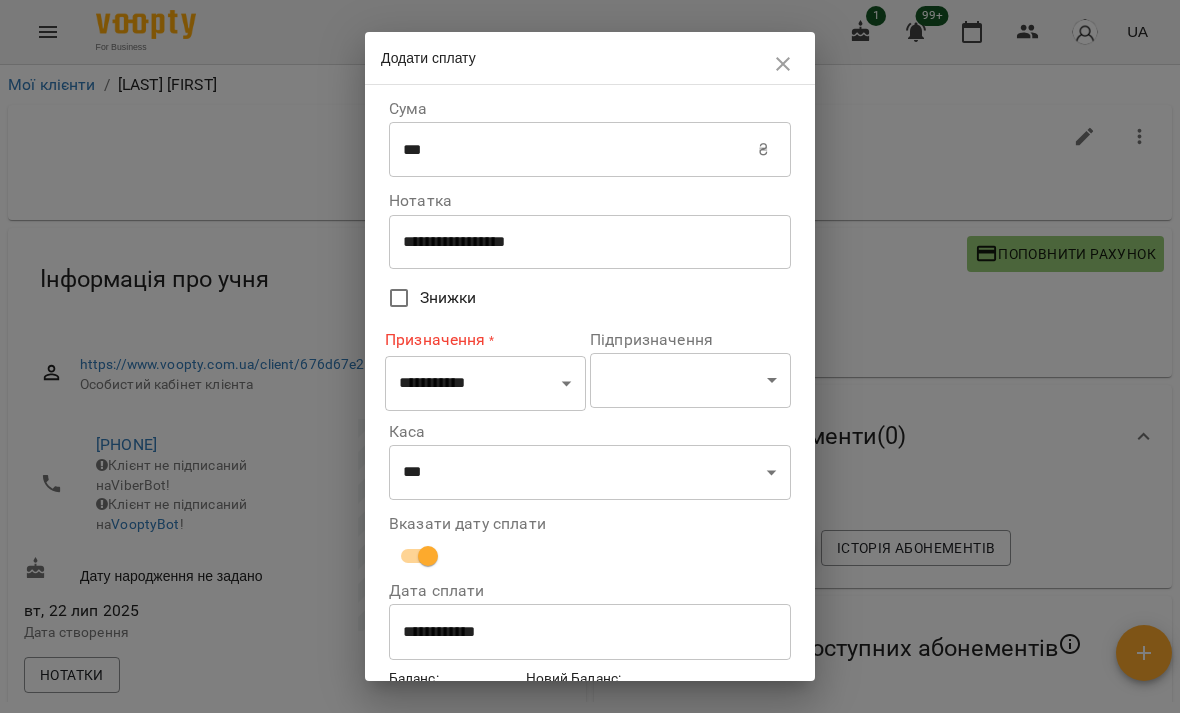 click on "**********" at bounding box center [590, 632] 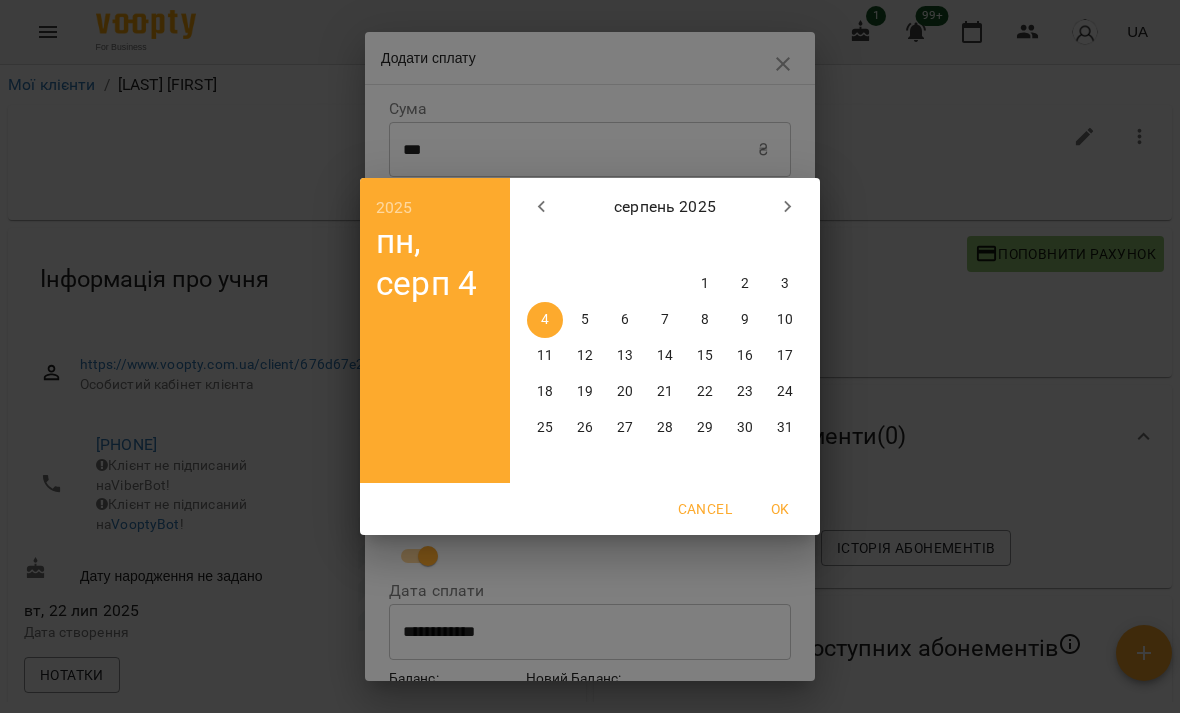 click 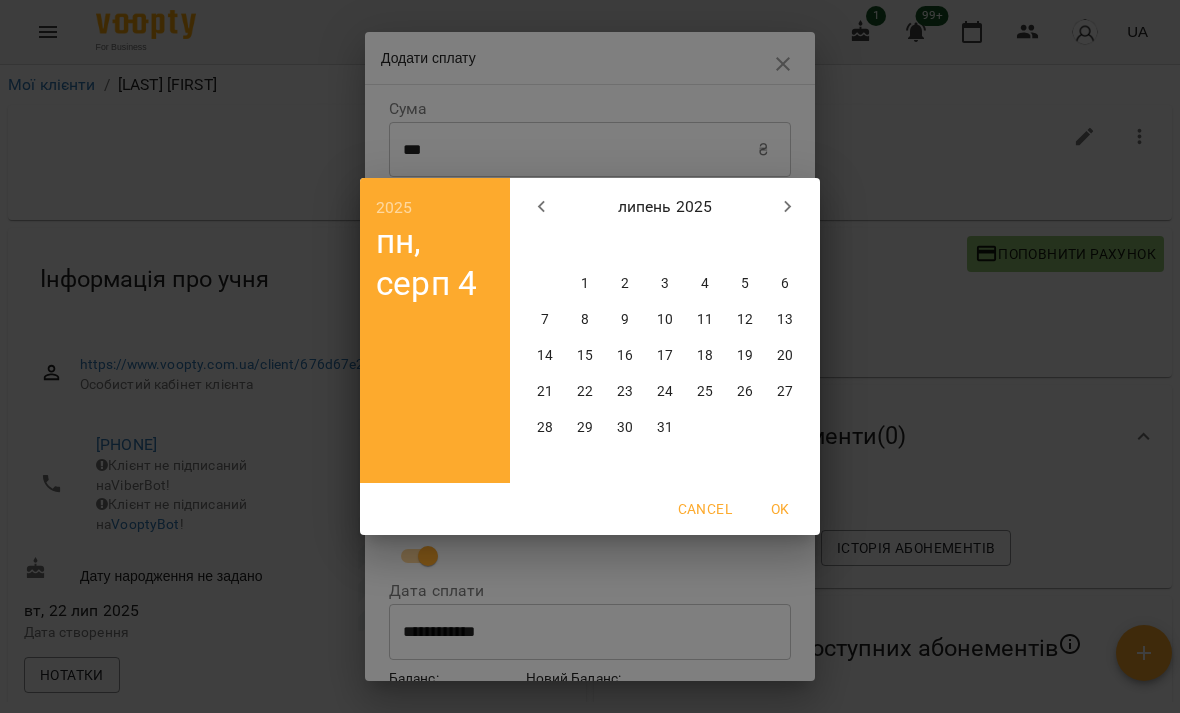 click on "21" at bounding box center (545, 392) 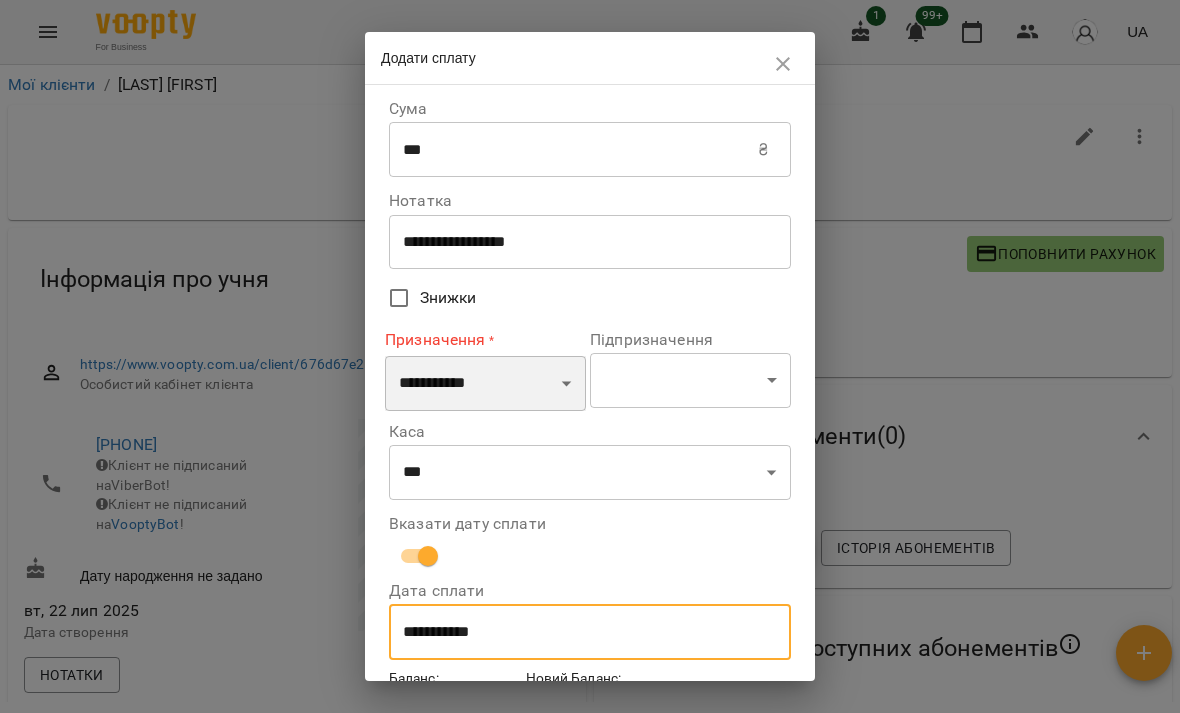 click on "**********" at bounding box center (485, 384) 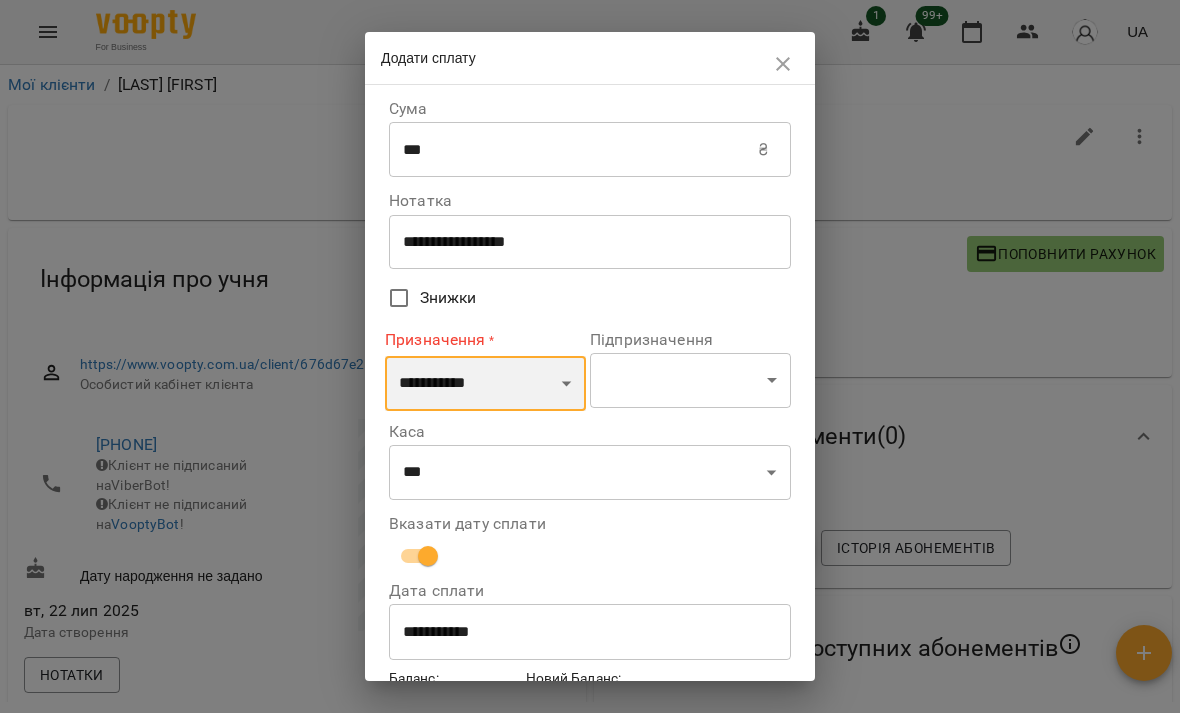 select on "*********" 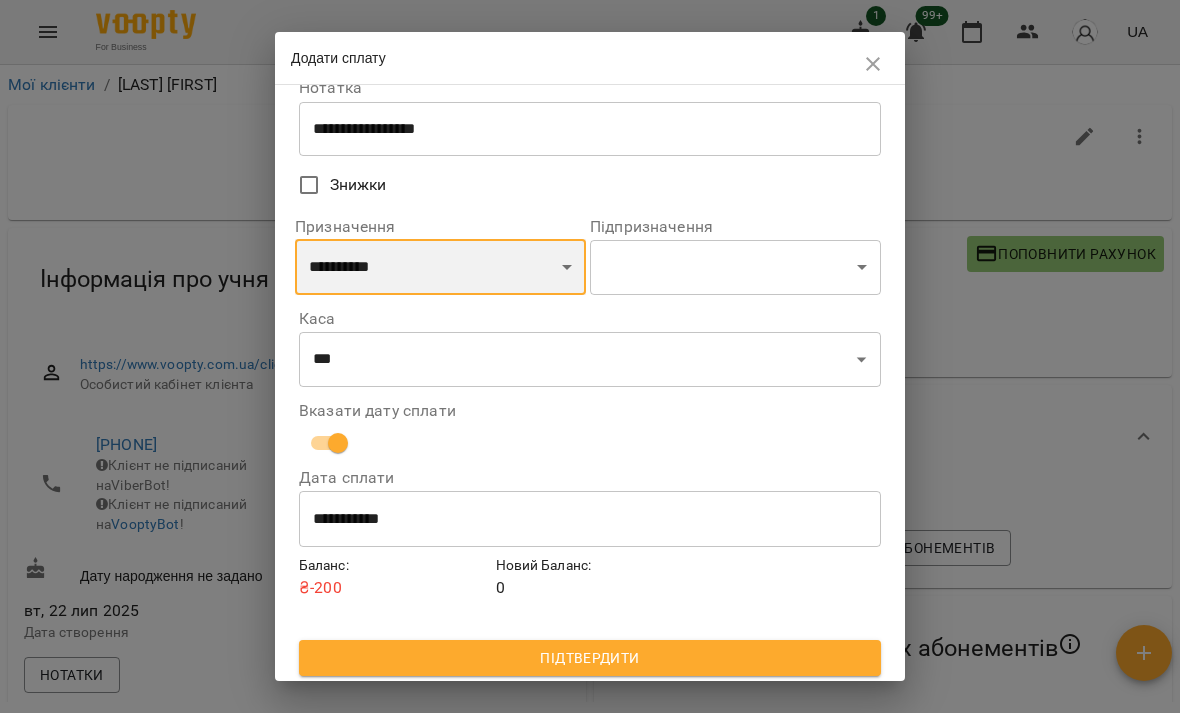 scroll, scrollTop: 112, scrollLeft: 0, axis: vertical 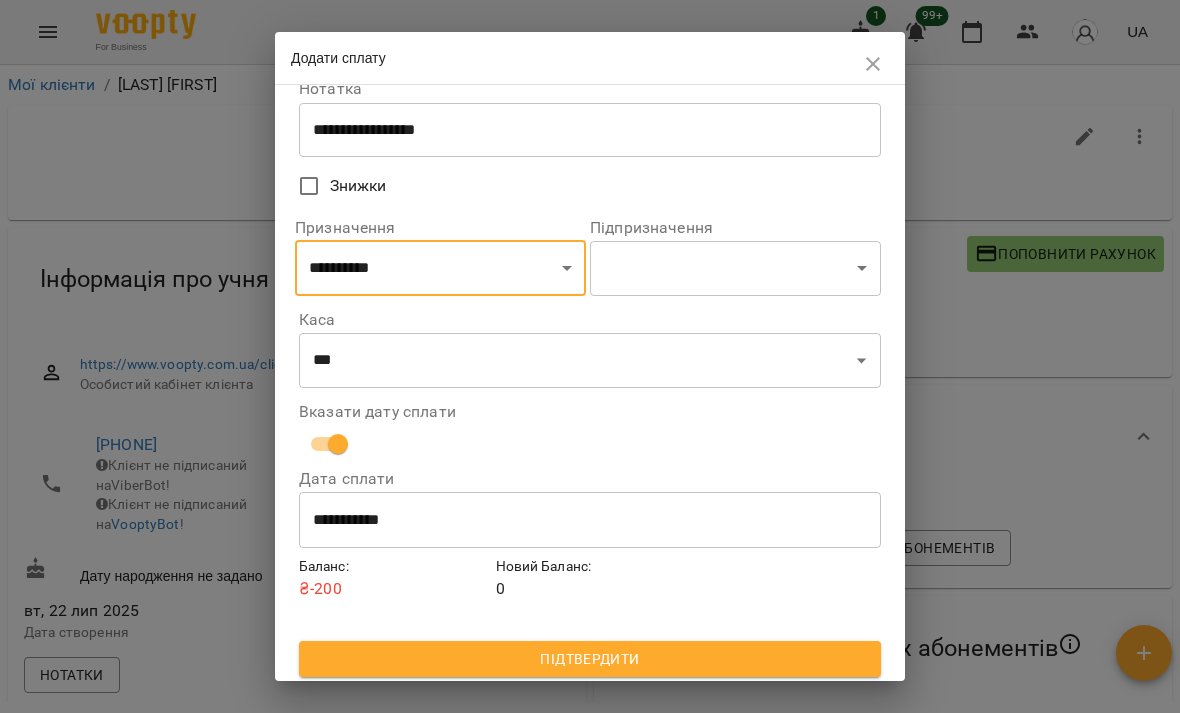 click on "Підтвердити" at bounding box center (590, 659) 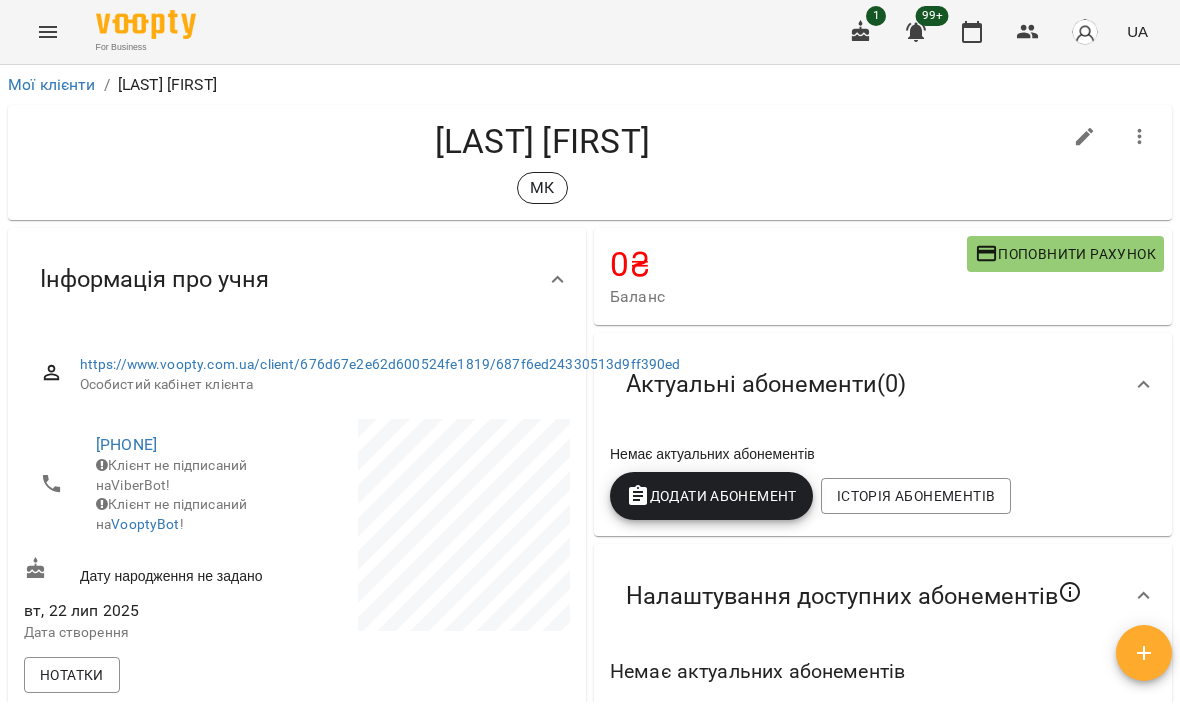 click at bounding box center (48, 32) 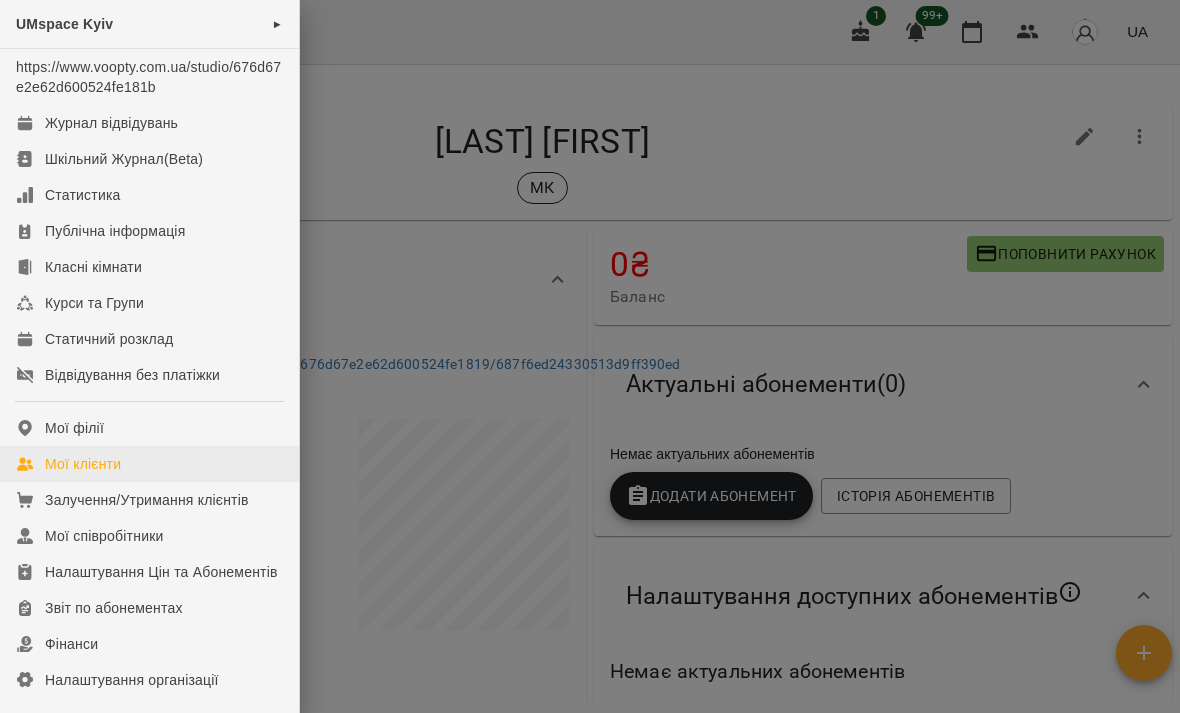 click on "Мої клієнти" at bounding box center (83, 464) 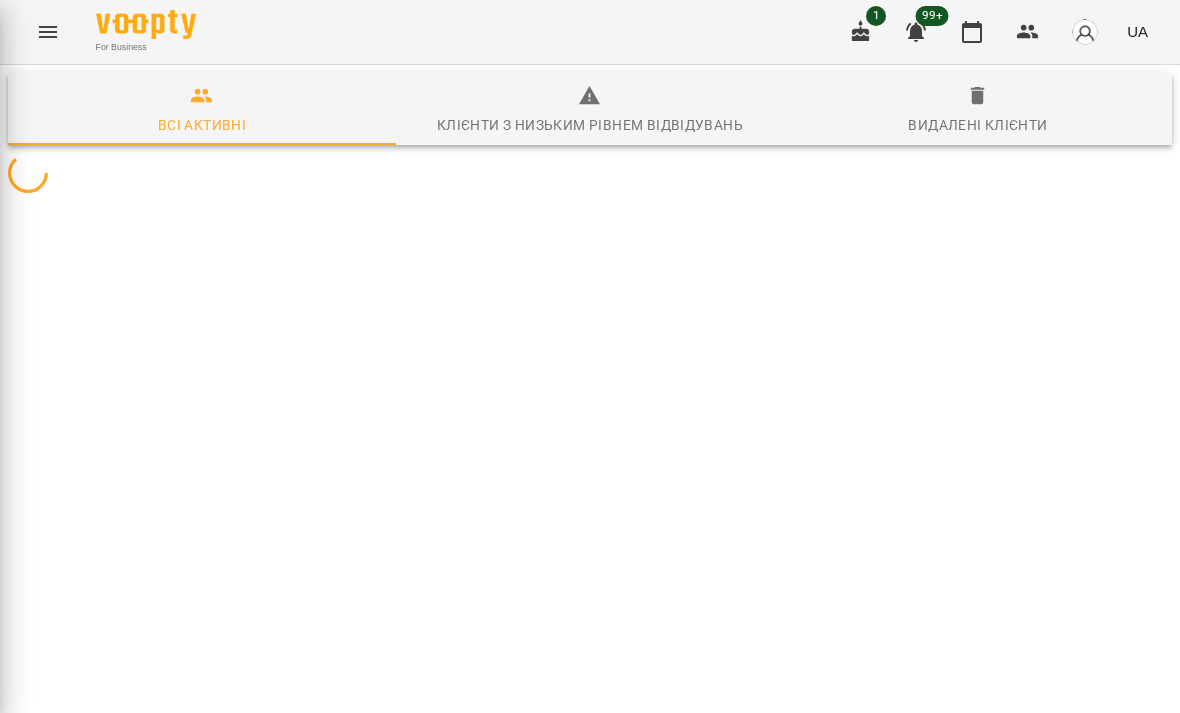 scroll, scrollTop: 0, scrollLeft: 0, axis: both 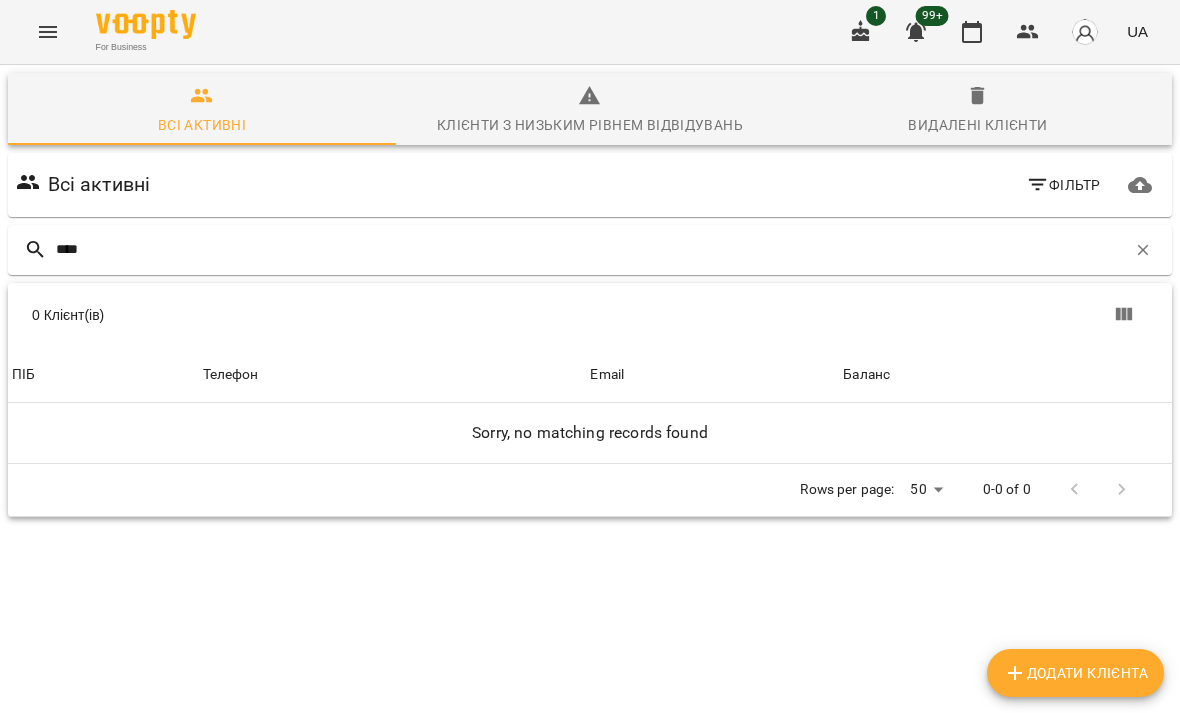 click on "Видалені клієнти" at bounding box center [977, 125] 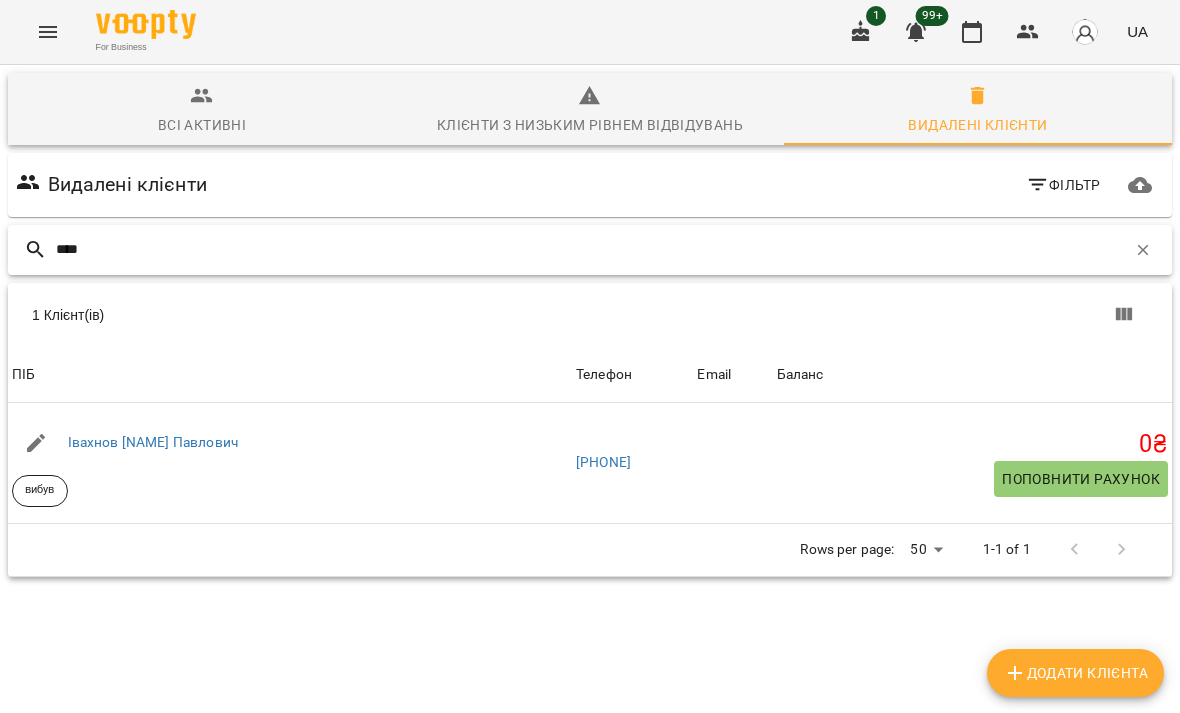 click on "****" at bounding box center [591, 249] 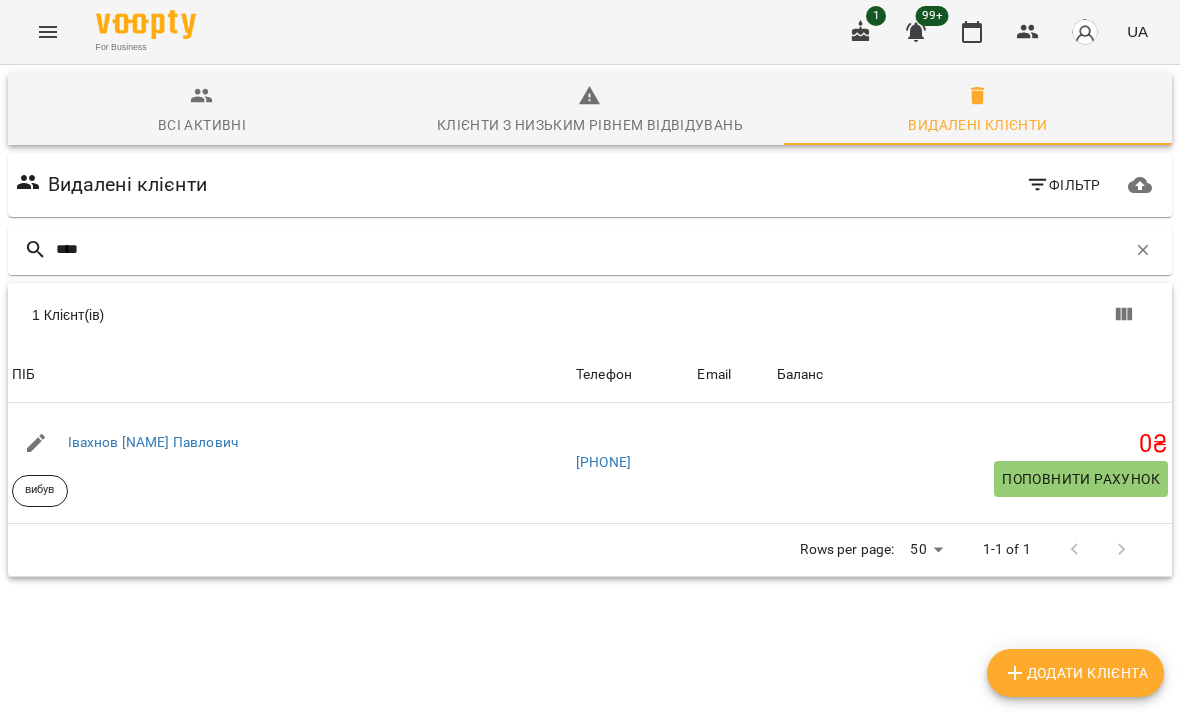 click 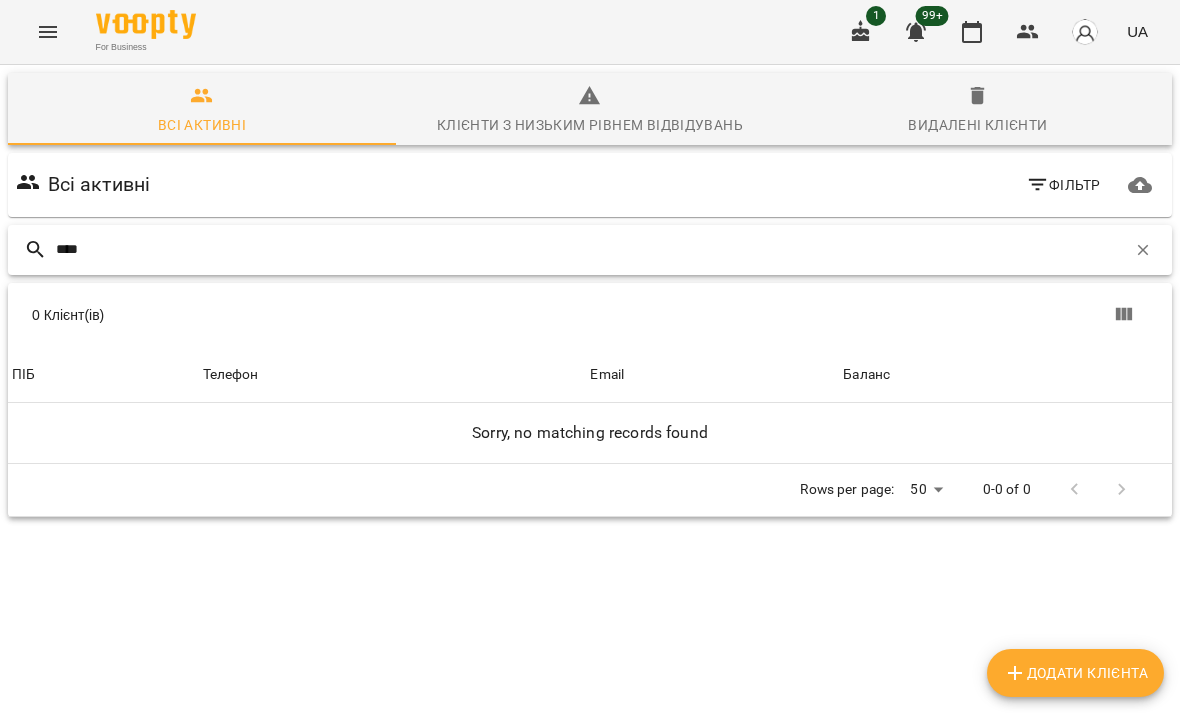 click on "****" at bounding box center [591, 249] 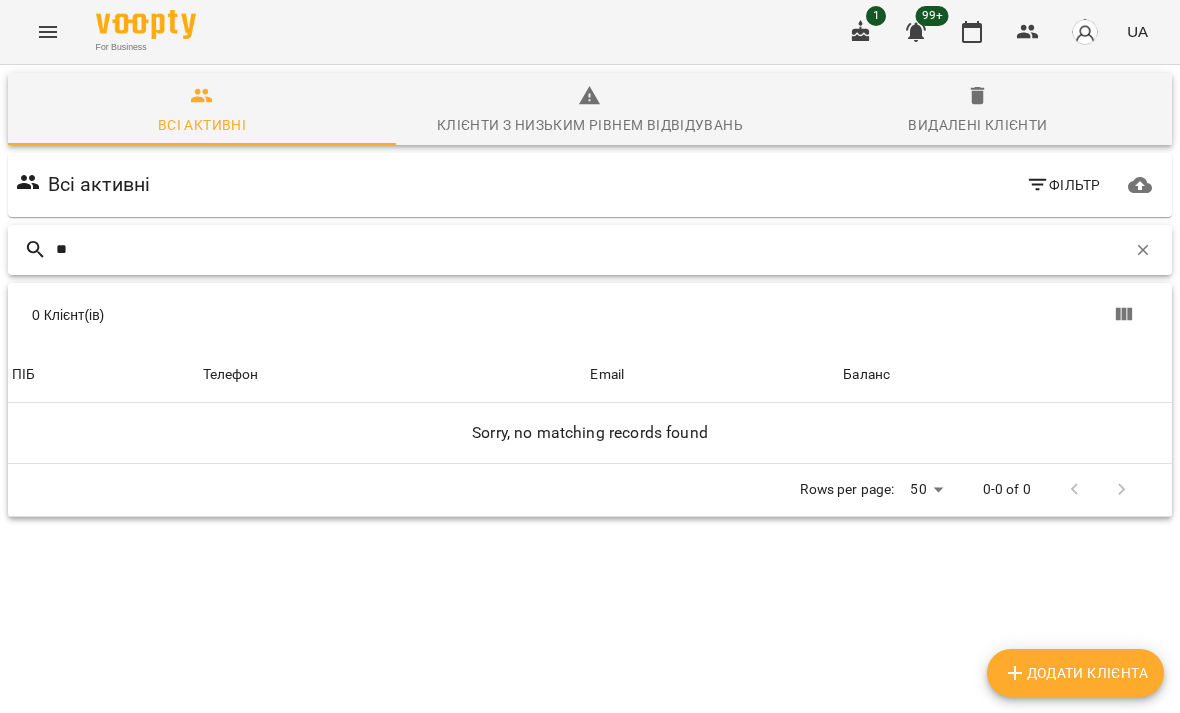 type on "*" 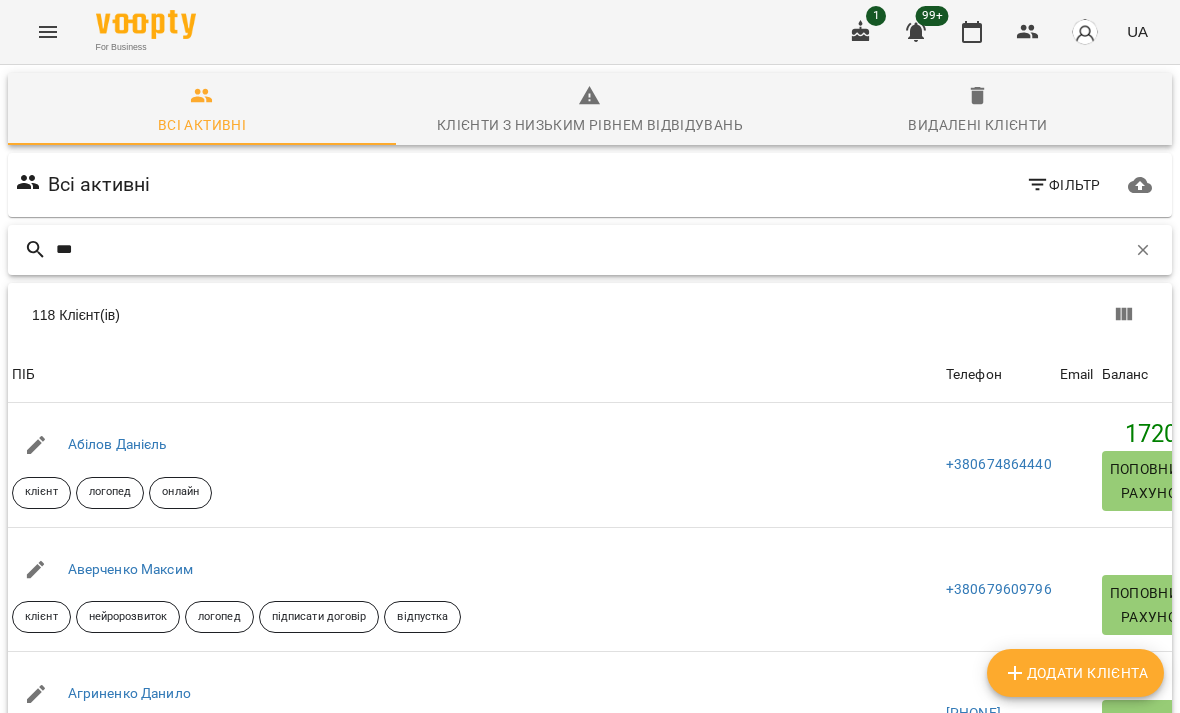 type on "****" 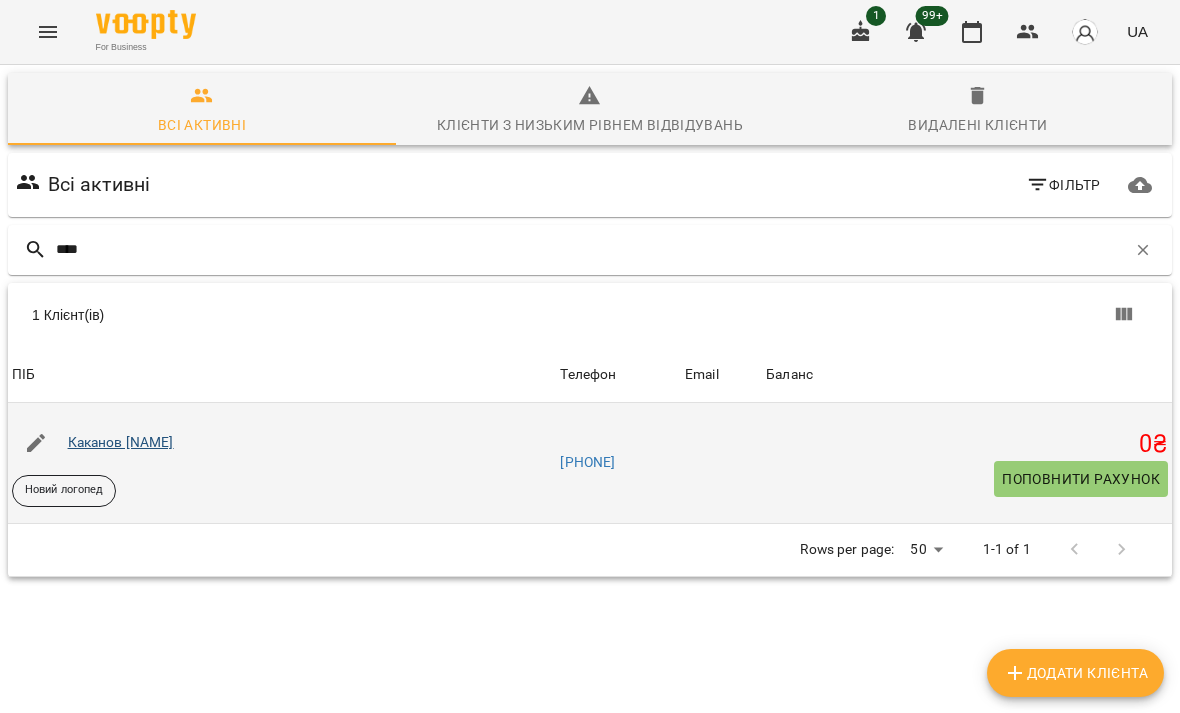 click on "Каканов [NAME]" at bounding box center (121, 442) 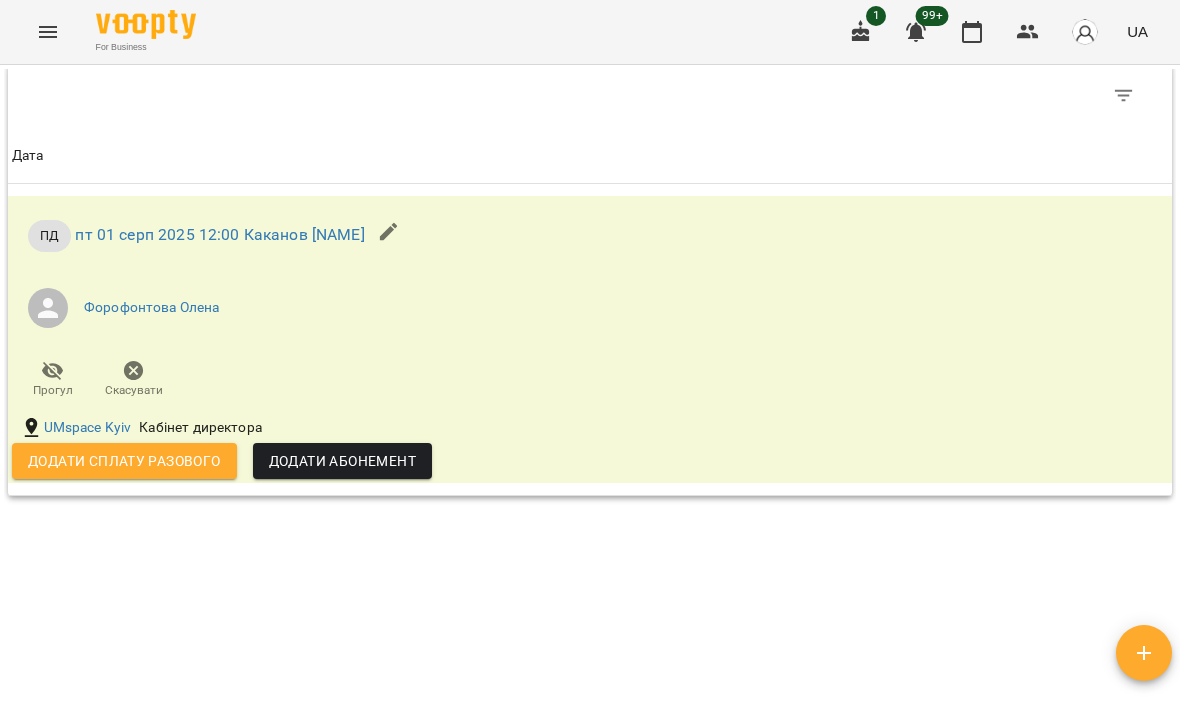scroll, scrollTop: 1221, scrollLeft: 0, axis: vertical 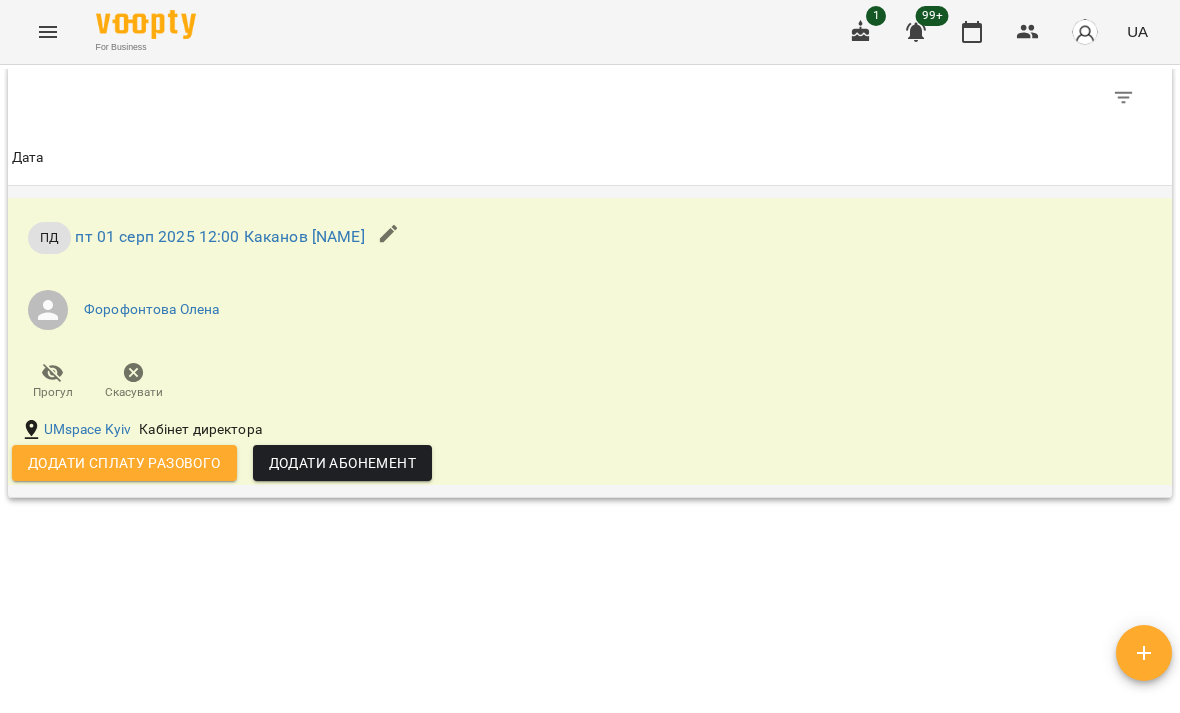 click on "Додати сплату разового" at bounding box center (124, 463) 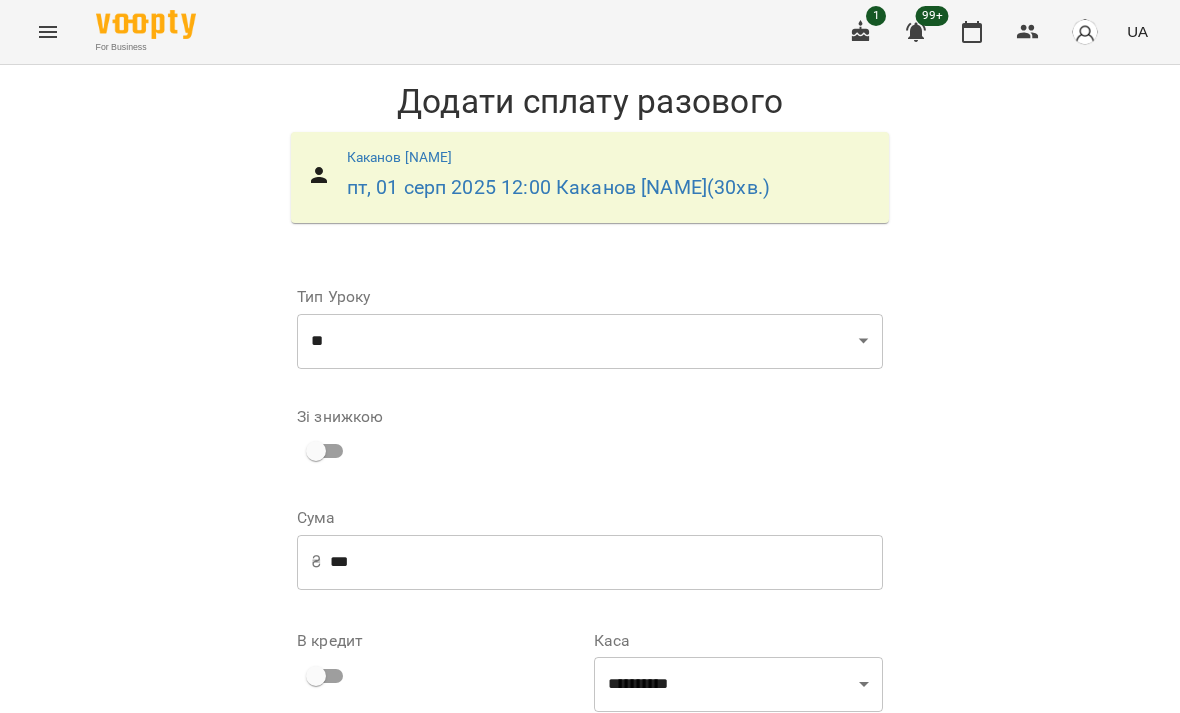 scroll, scrollTop: 86, scrollLeft: 0, axis: vertical 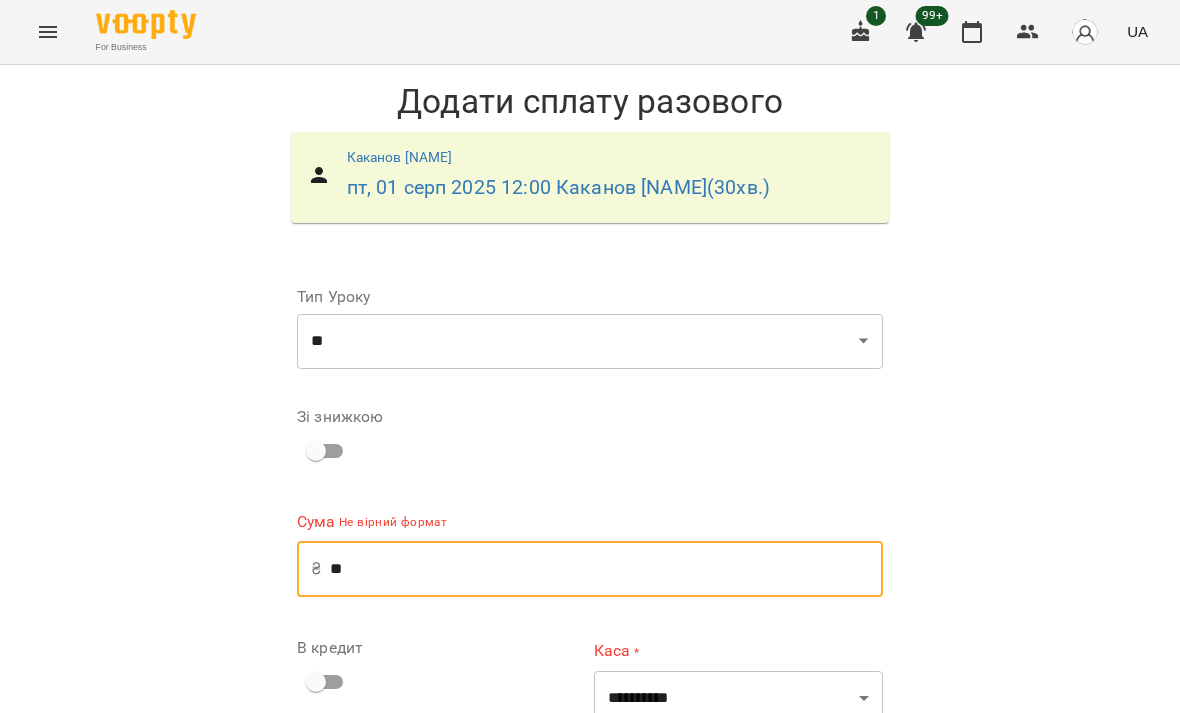 type on "*" 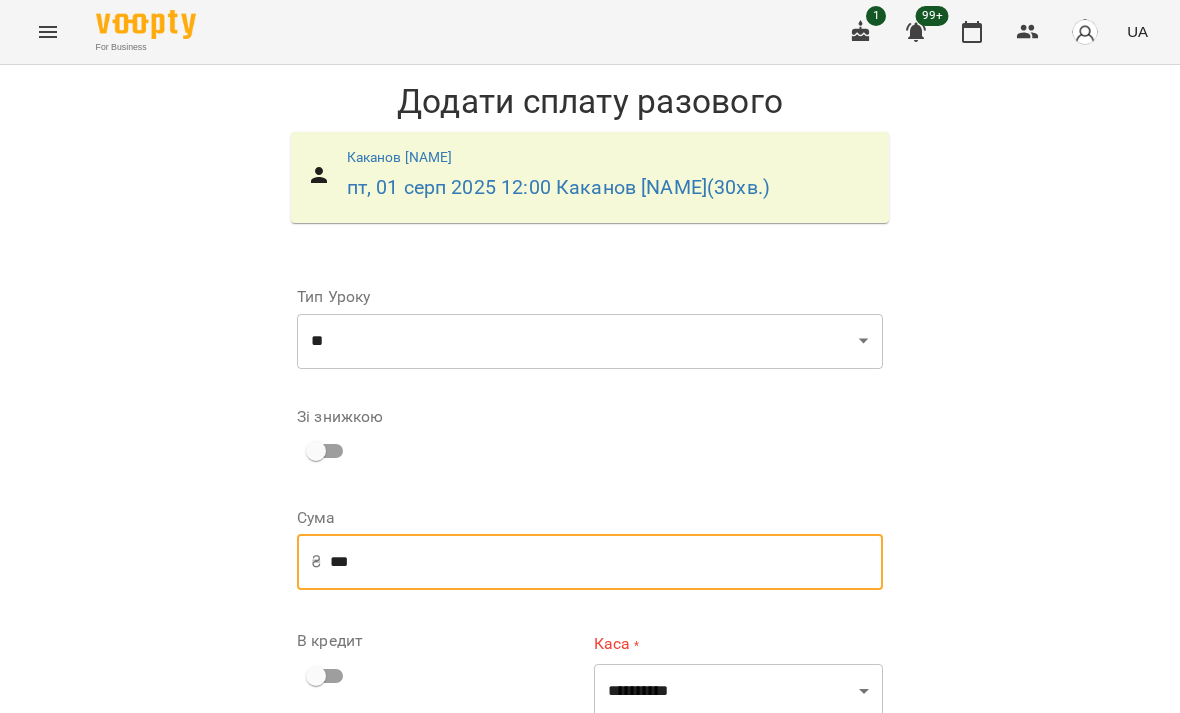 type on "***" 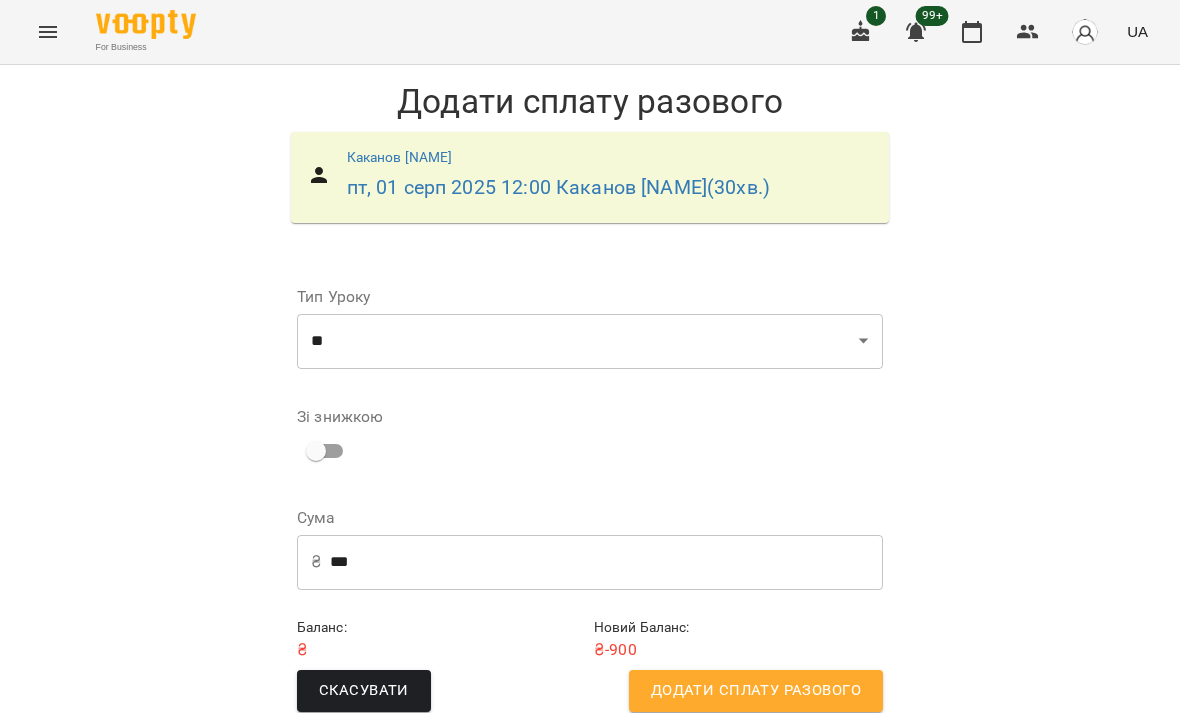scroll, scrollTop: 25, scrollLeft: 0, axis: vertical 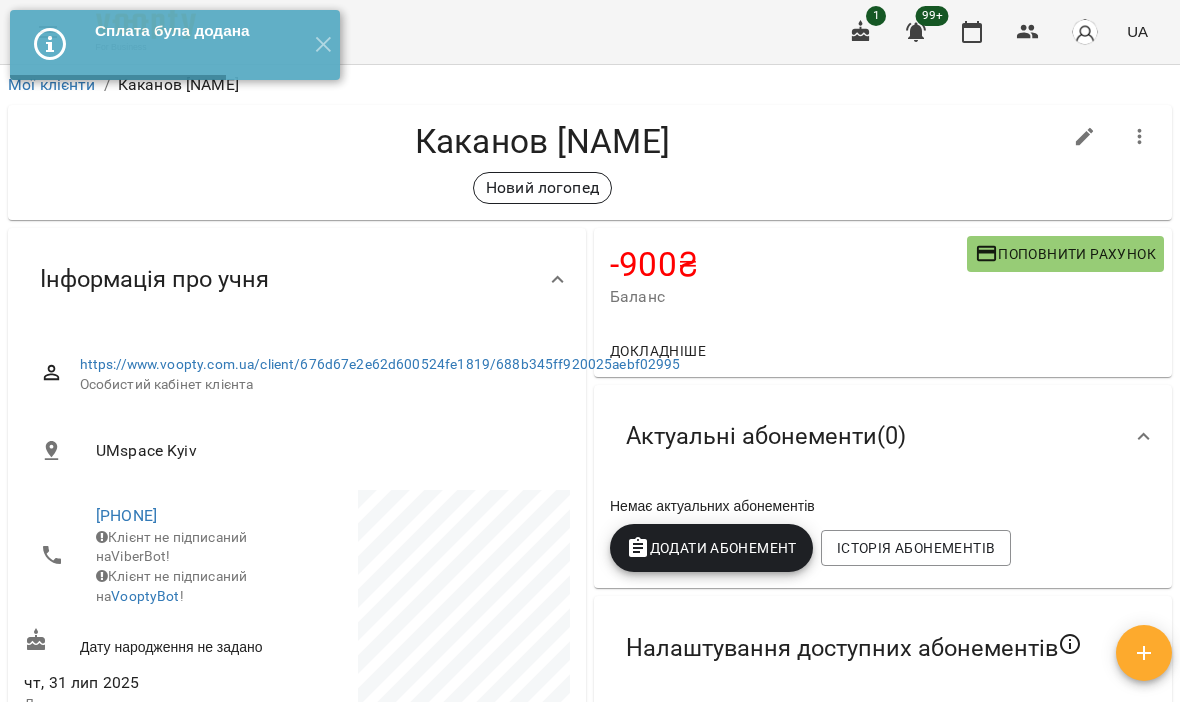 click on "Поповнити рахунок" at bounding box center (1065, 254) 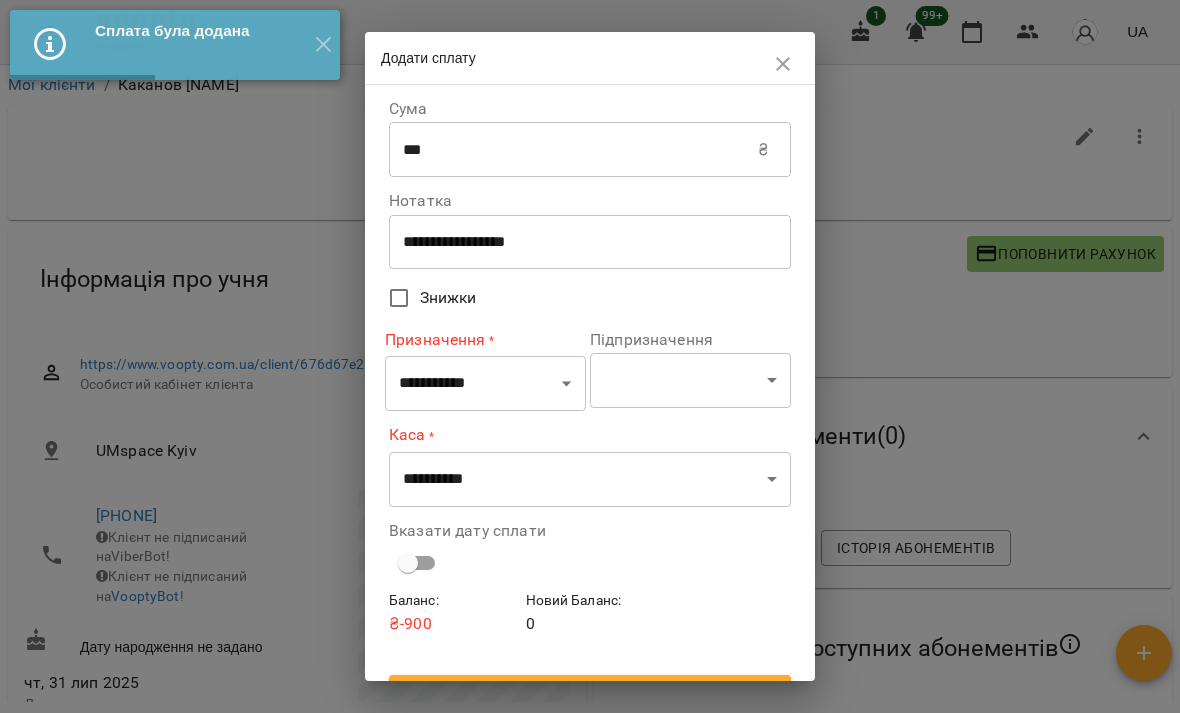 click on "***" at bounding box center (573, 150) 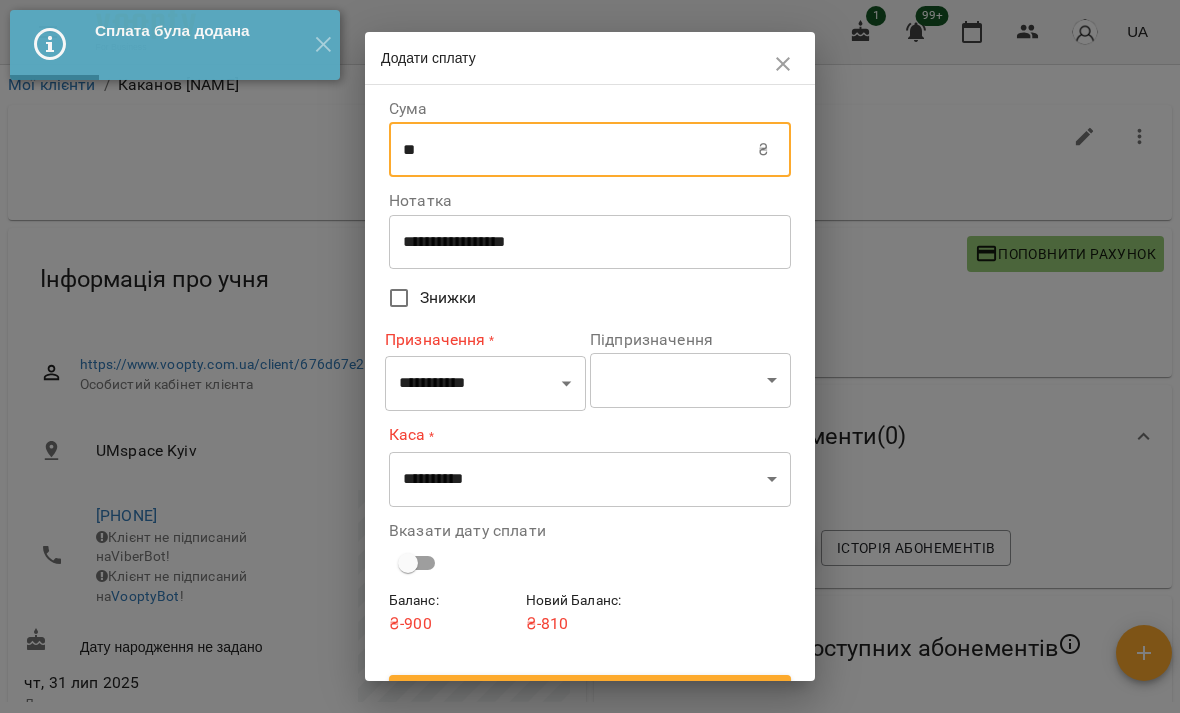 type on "*" 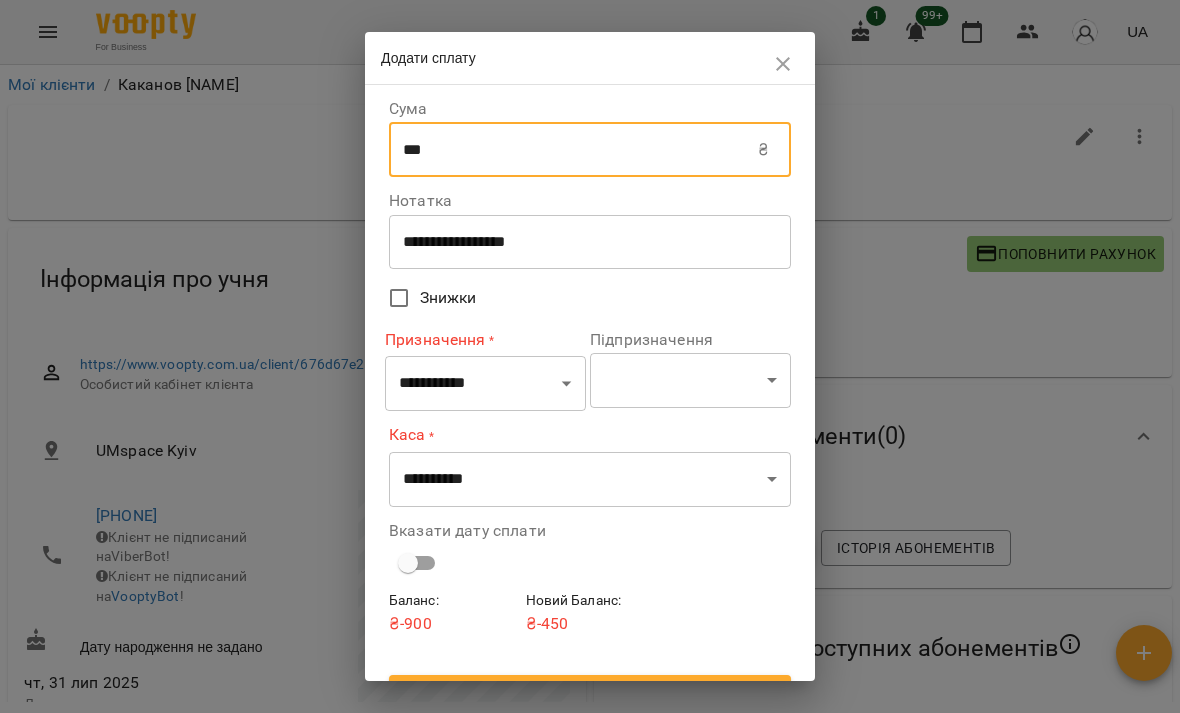 type on "***" 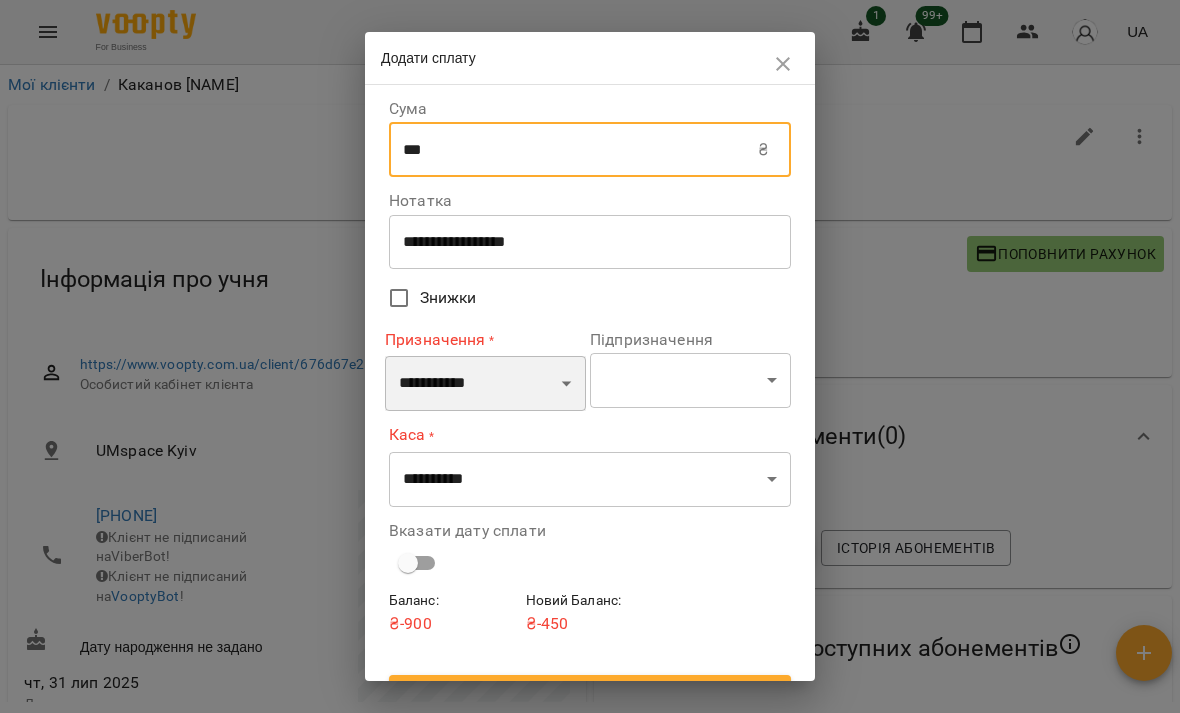 click on "**********" at bounding box center (485, 384) 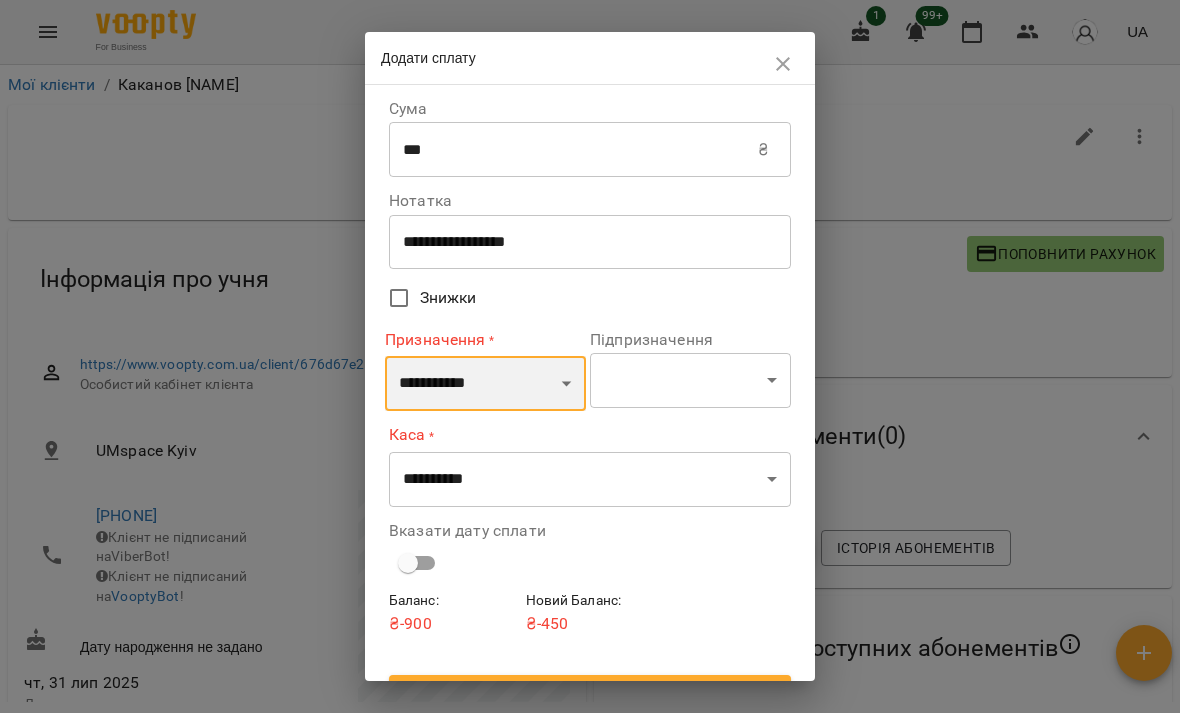 select on "*********" 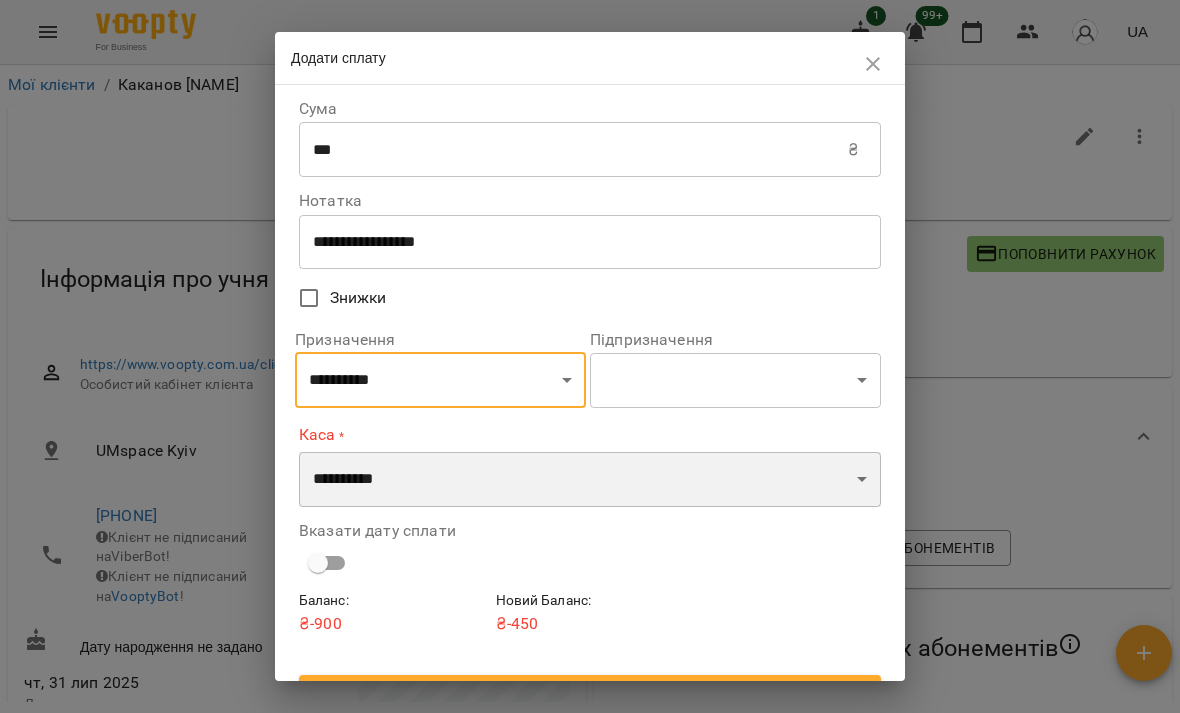 click on "**********" at bounding box center [590, 480] 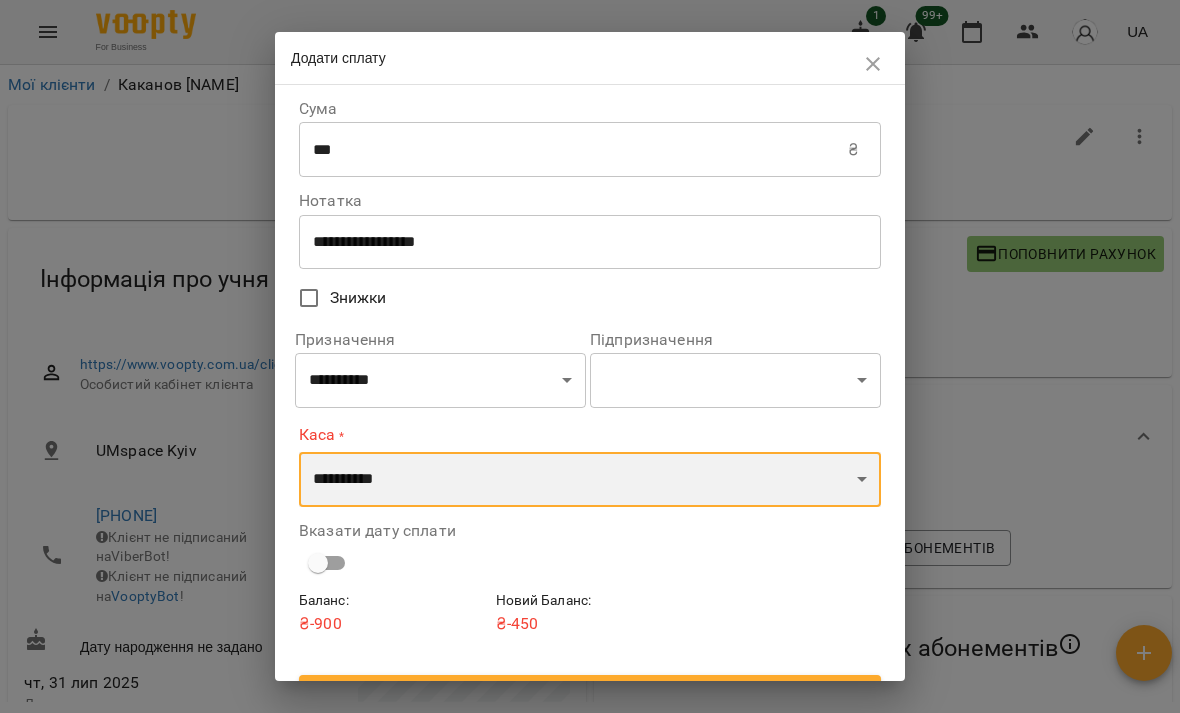 select on "***" 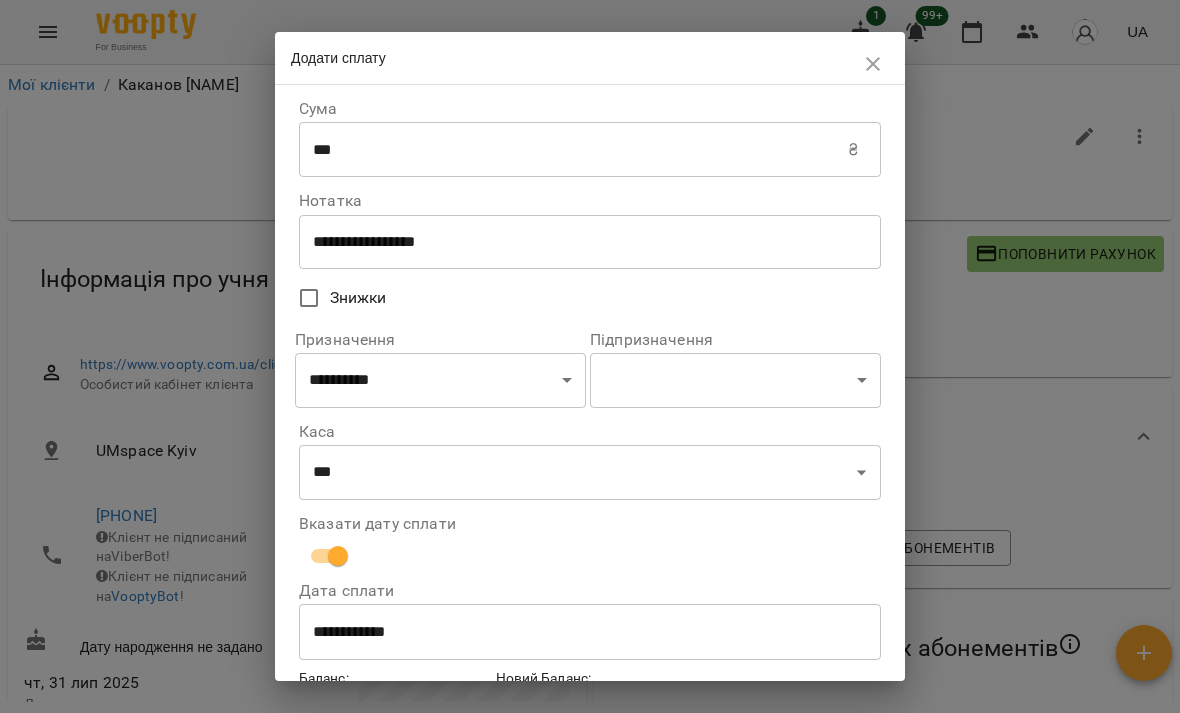 click on "**********" at bounding box center [590, 632] 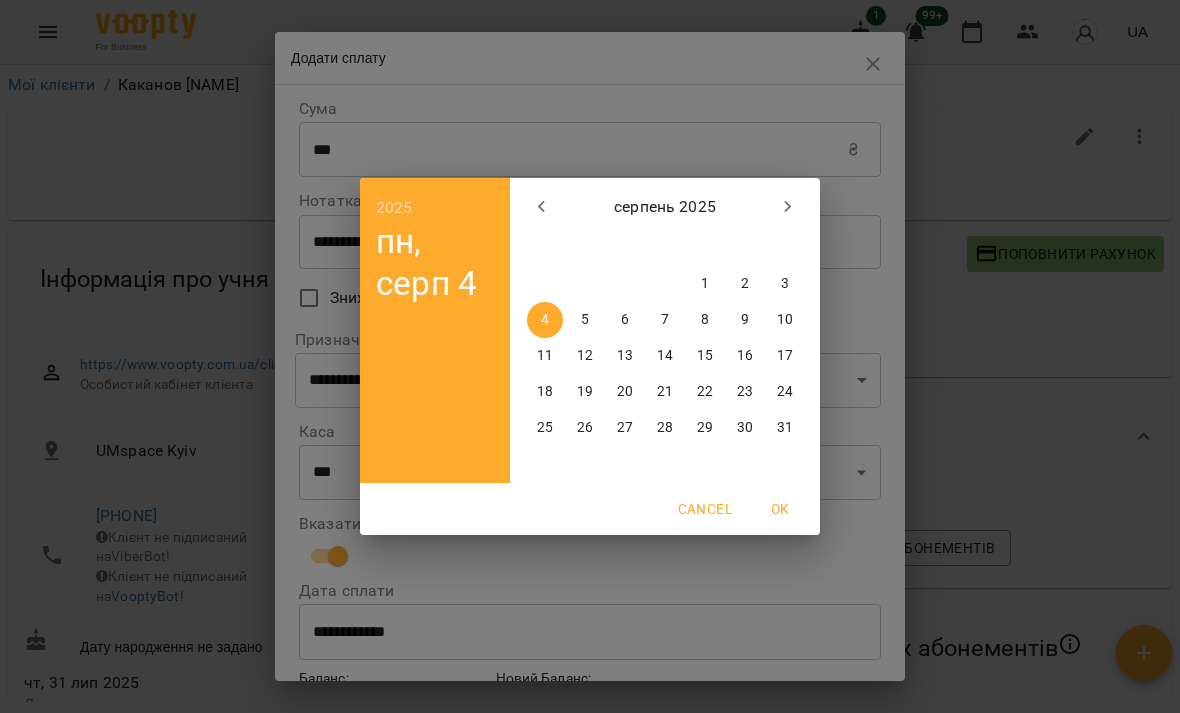 click 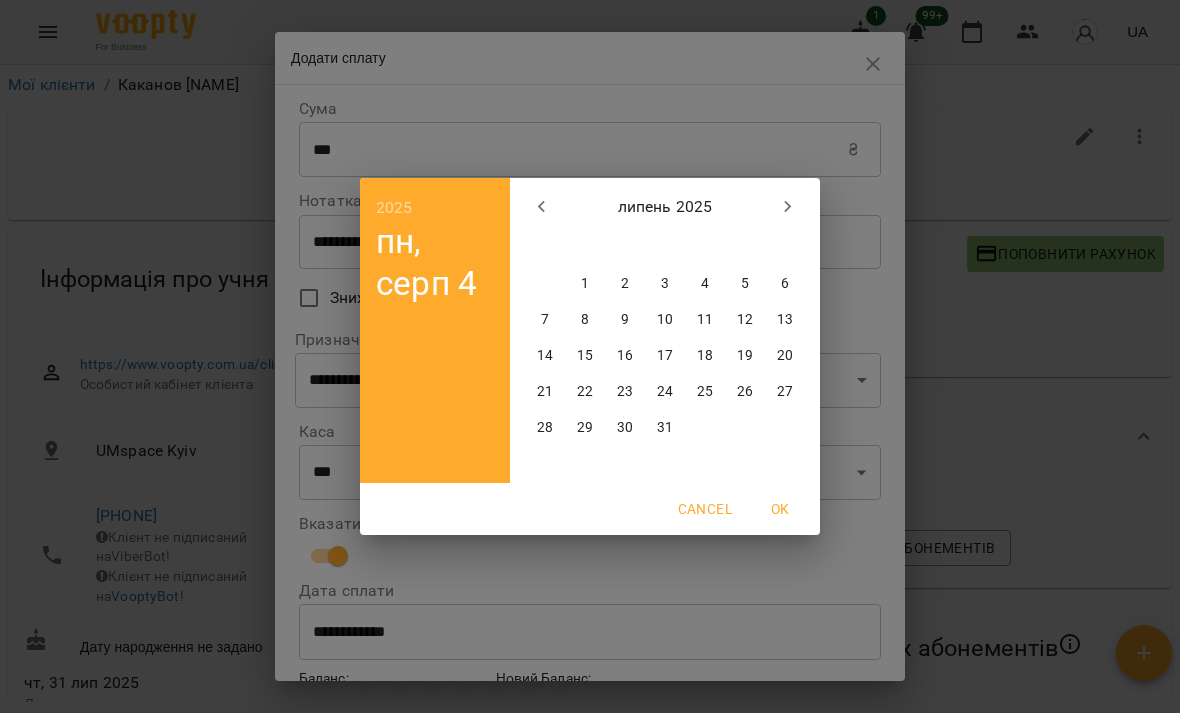 click on "31" at bounding box center [665, 428] 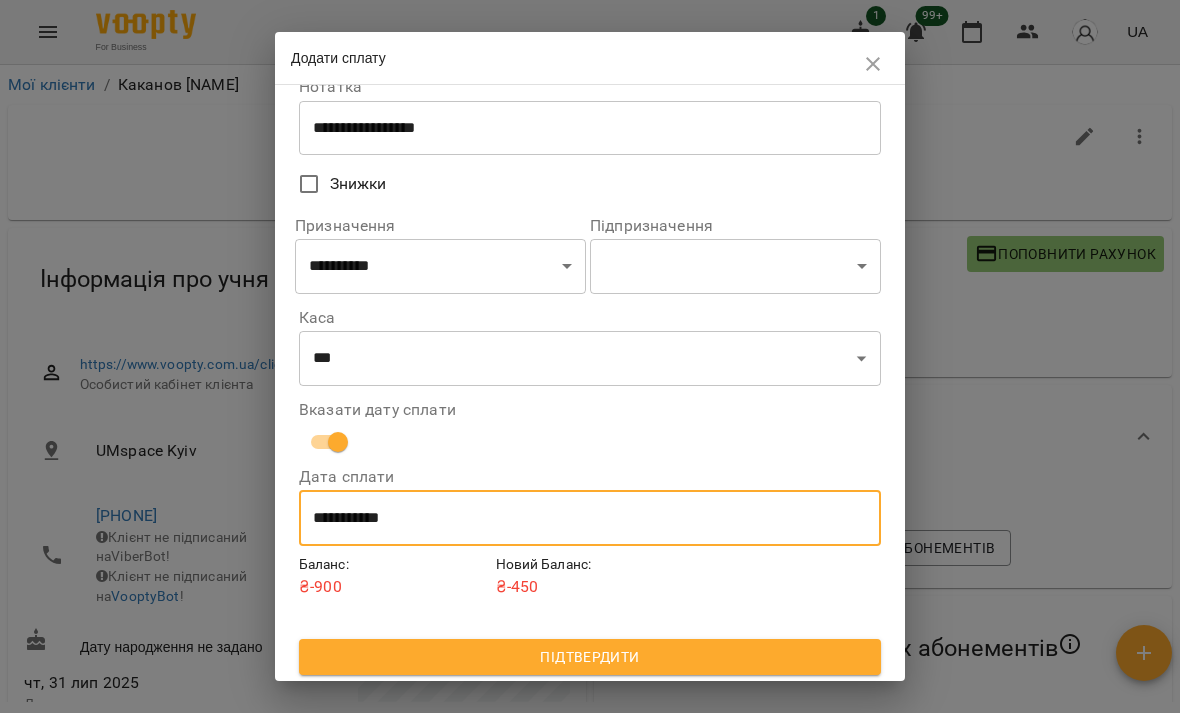 scroll, scrollTop: 112, scrollLeft: 0, axis: vertical 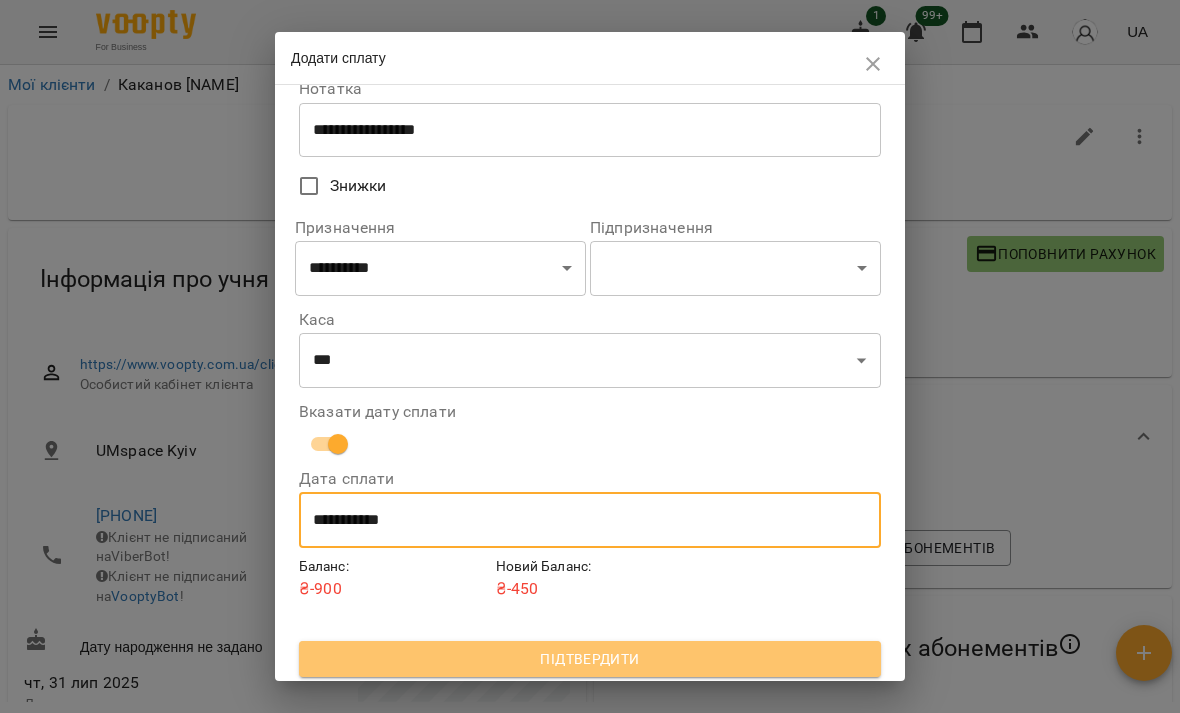 click on "Підтвердити" at bounding box center (590, 659) 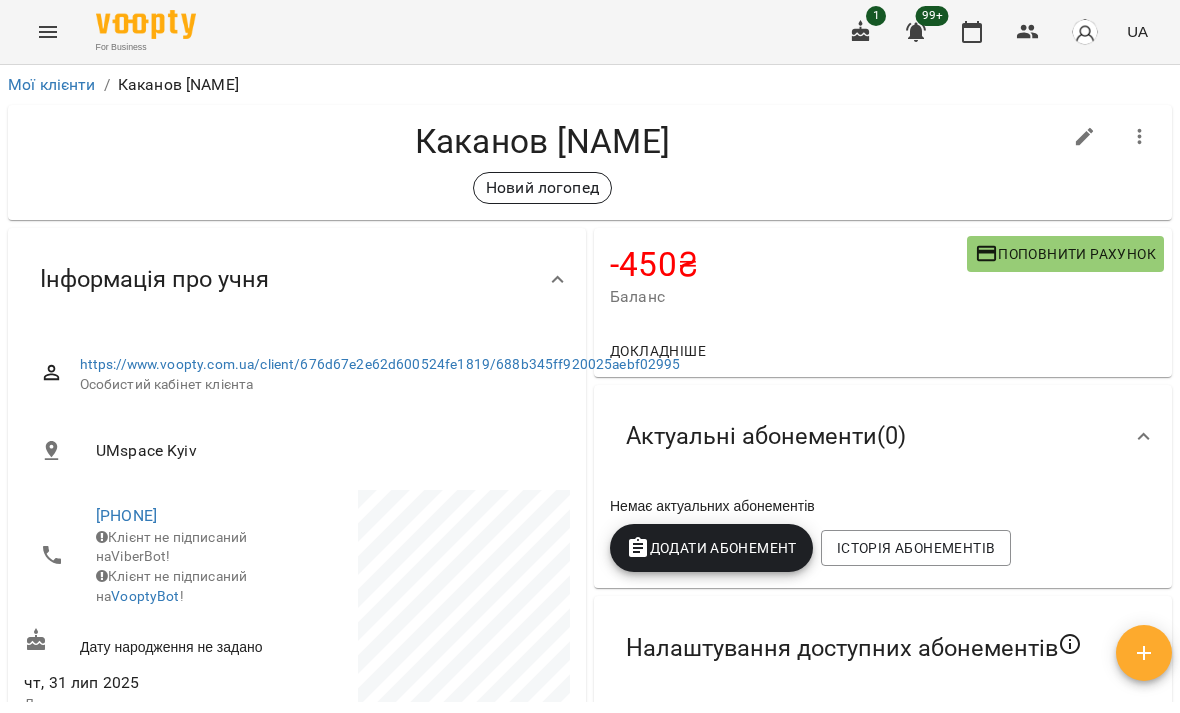 scroll, scrollTop: 0, scrollLeft: 0, axis: both 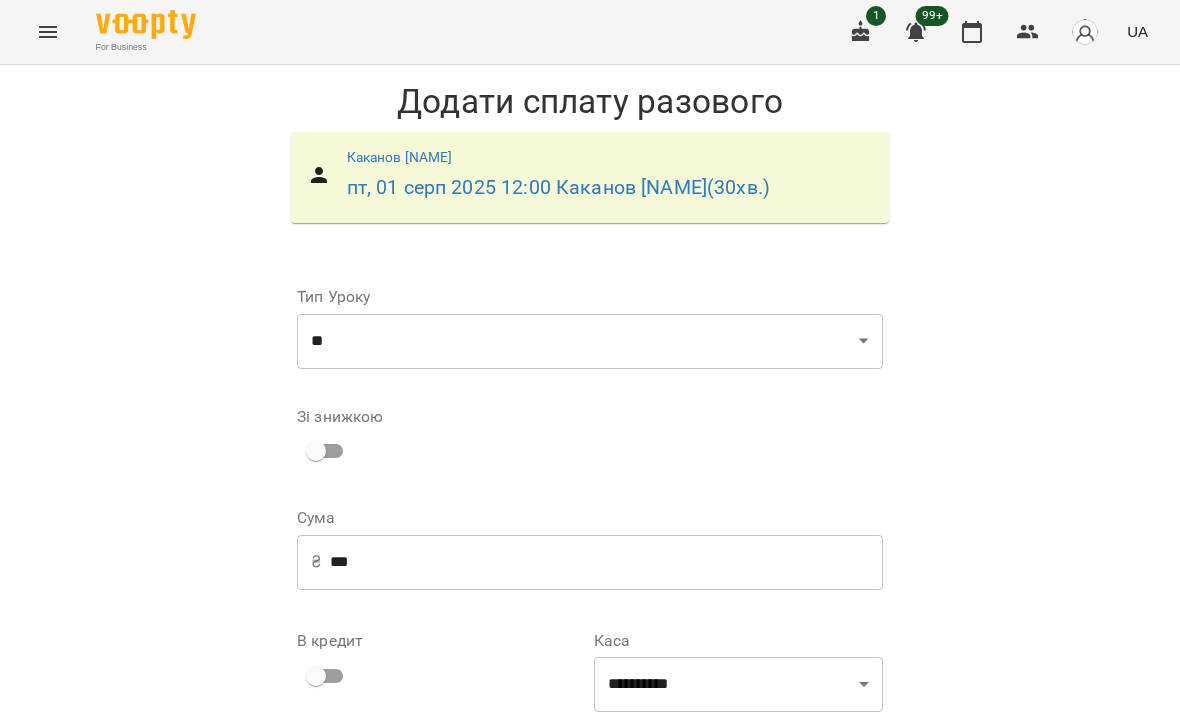 click at bounding box center (48, 32) 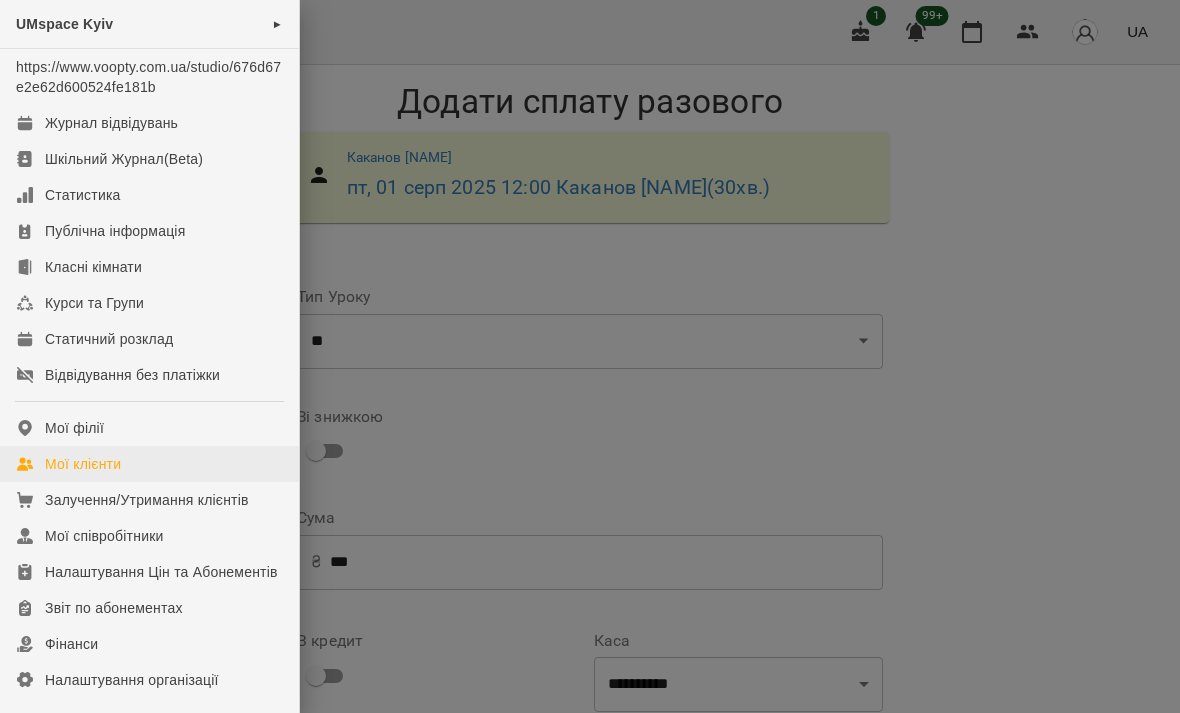 click on "Мої клієнти" at bounding box center [83, 464] 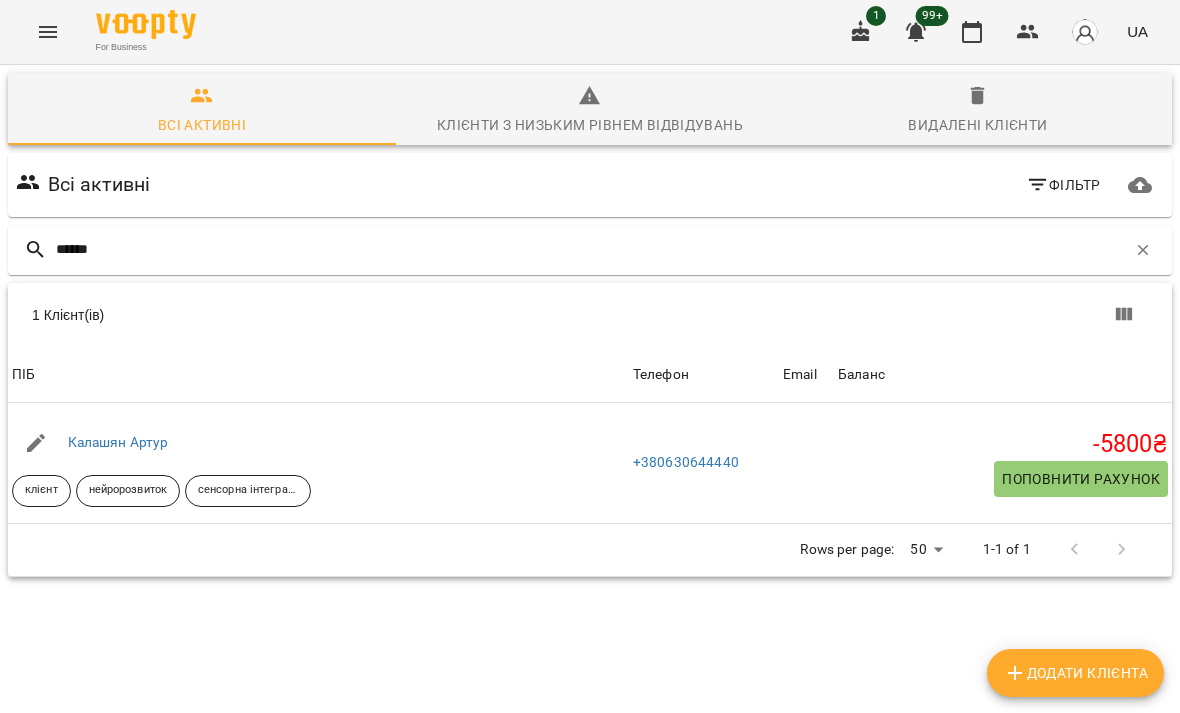 type on "*******" 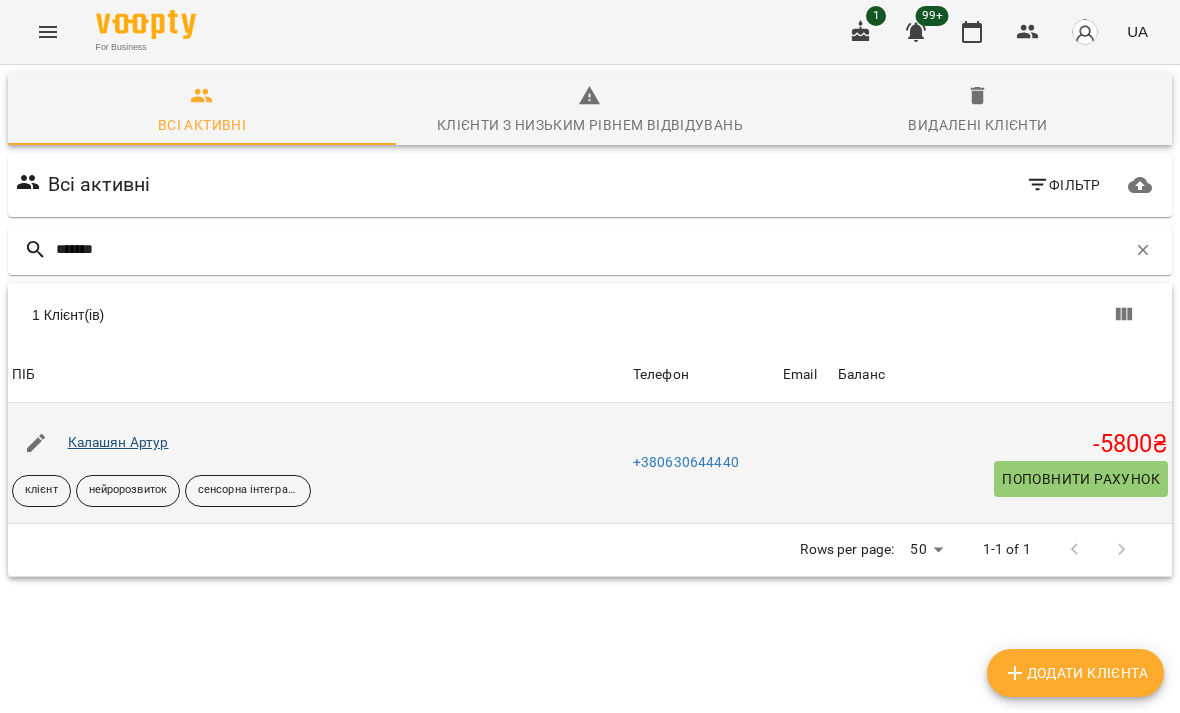 click on "Калашян Артур" at bounding box center [118, 442] 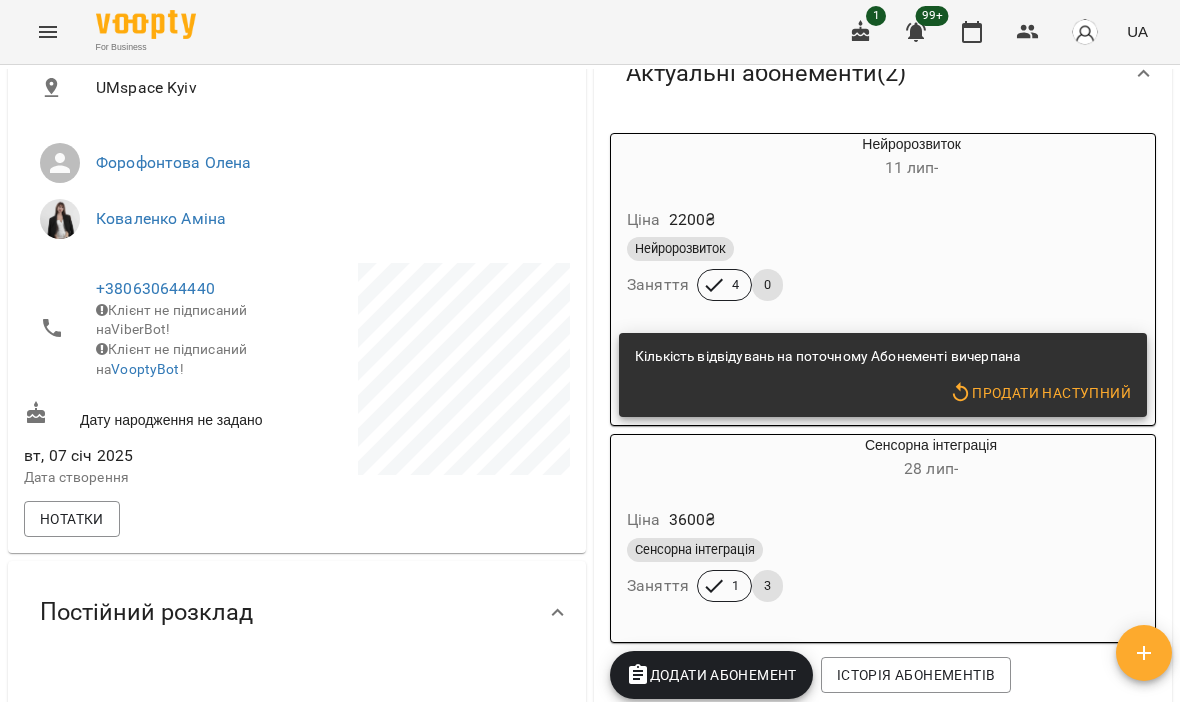 scroll, scrollTop: 364, scrollLeft: 0, axis: vertical 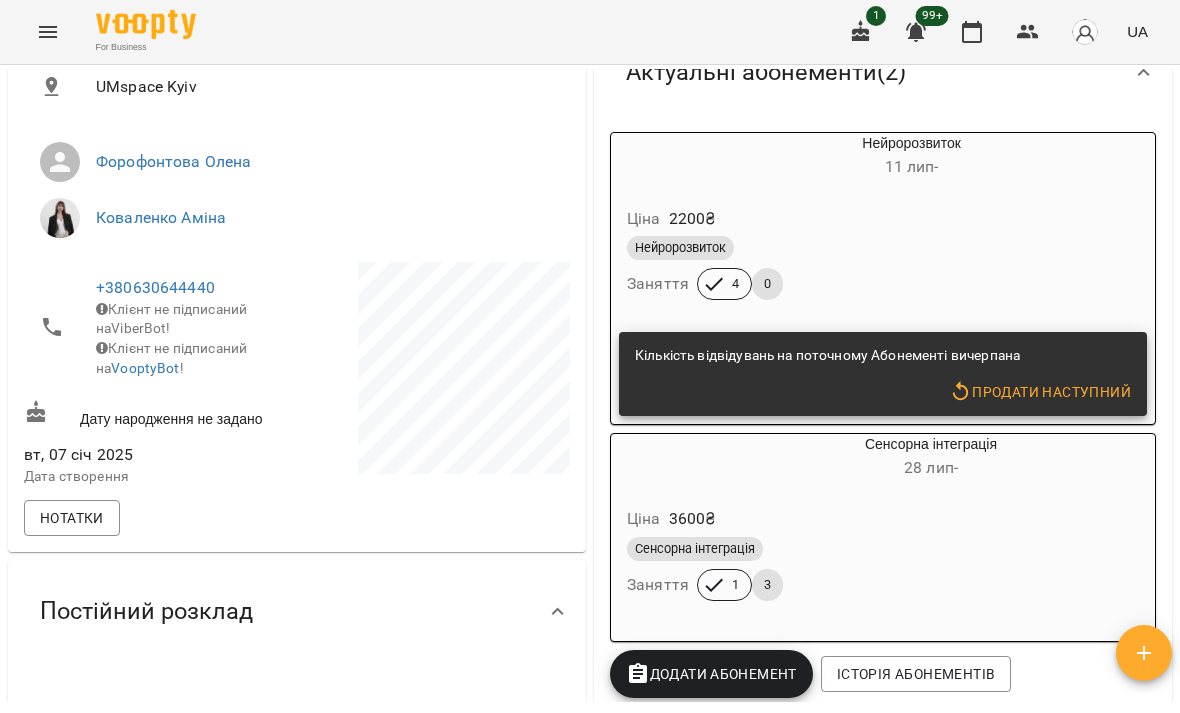 click on "Продати наступний" at bounding box center (1040, 392) 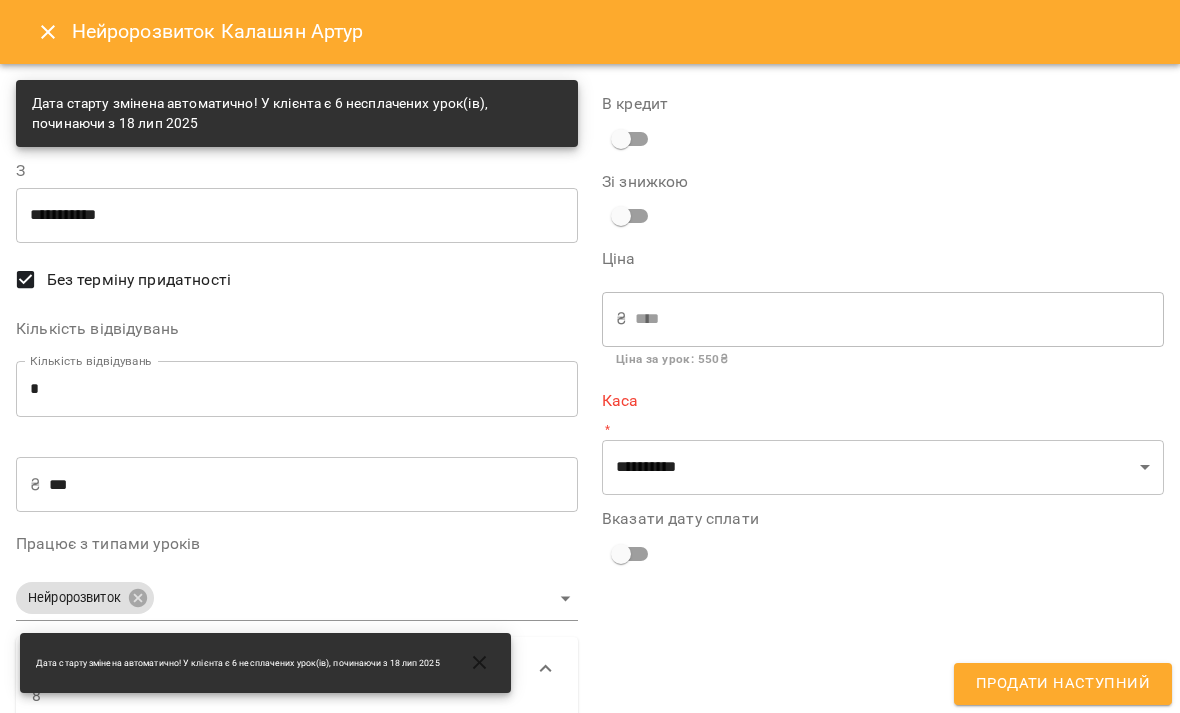 click on "*" at bounding box center (297, 389) 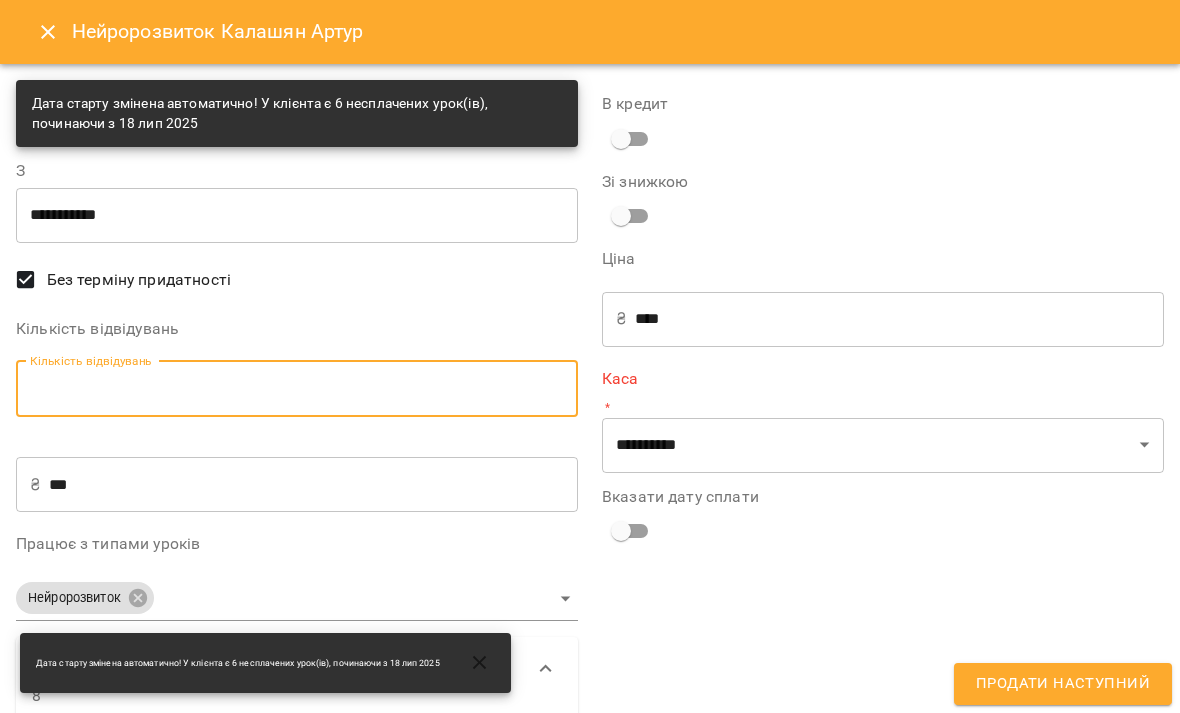 type on "*" 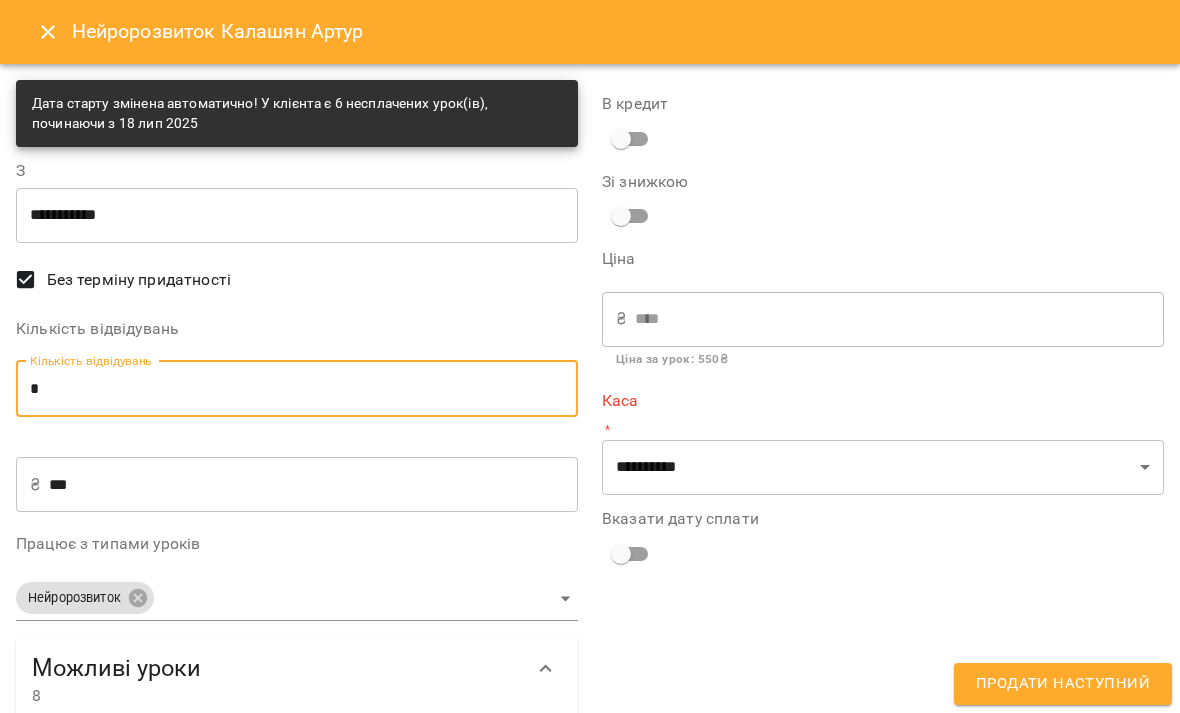 type on "*" 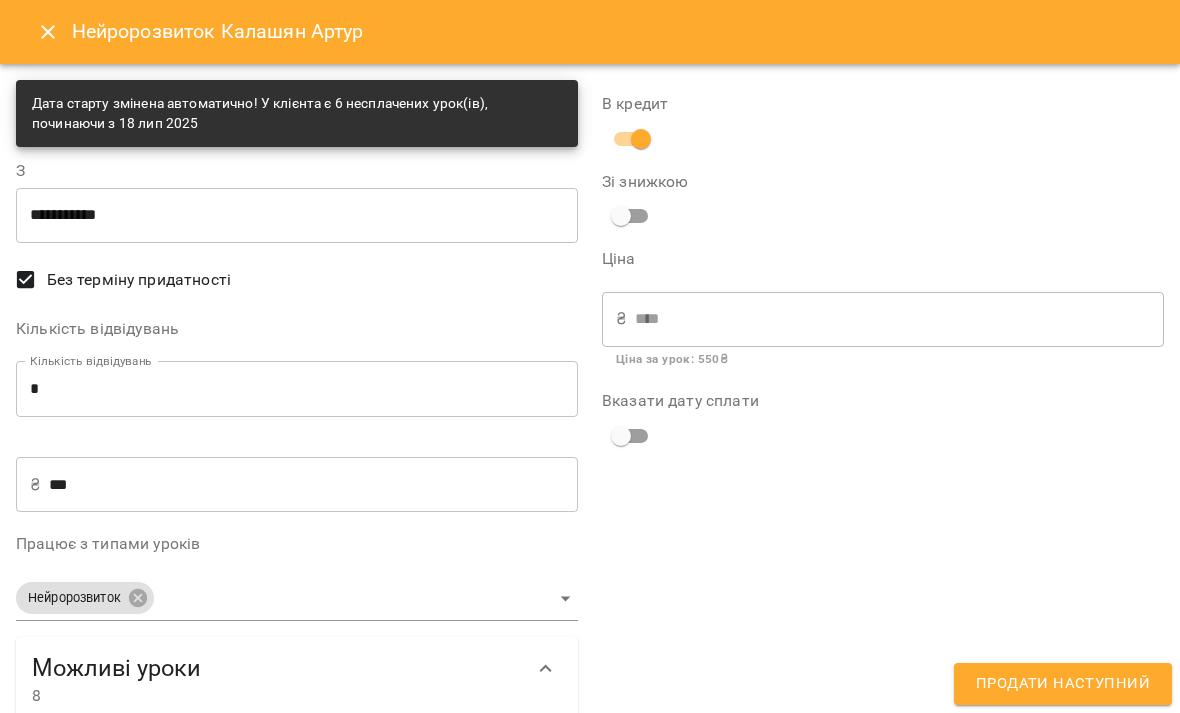 click on "Продати наступний" at bounding box center [1063, 684] 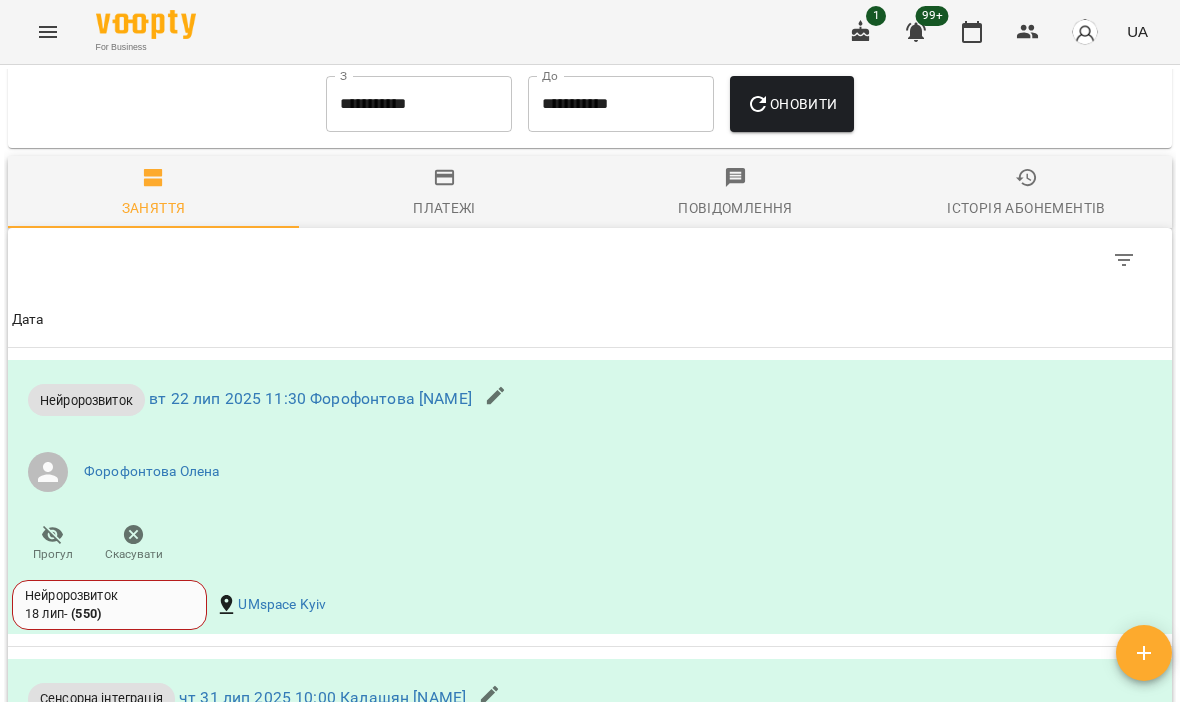 scroll, scrollTop: 1604, scrollLeft: 0, axis: vertical 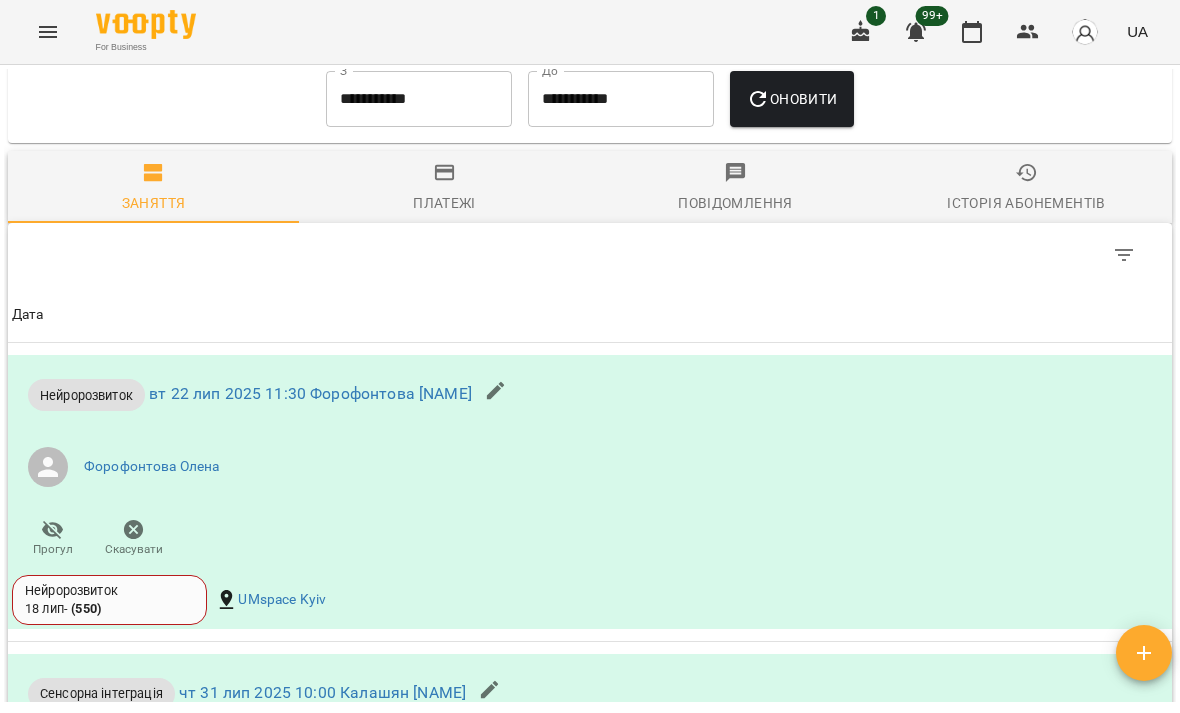 click on "**********" at bounding box center (419, 99) 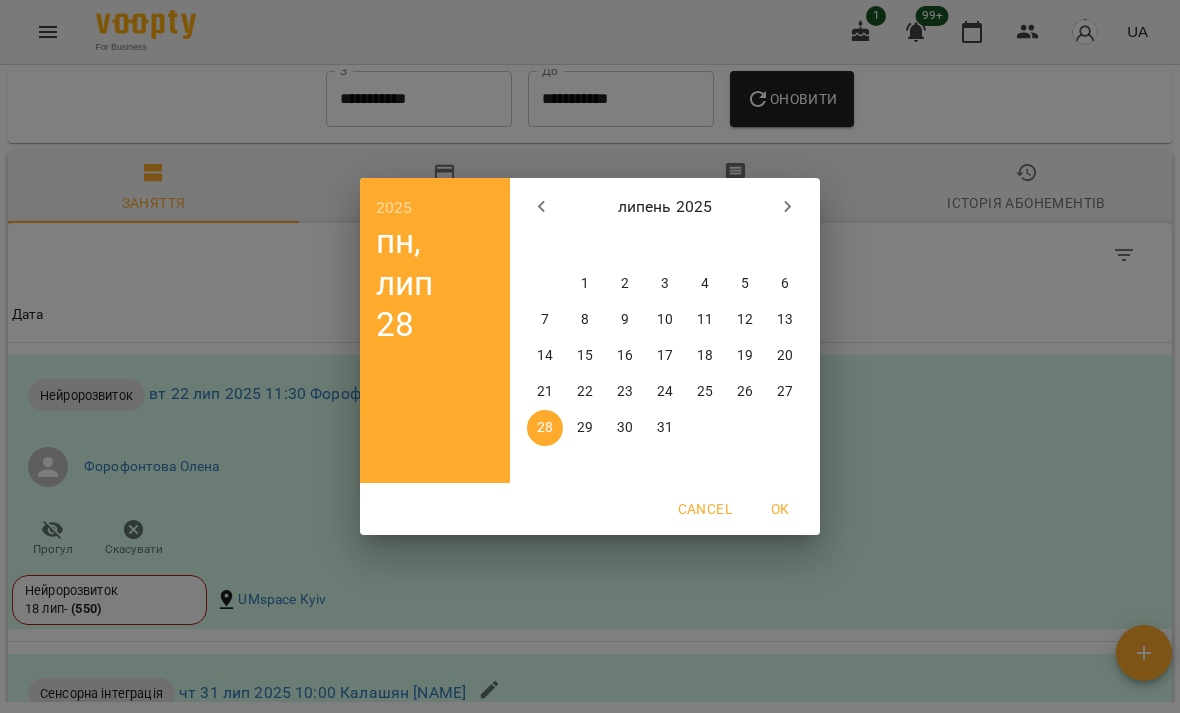 click on "1" at bounding box center [585, 284] 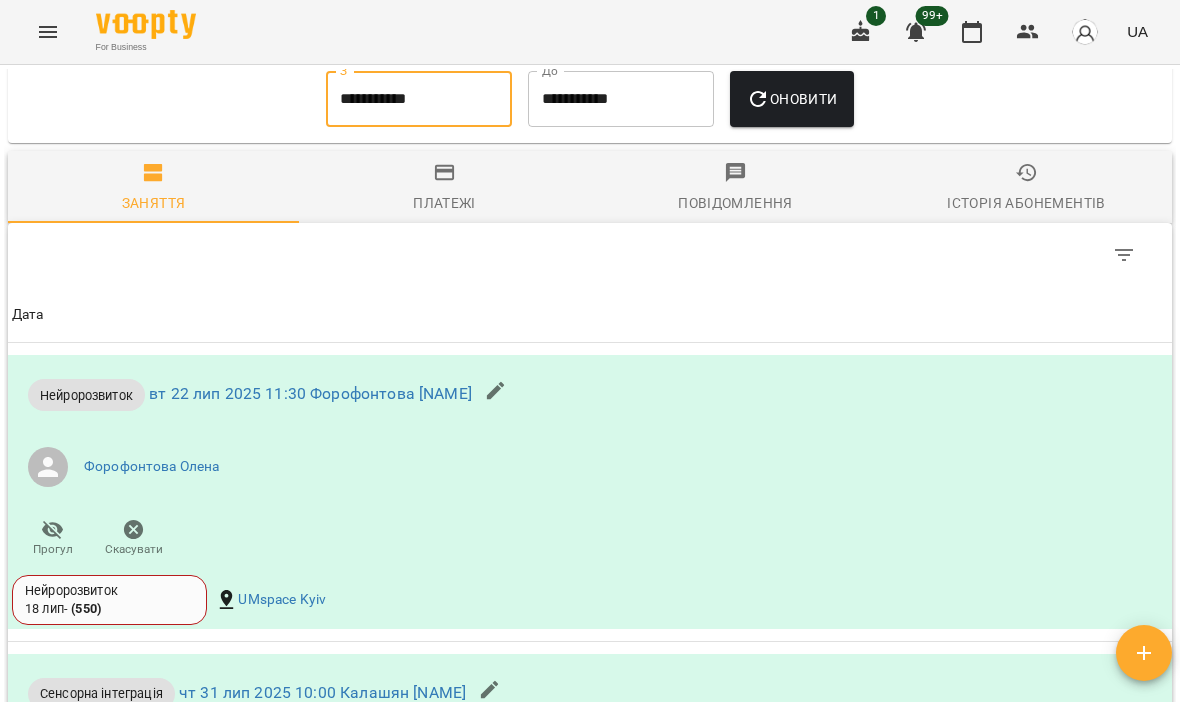 click on "Оновити" at bounding box center (791, 99) 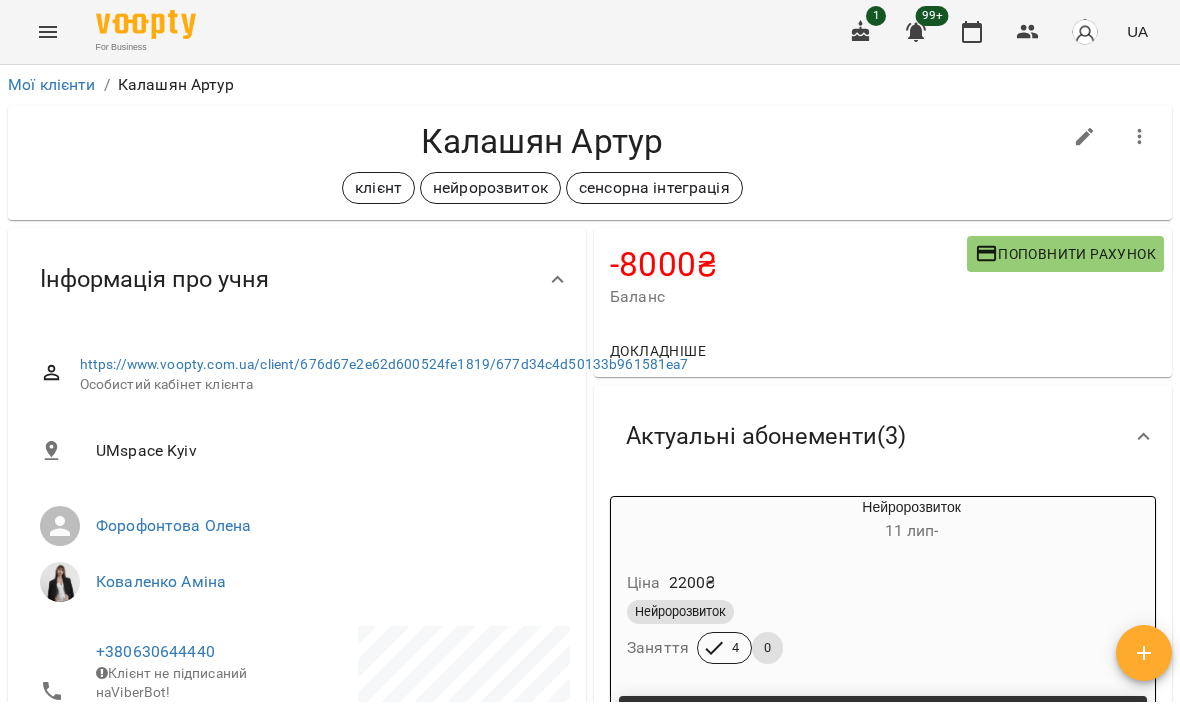 scroll, scrollTop: 0, scrollLeft: 0, axis: both 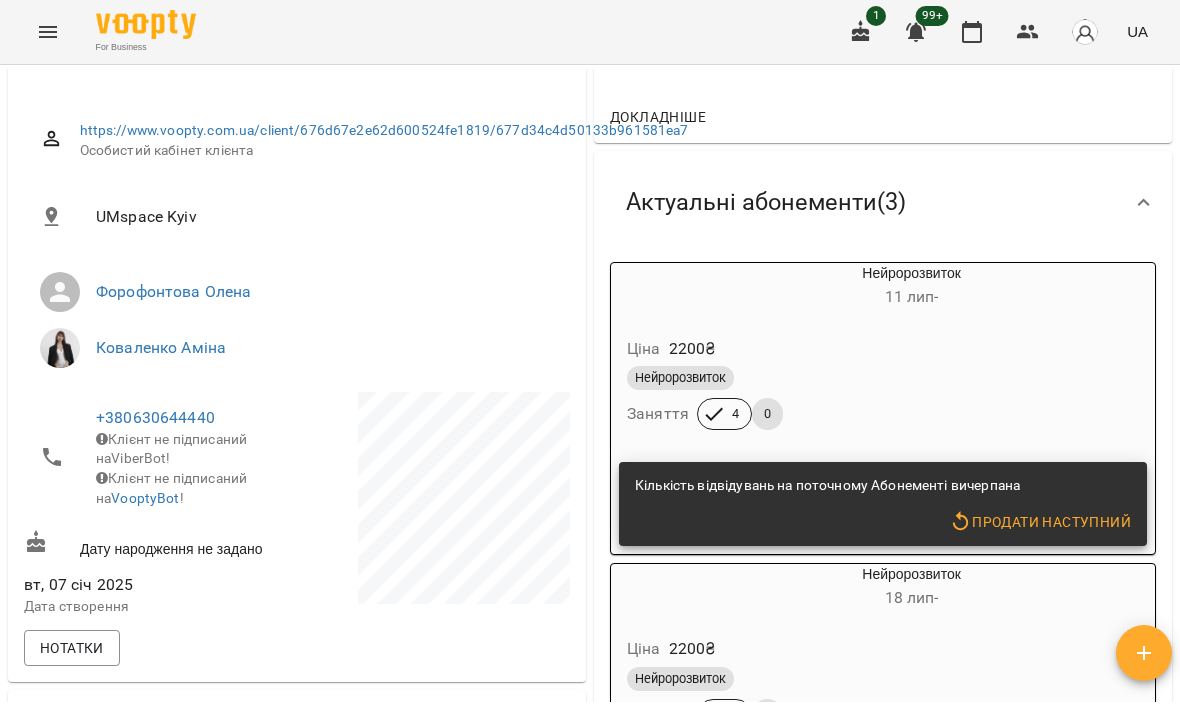 click on "Нейророзвиток" at bounding box center (863, 378) 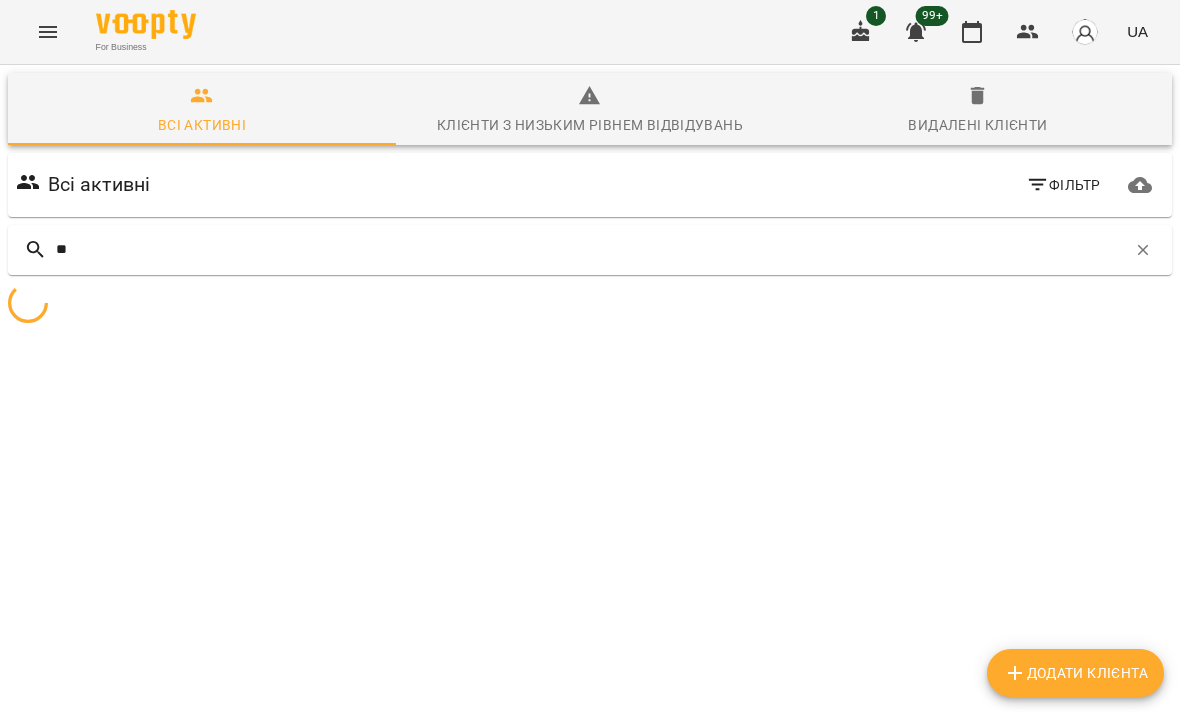 type on "*" 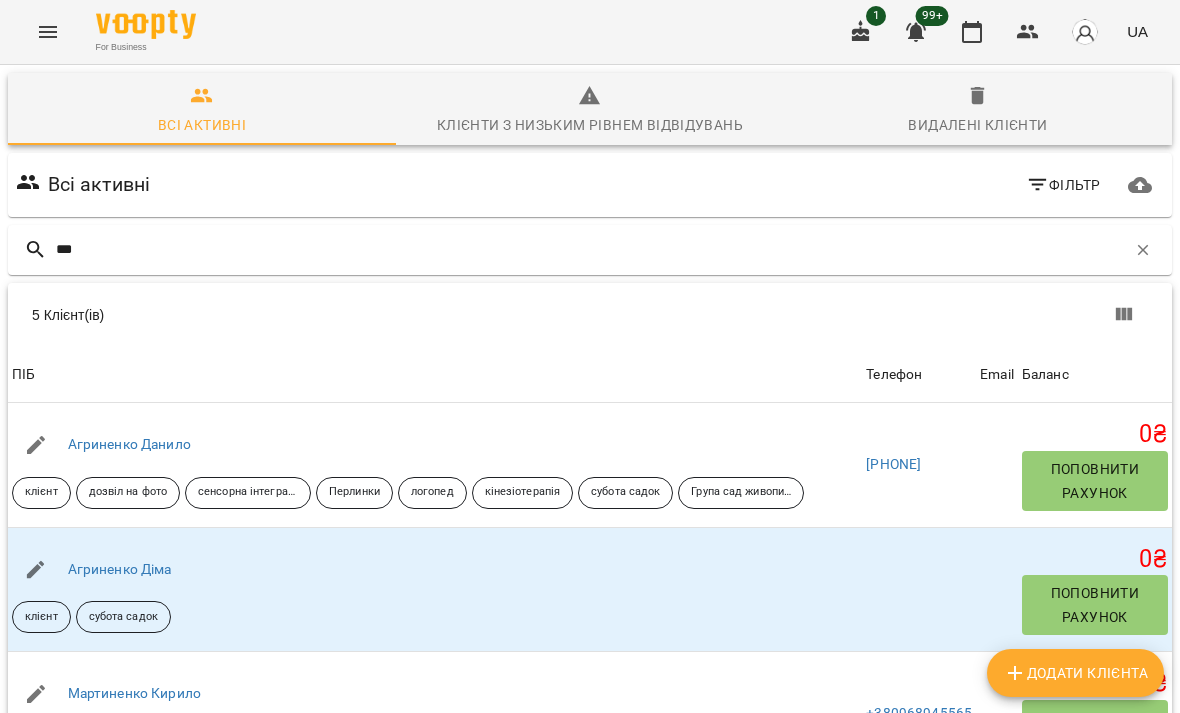 type on "****" 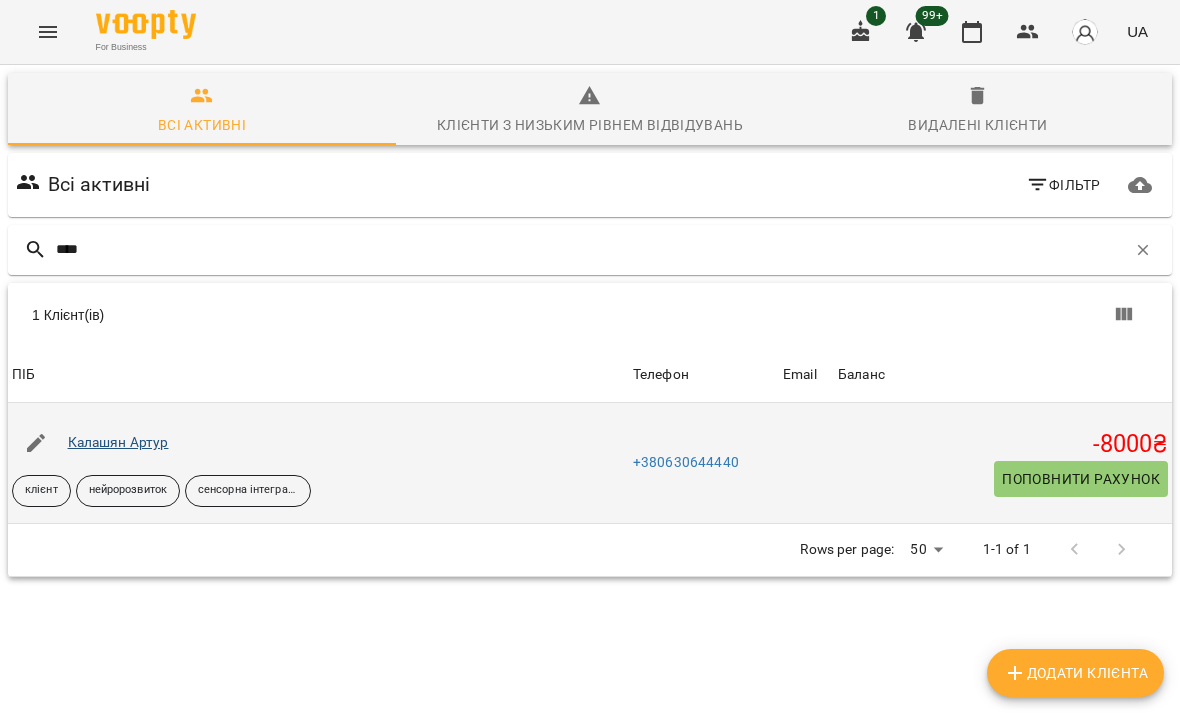 click on "Калашян Артур" at bounding box center (118, 442) 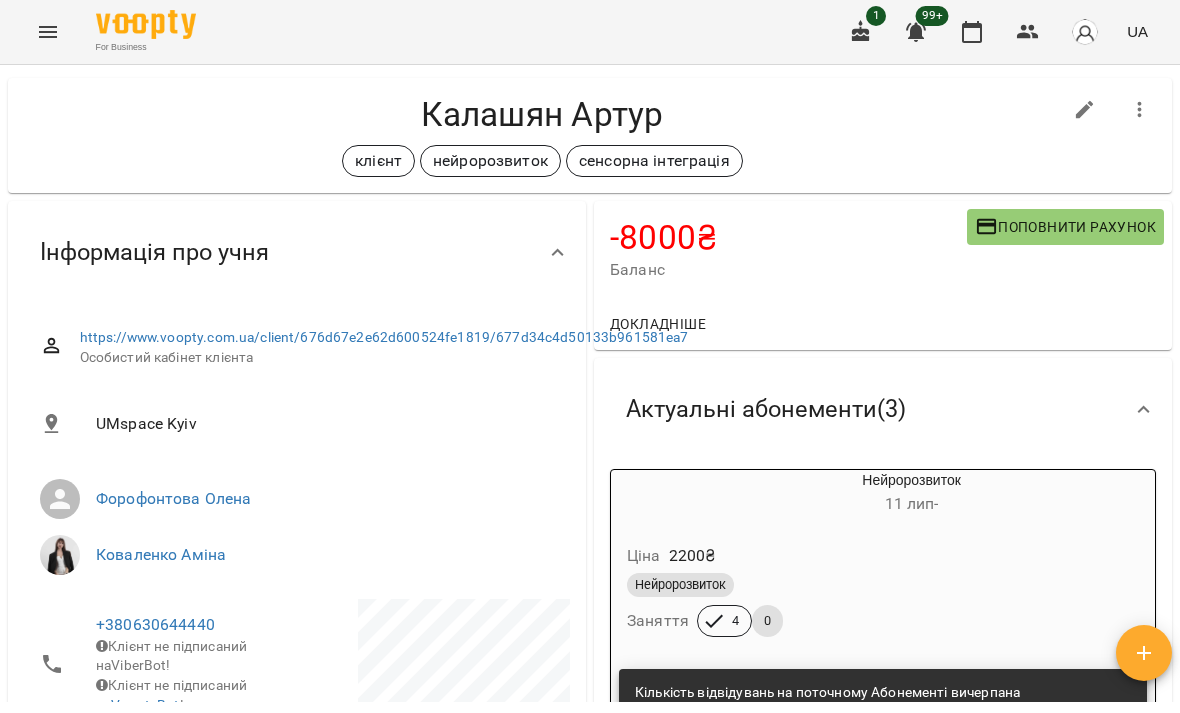 scroll, scrollTop: 43, scrollLeft: 0, axis: vertical 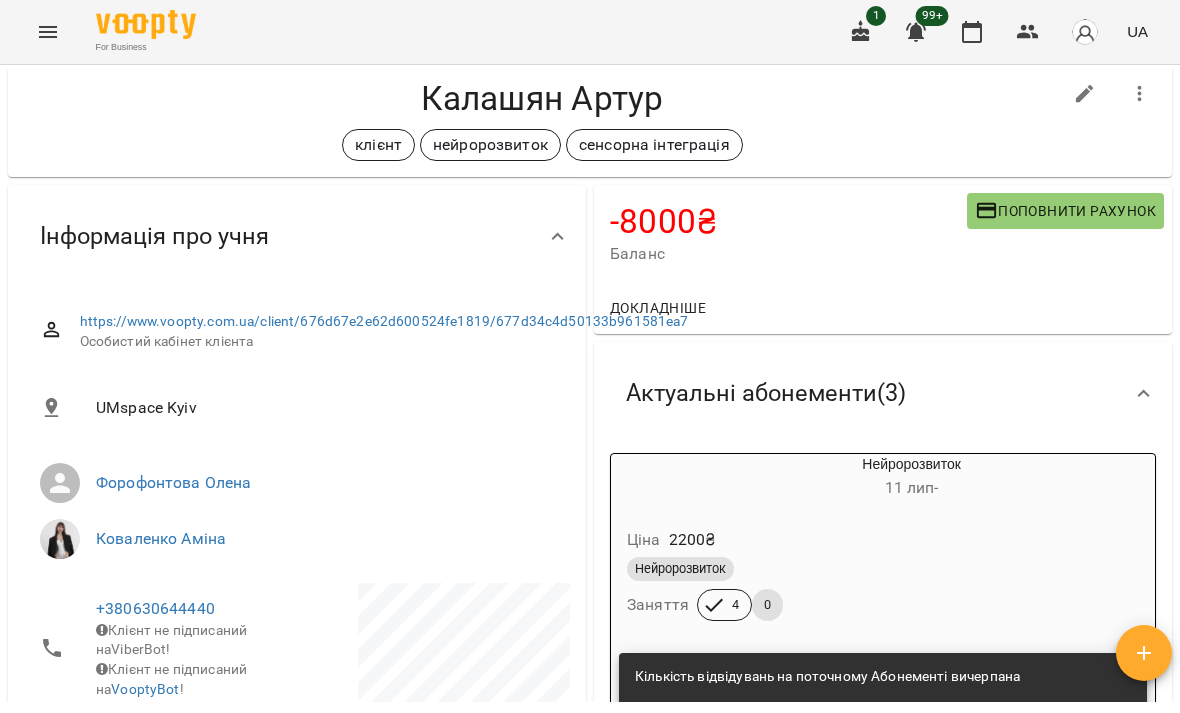 click on "Поповнити рахунок" at bounding box center [1065, 211] 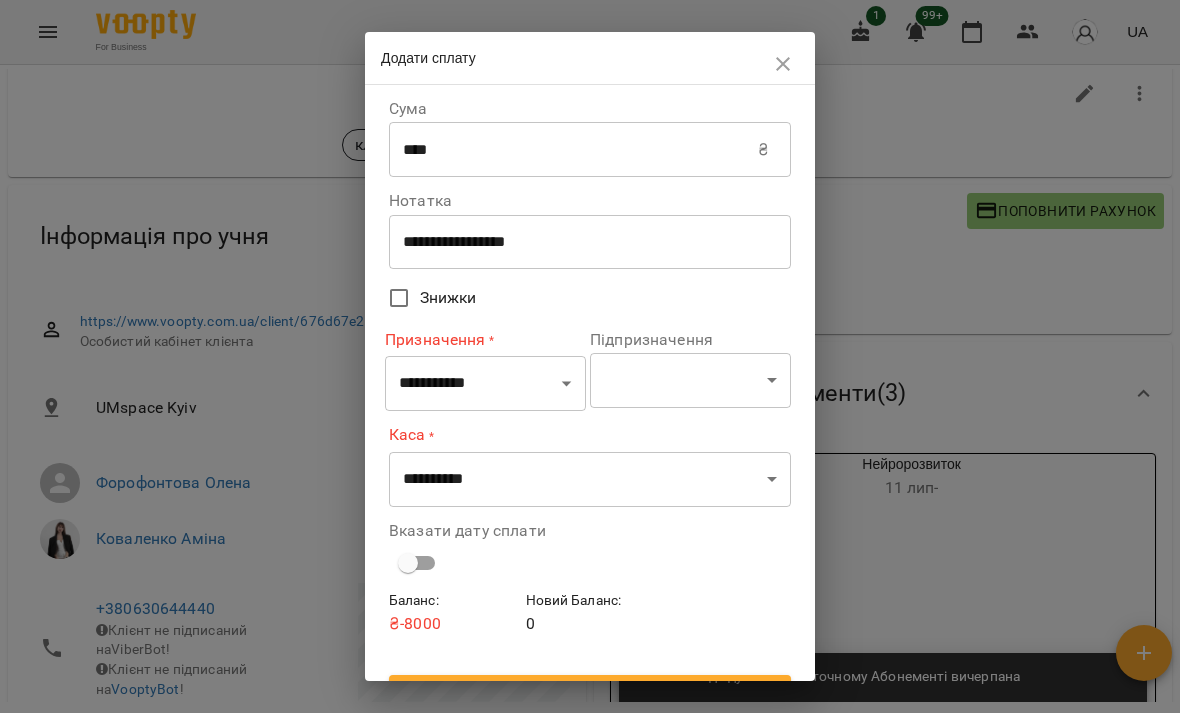 click on "****" at bounding box center (573, 150) 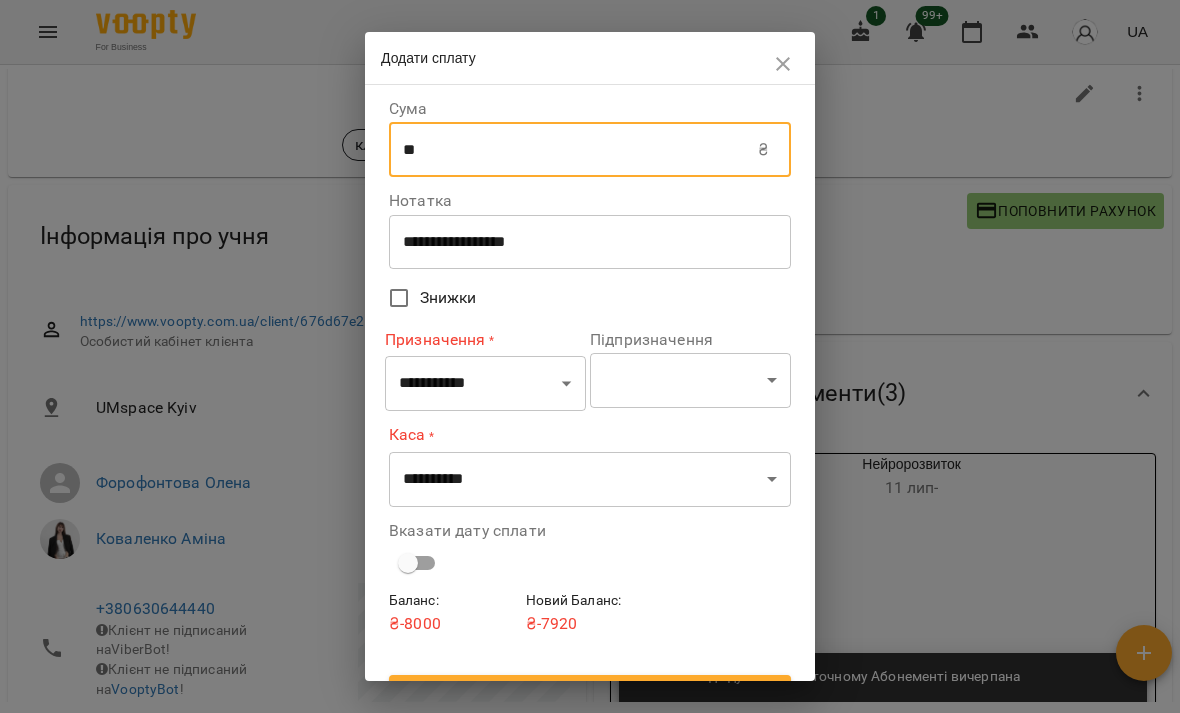 type on "*" 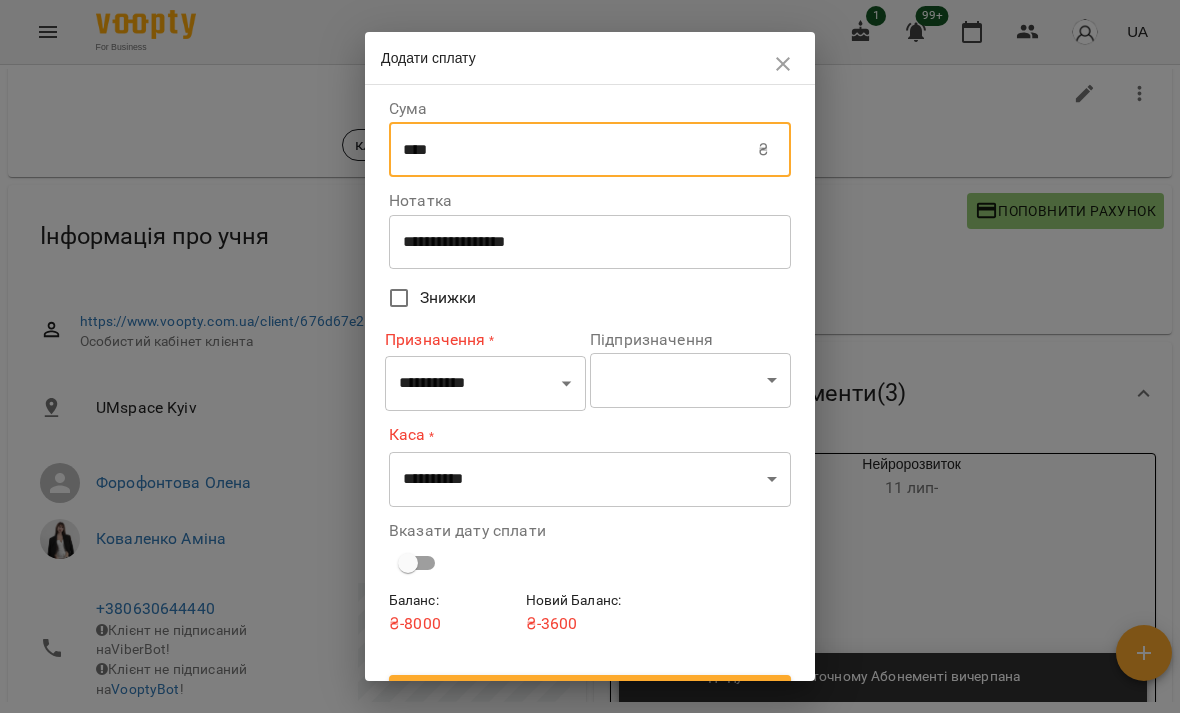 type on "****" 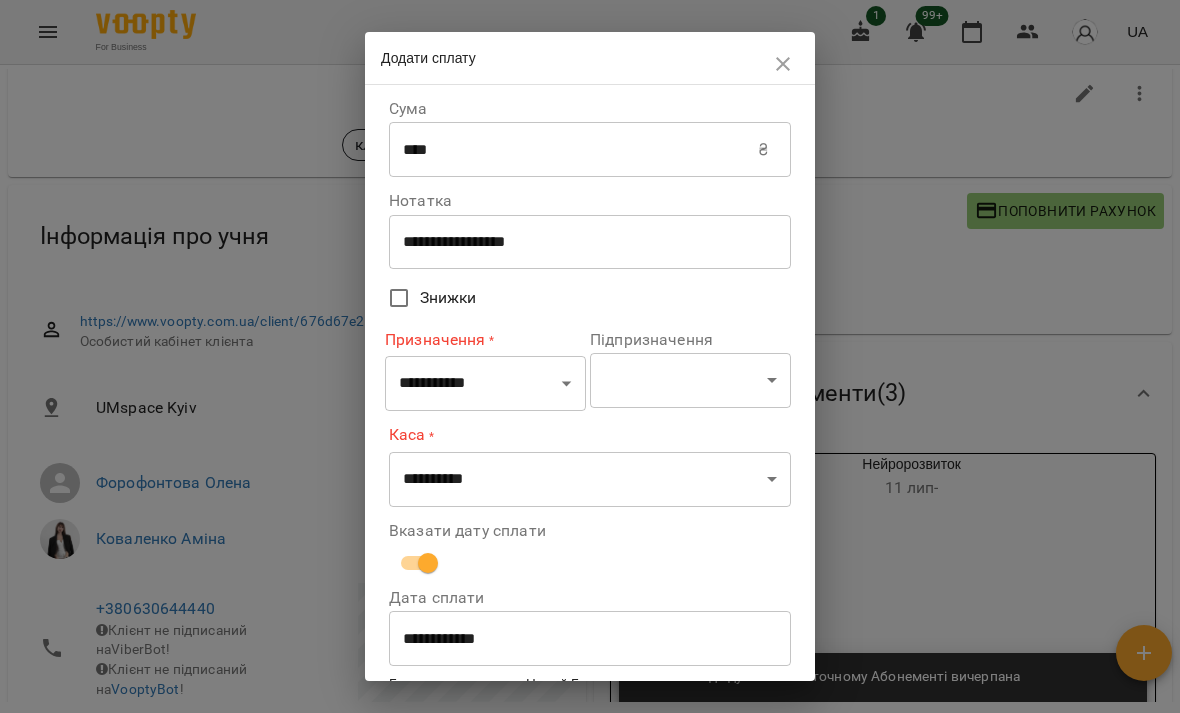 click on "**********" at bounding box center (590, 639) 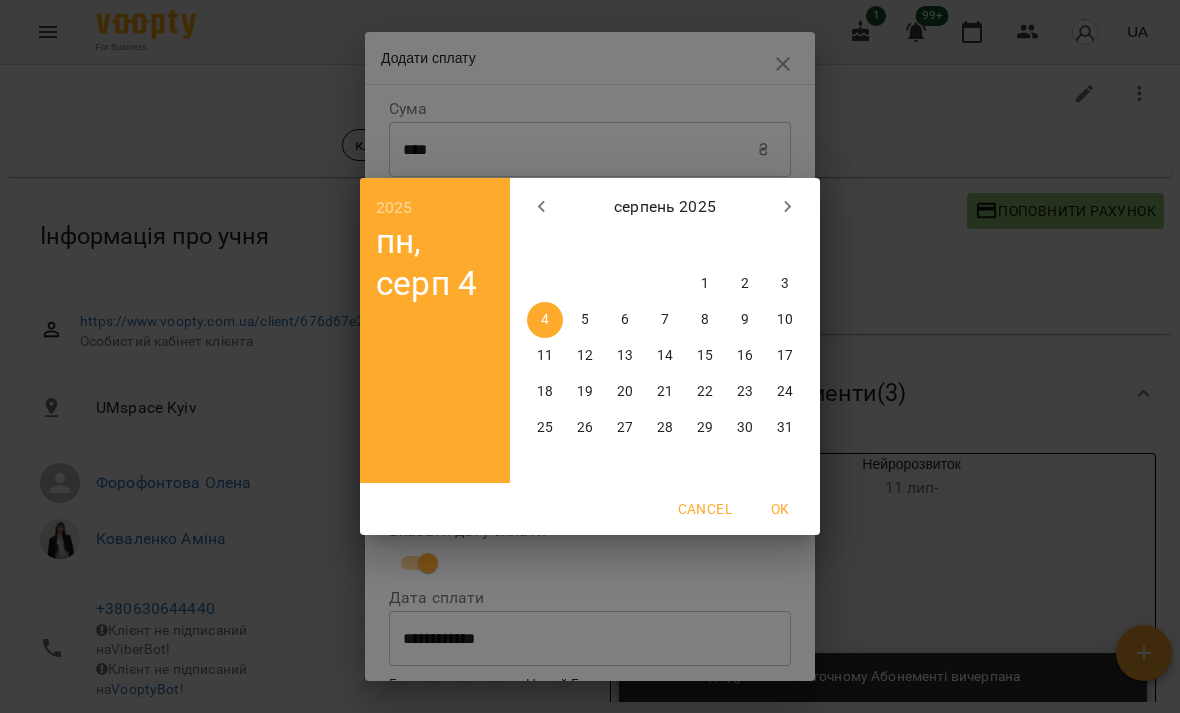 click at bounding box center [542, 207] 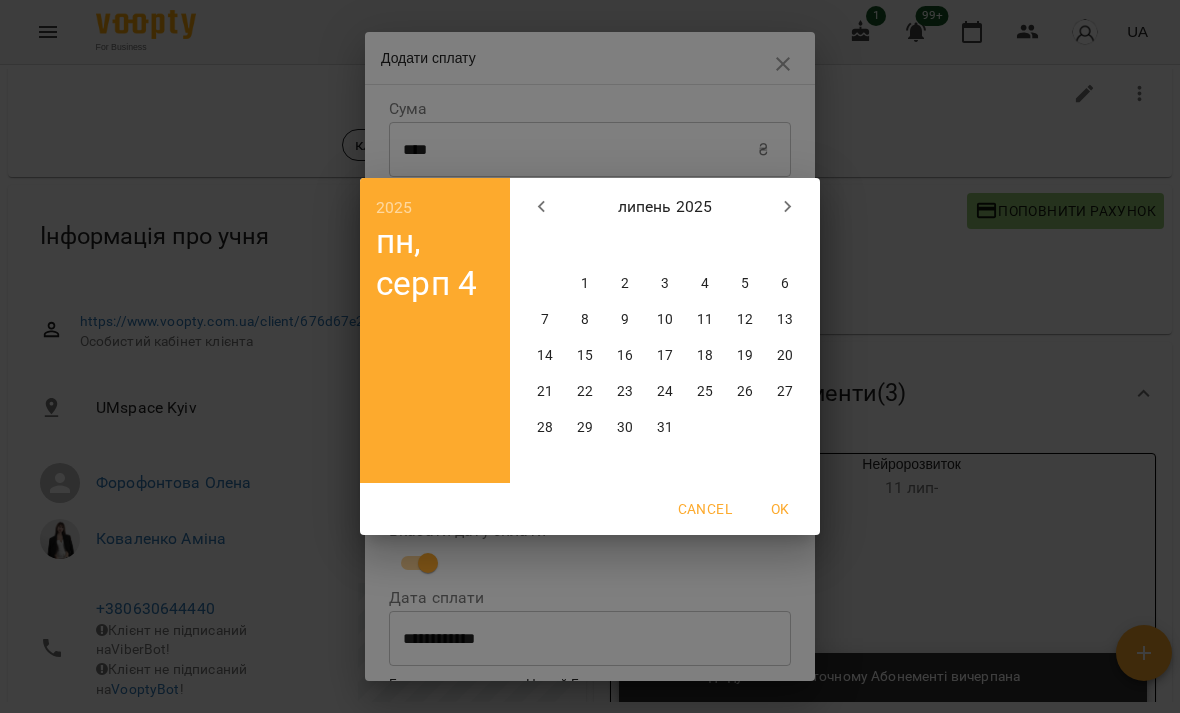 click on "26" at bounding box center [745, 392] 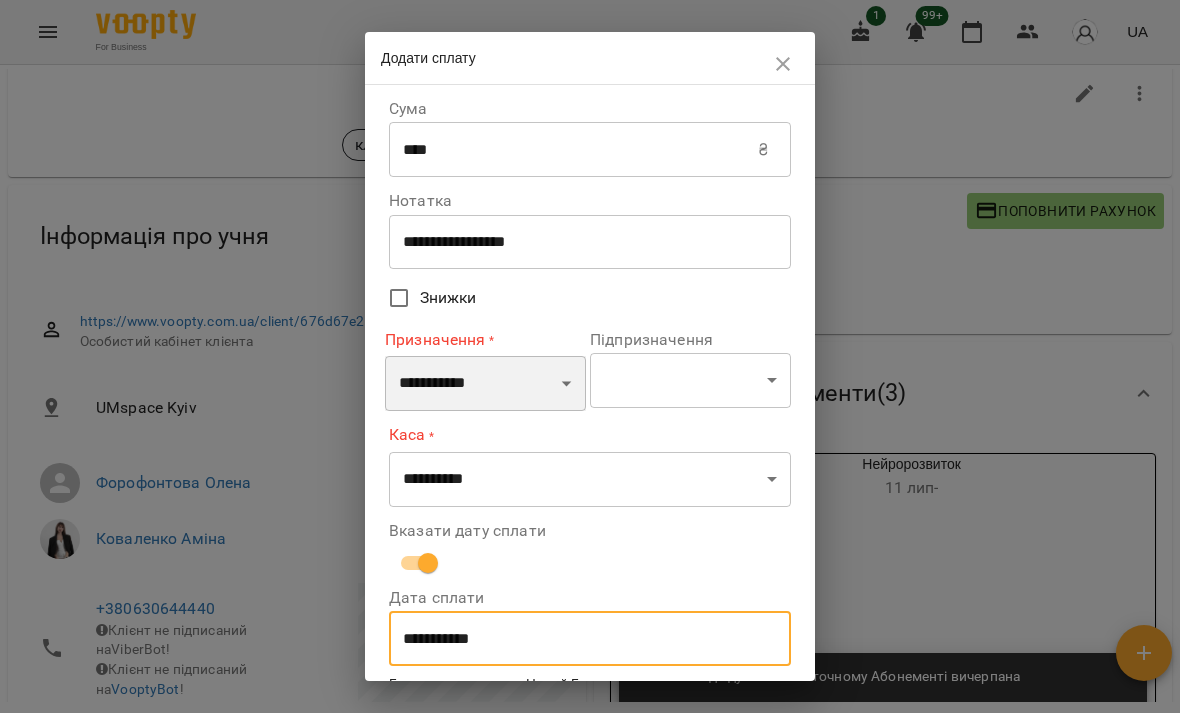 click on "**********" at bounding box center [485, 384] 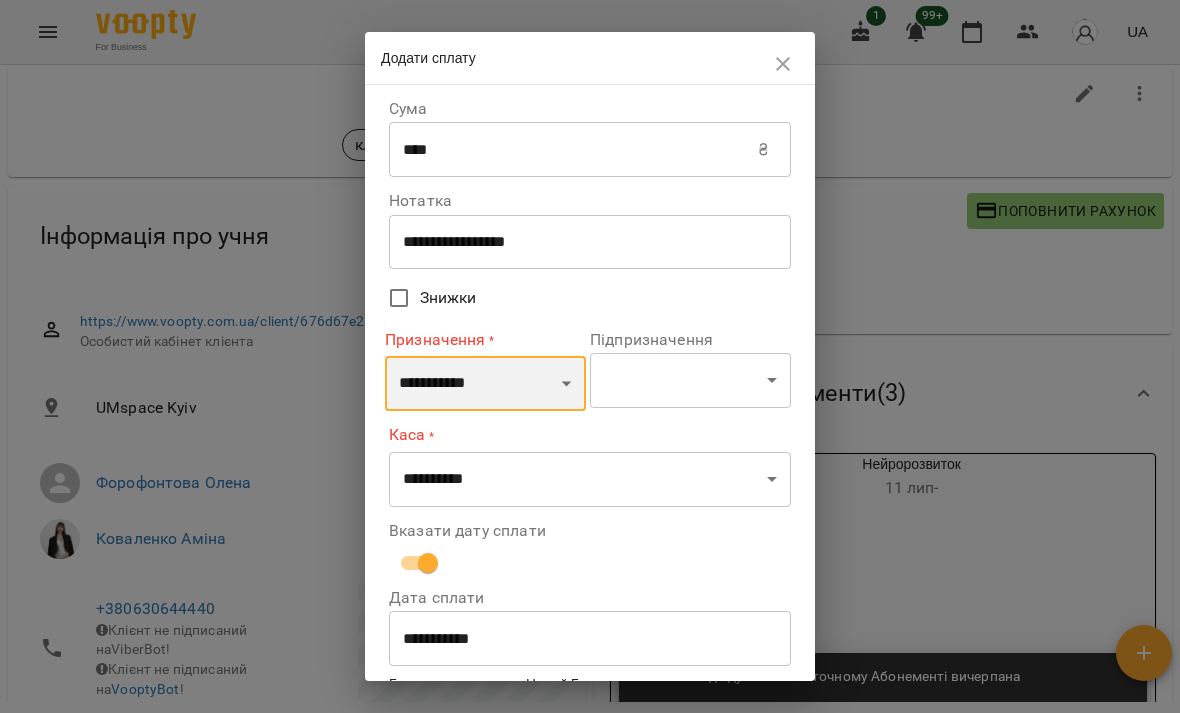 select on "*********" 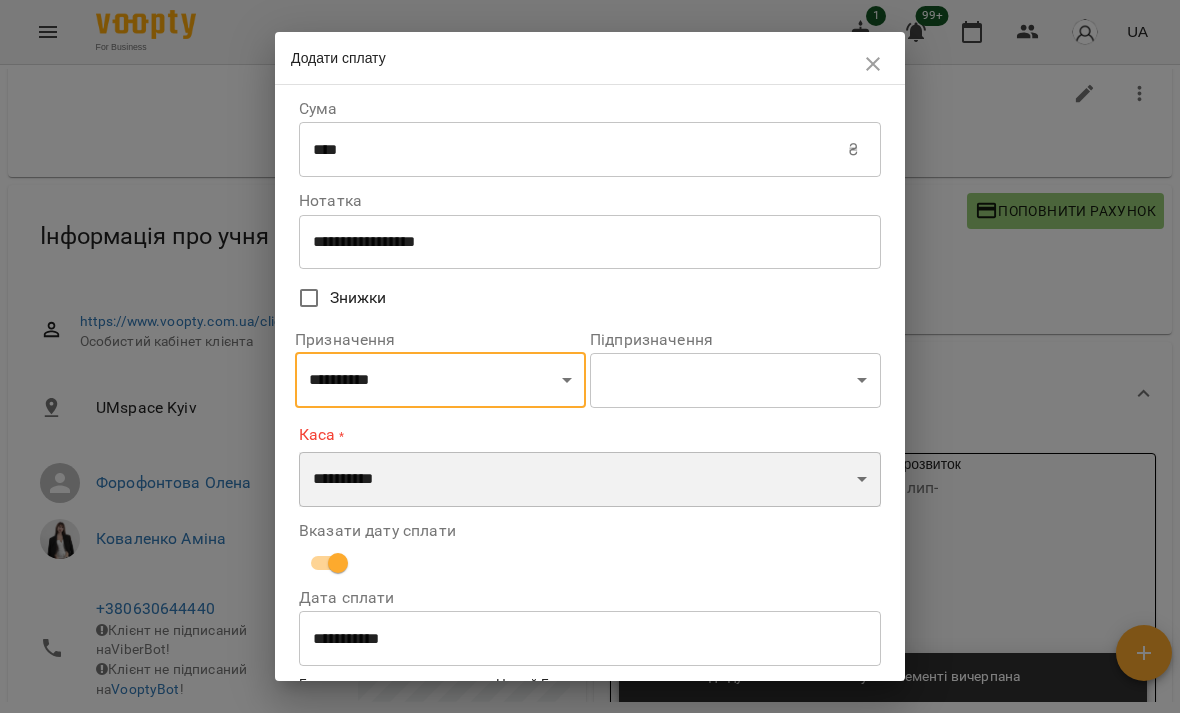click on "**********" at bounding box center (590, 480) 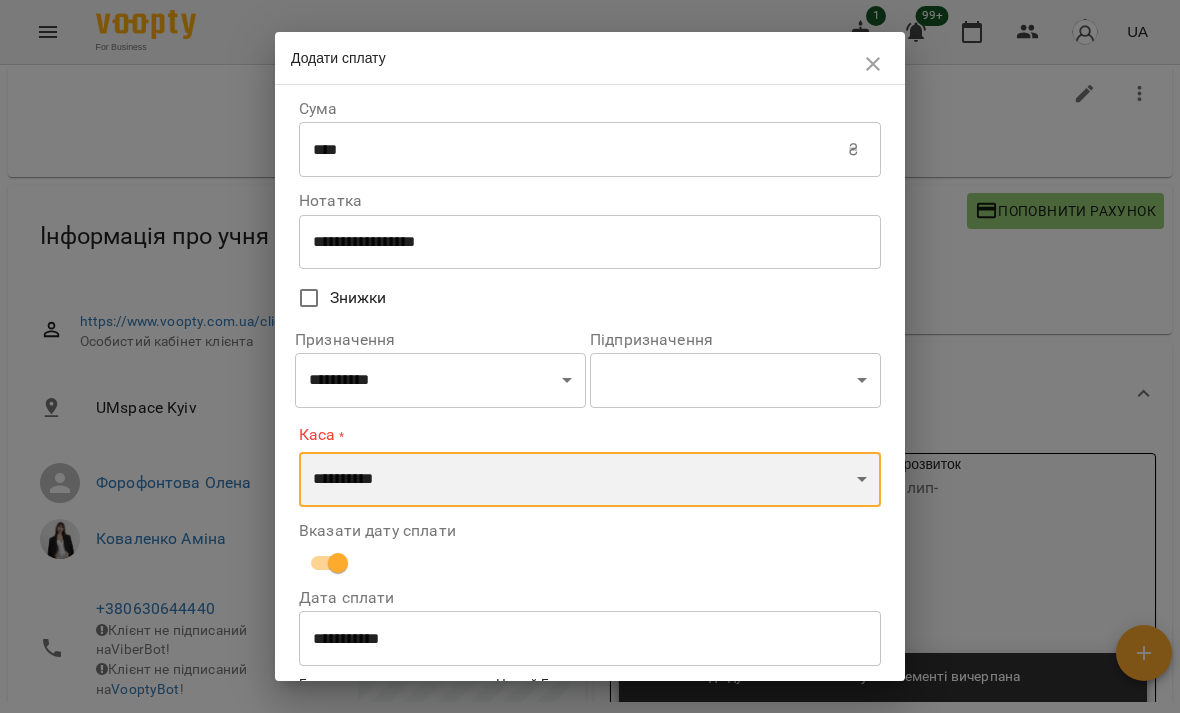 select on "***" 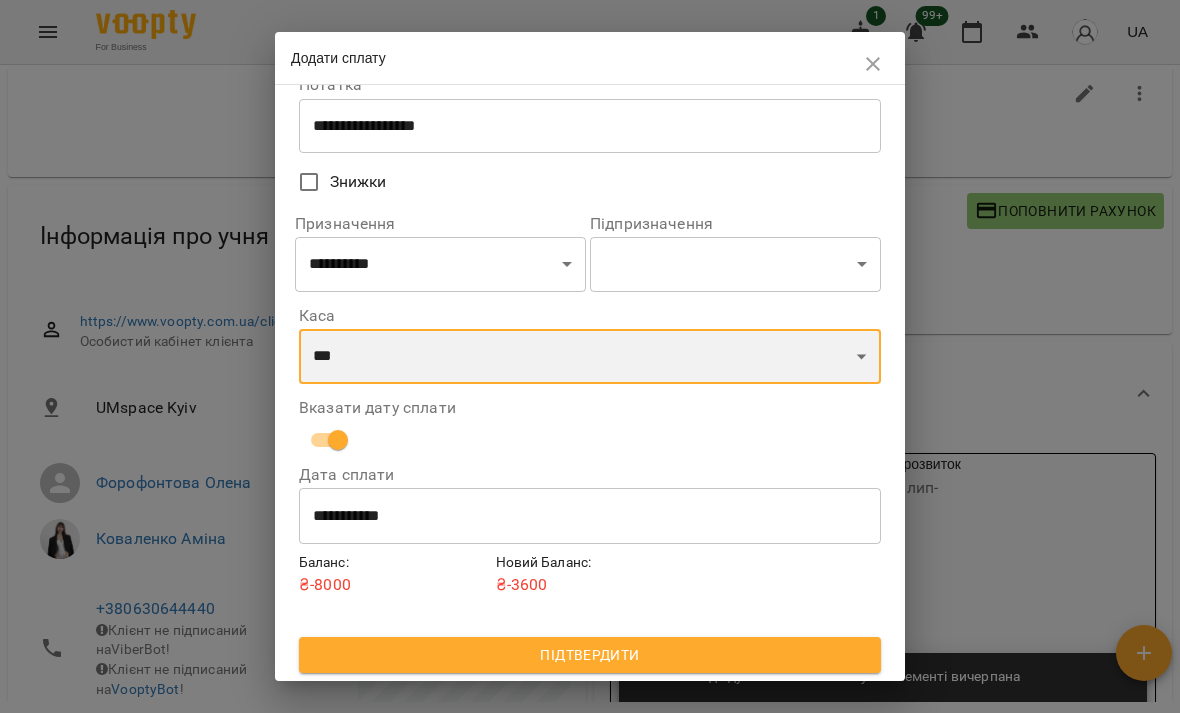 scroll, scrollTop: 112, scrollLeft: 0, axis: vertical 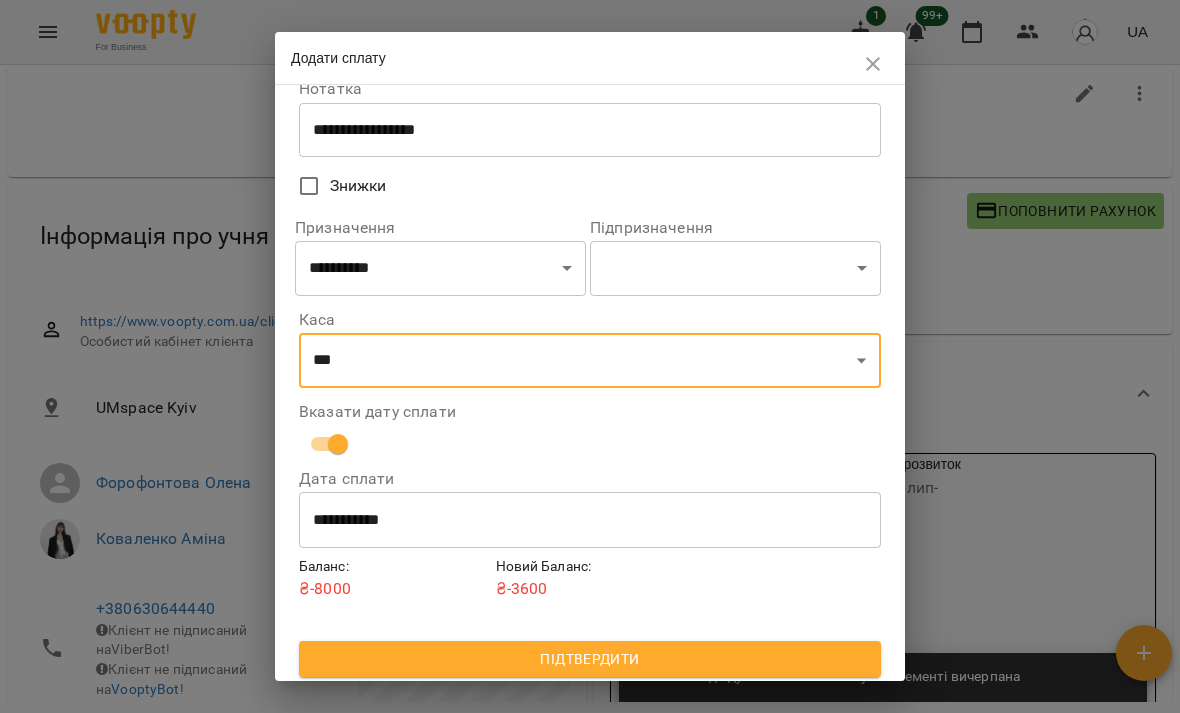 click on "Підтвердити" at bounding box center [590, 659] 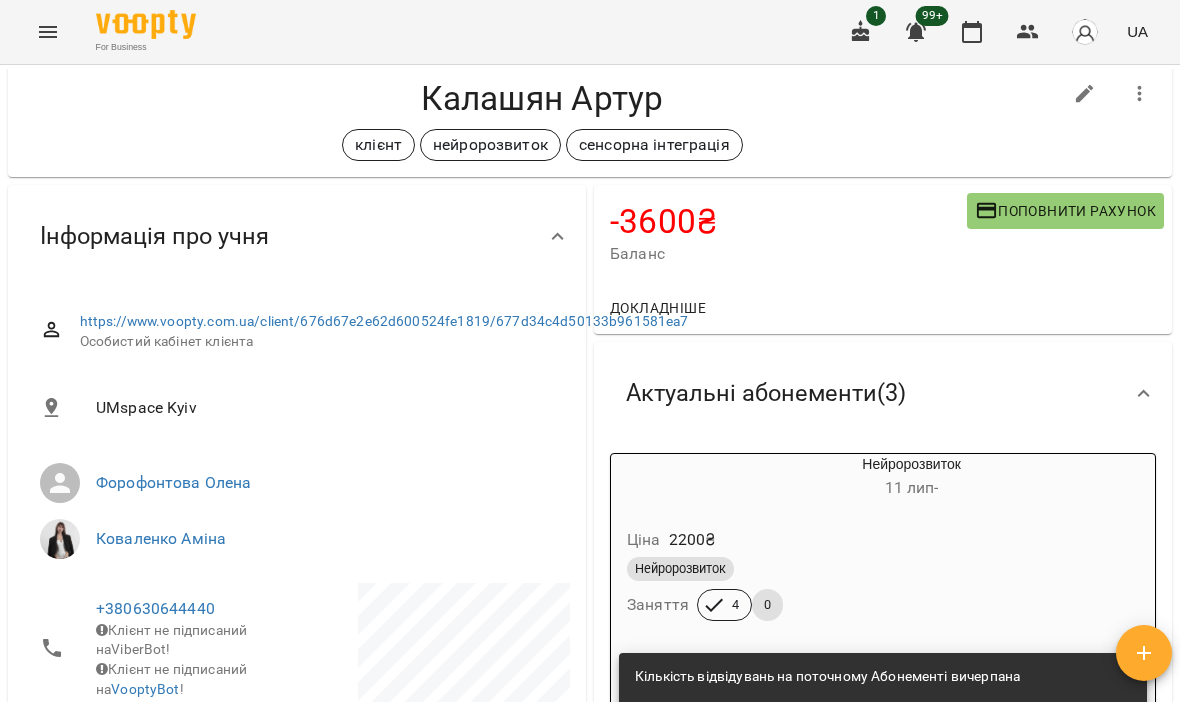 click on "Поповнити рахунок" at bounding box center [1065, 211] 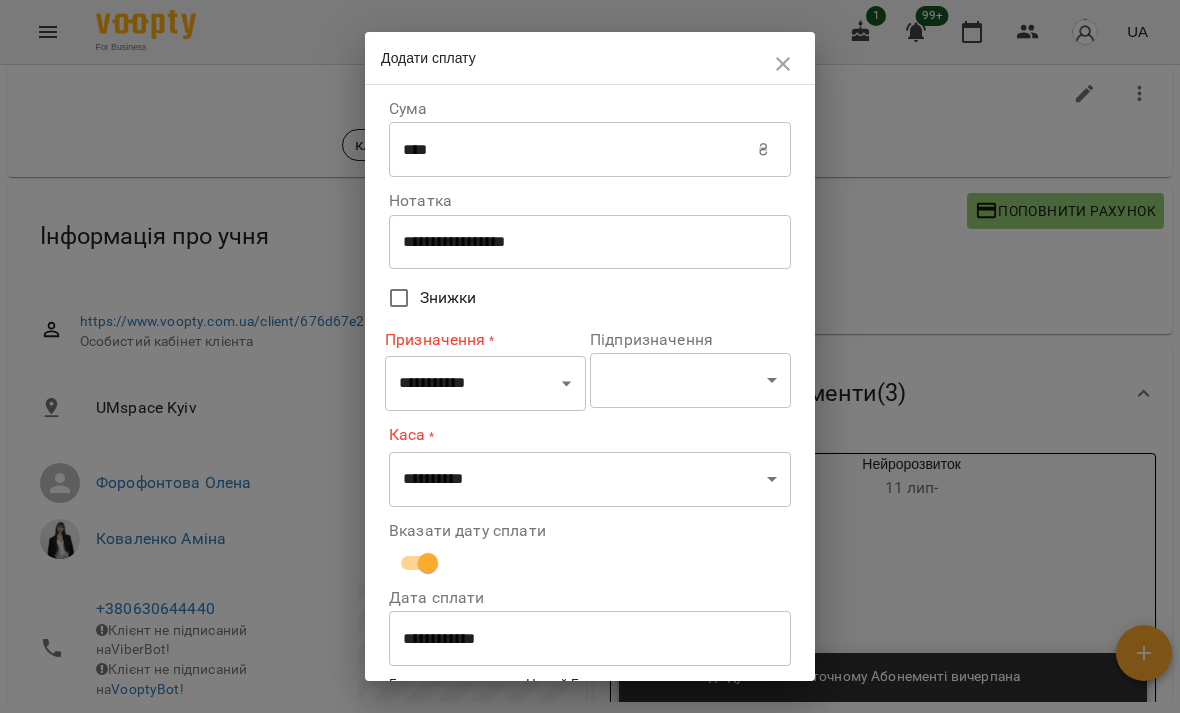 click on "**********" at bounding box center (590, 639) 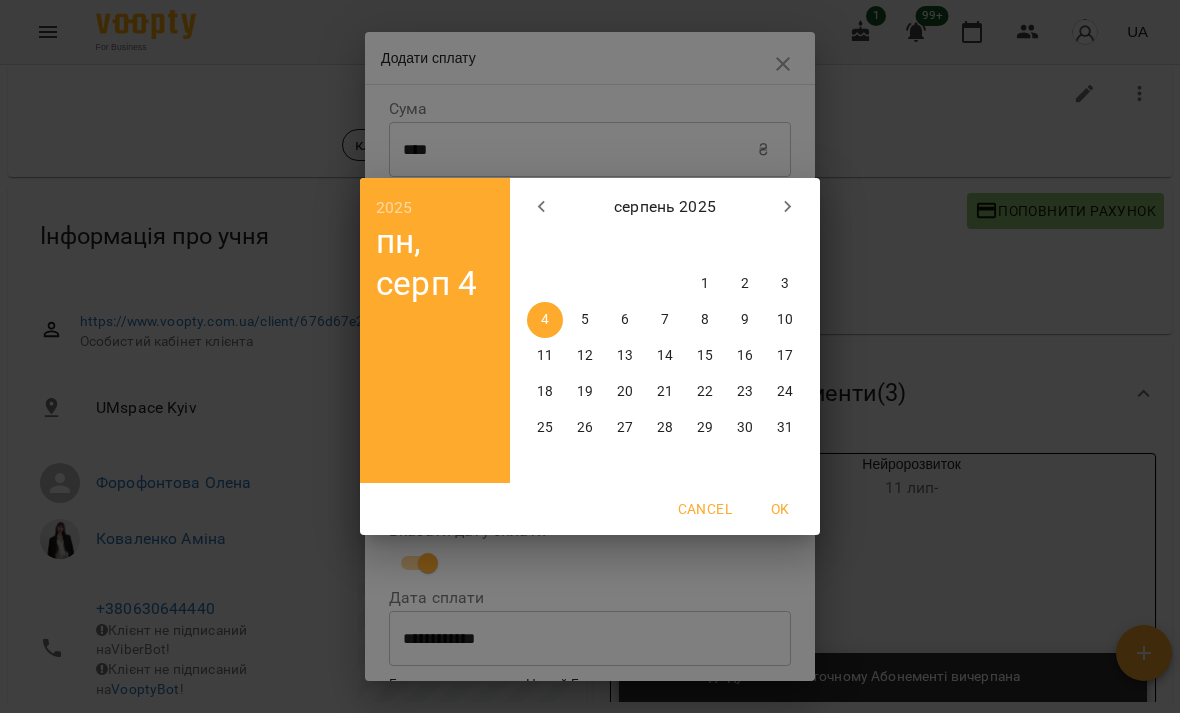 click 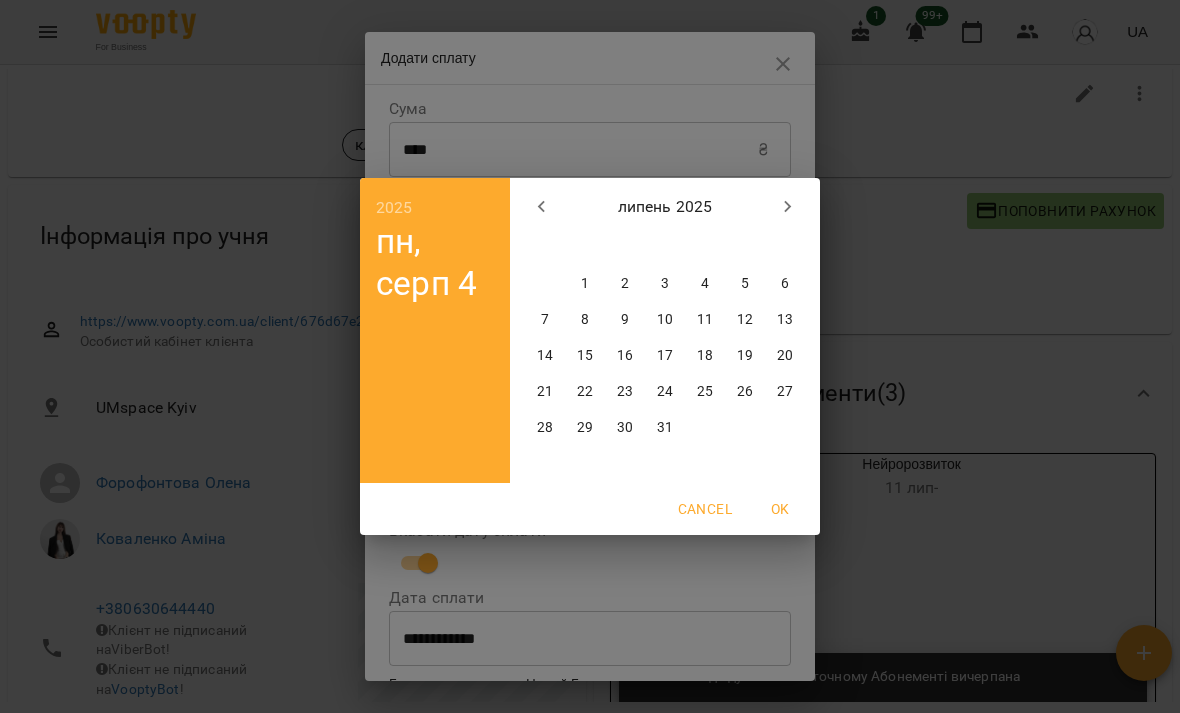 click on "29" at bounding box center (585, 428) 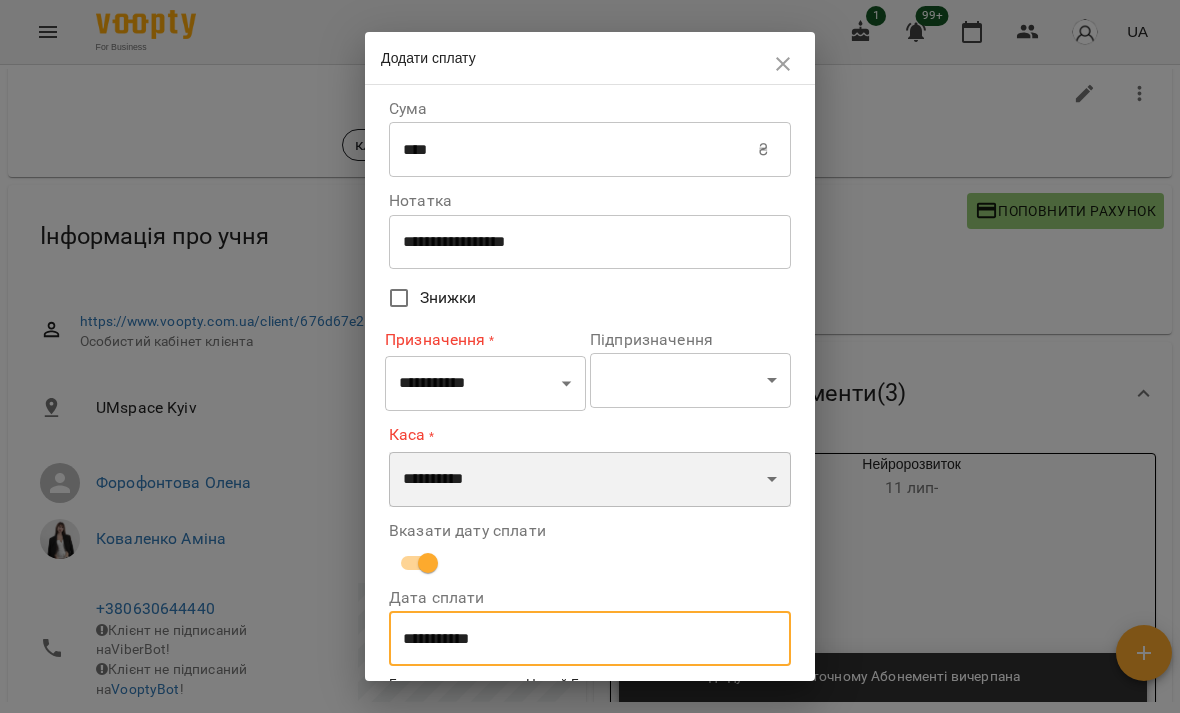 click on "**********" at bounding box center (590, 480) 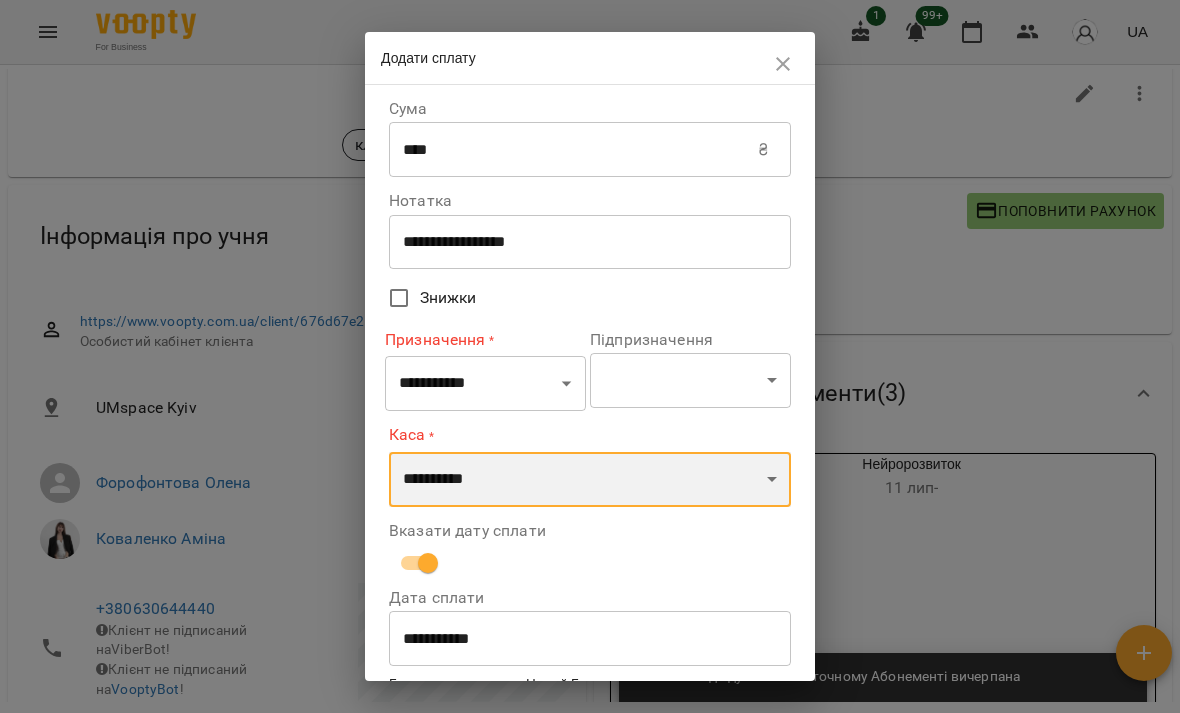 select on "****" 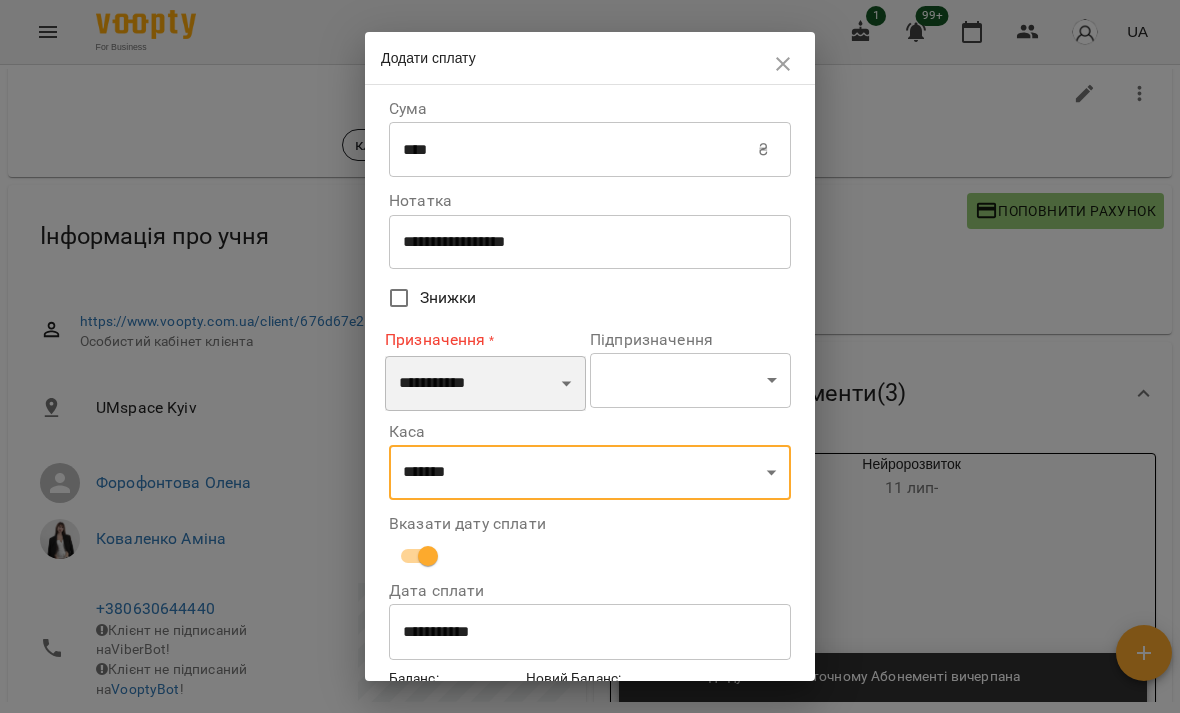 click on "**********" at bounding box center (485, 384) 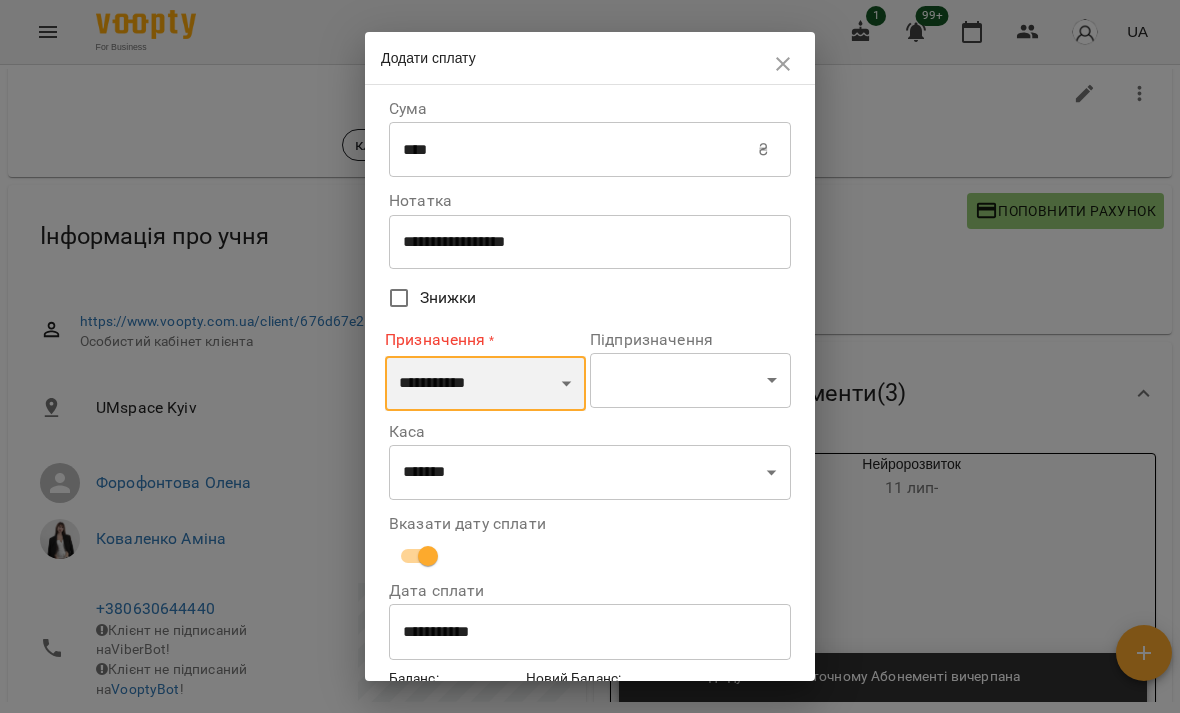 click on "**********" at bounding box center (485, 384) 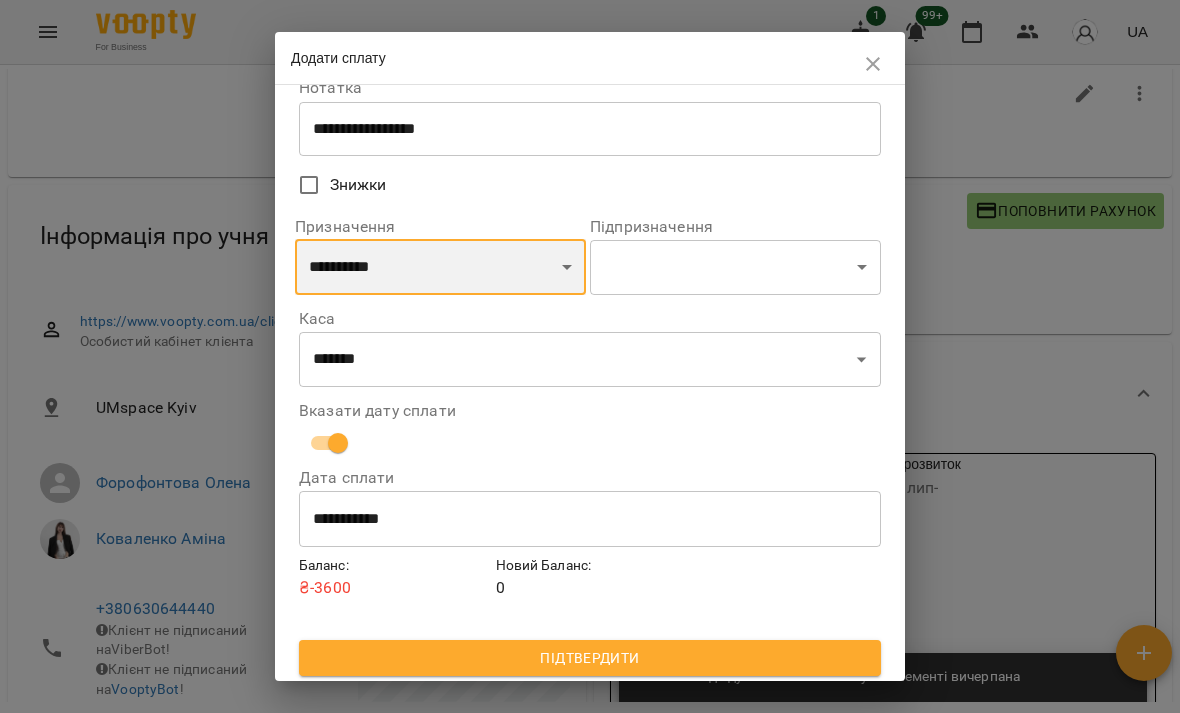scroll, scrollTop: 112, scrollLeft: 0, axis: vertical 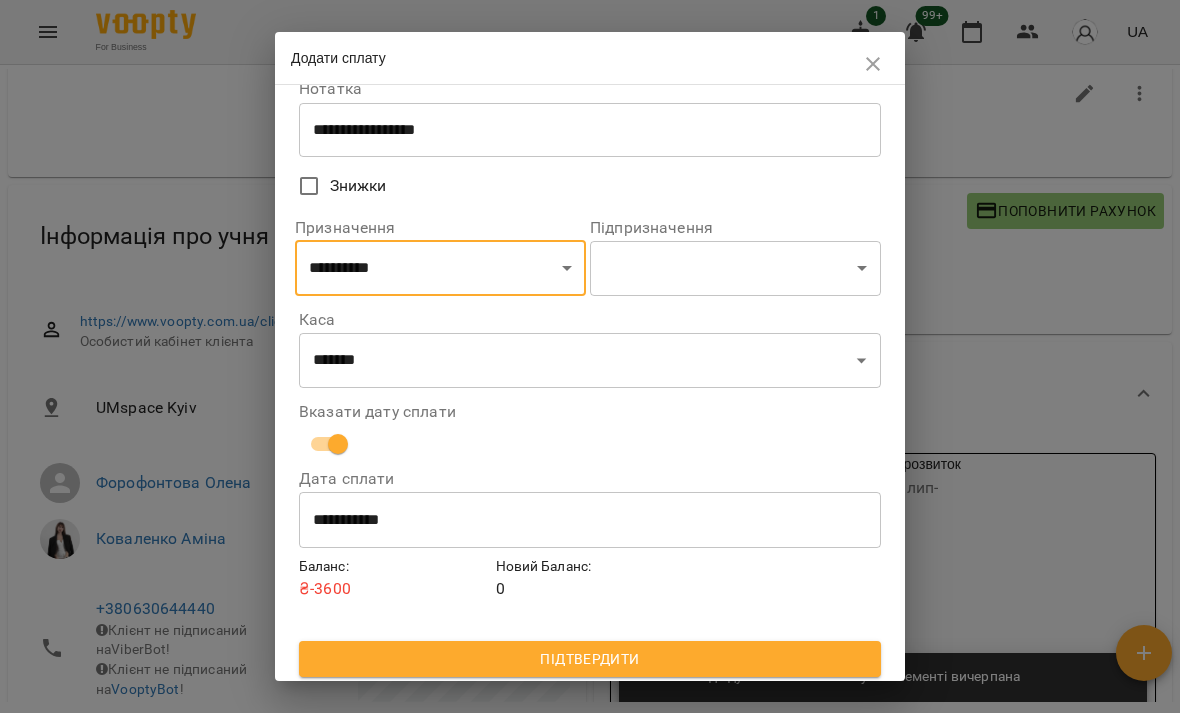 click on "Підтвердити" at bounding box center [590, 659] 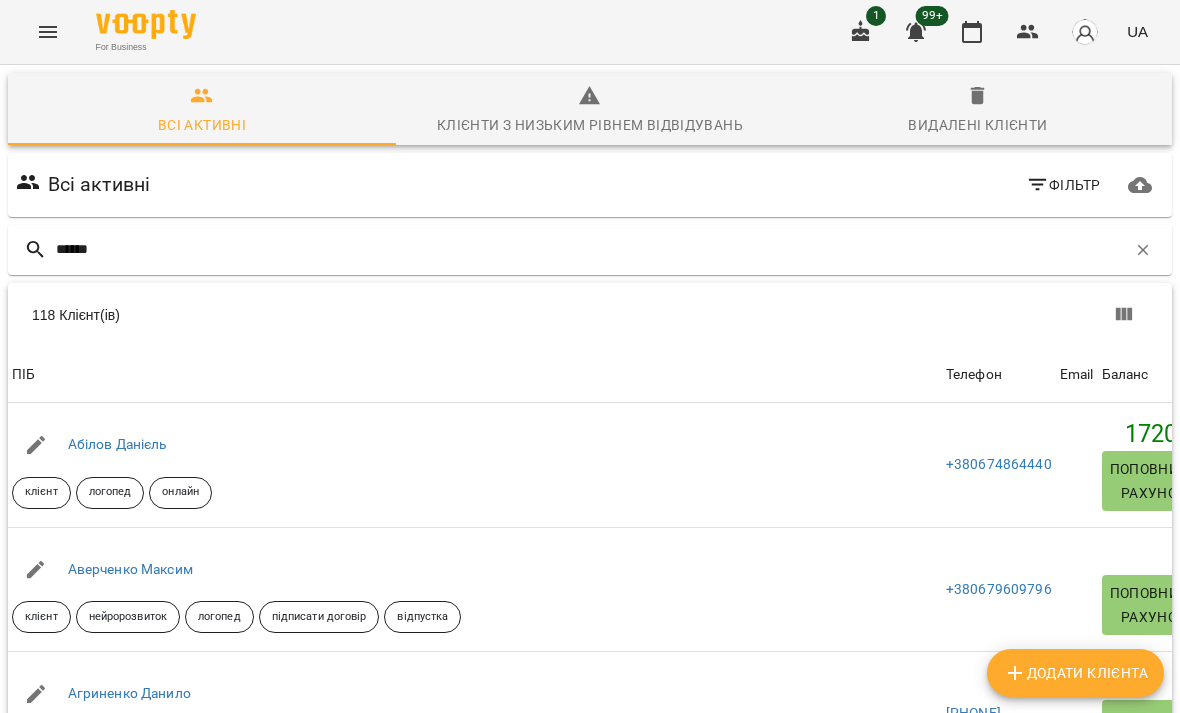 type on "*******" 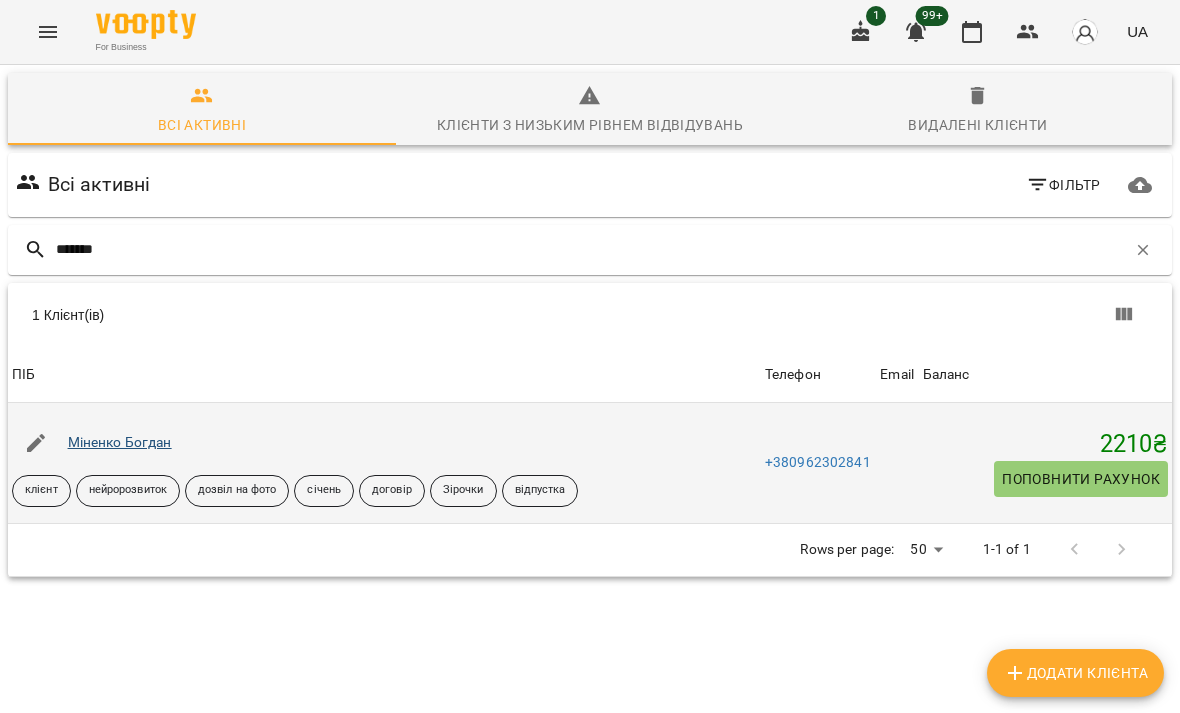 click on "Міненко Богдан" at bounding box center [120, 442] 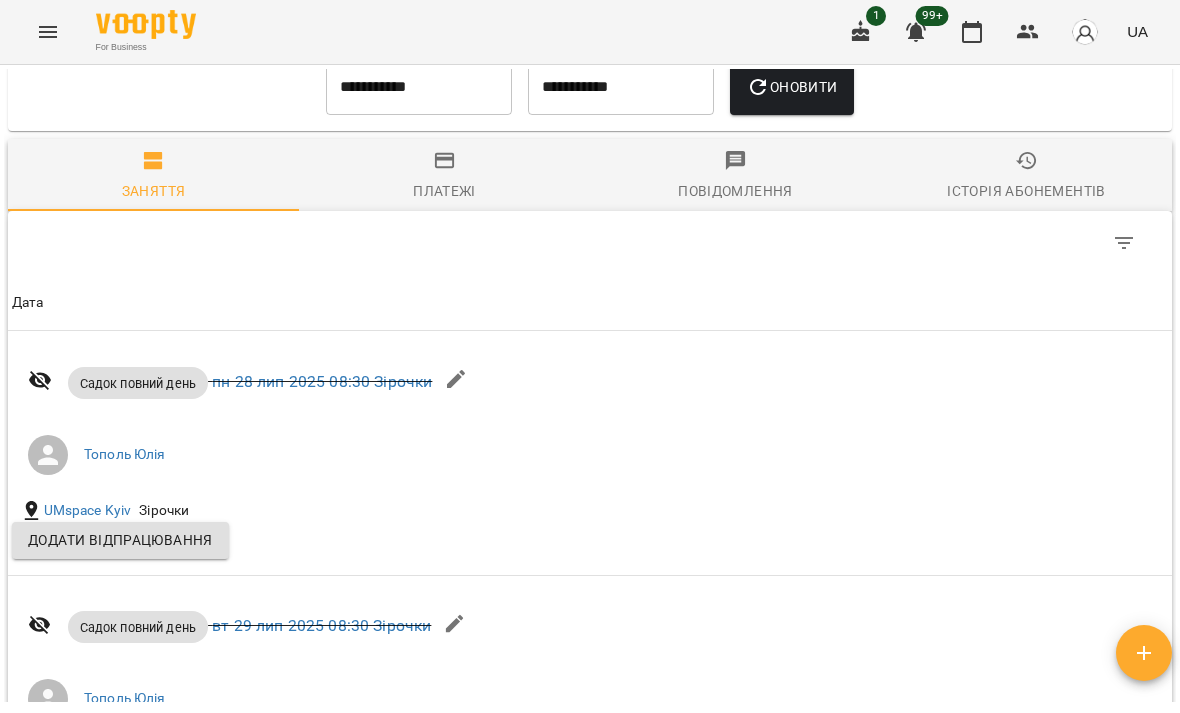 scroll, scrollTop: 3049, scrollLeft: 0, axis: vertical 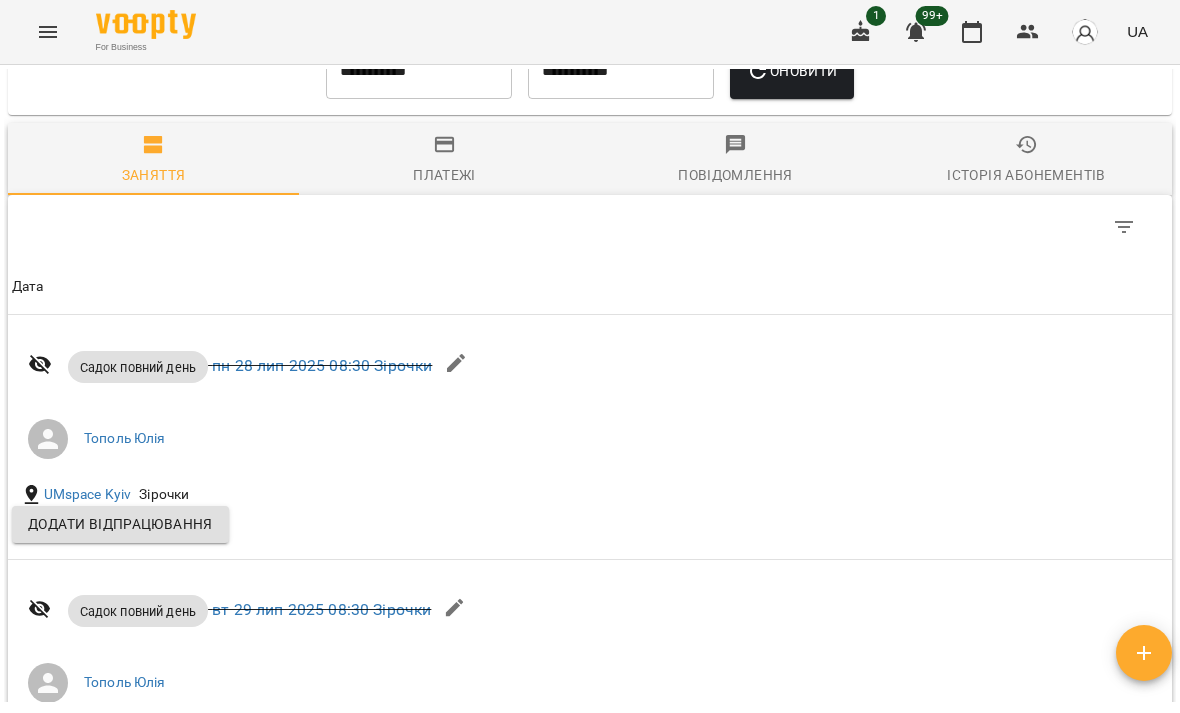 click on "**********" at bounding box center [419, 71] 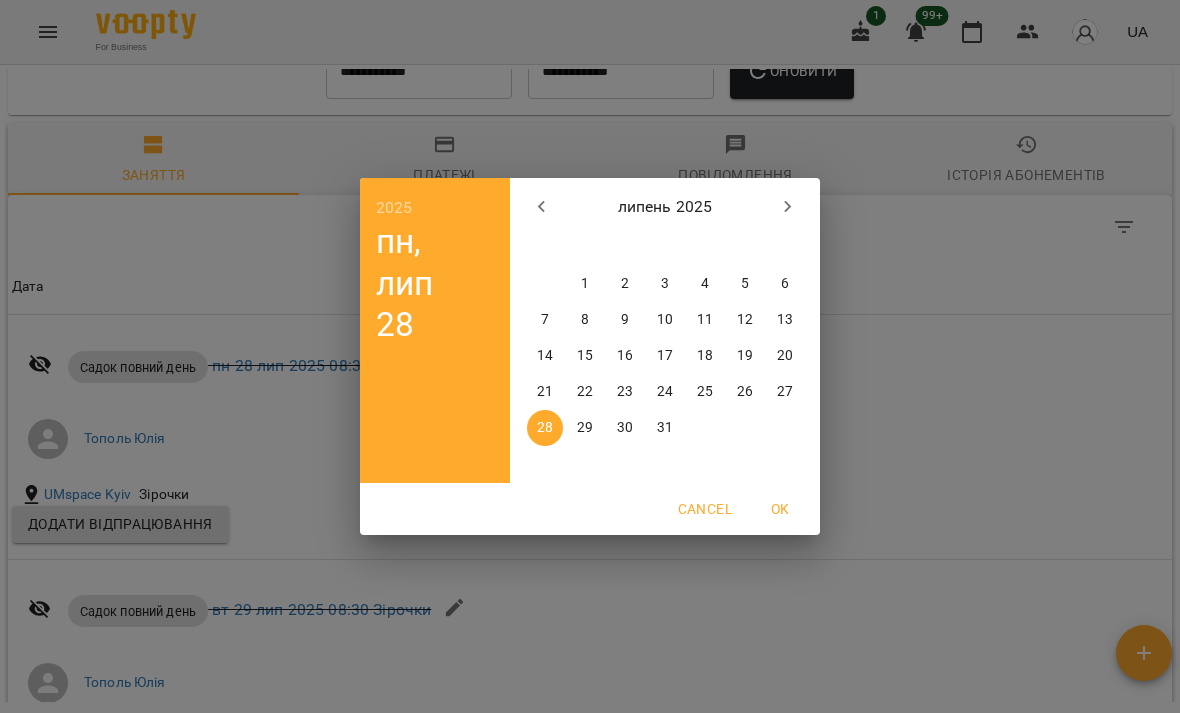 click on "1" at bounding box center [585, 284] 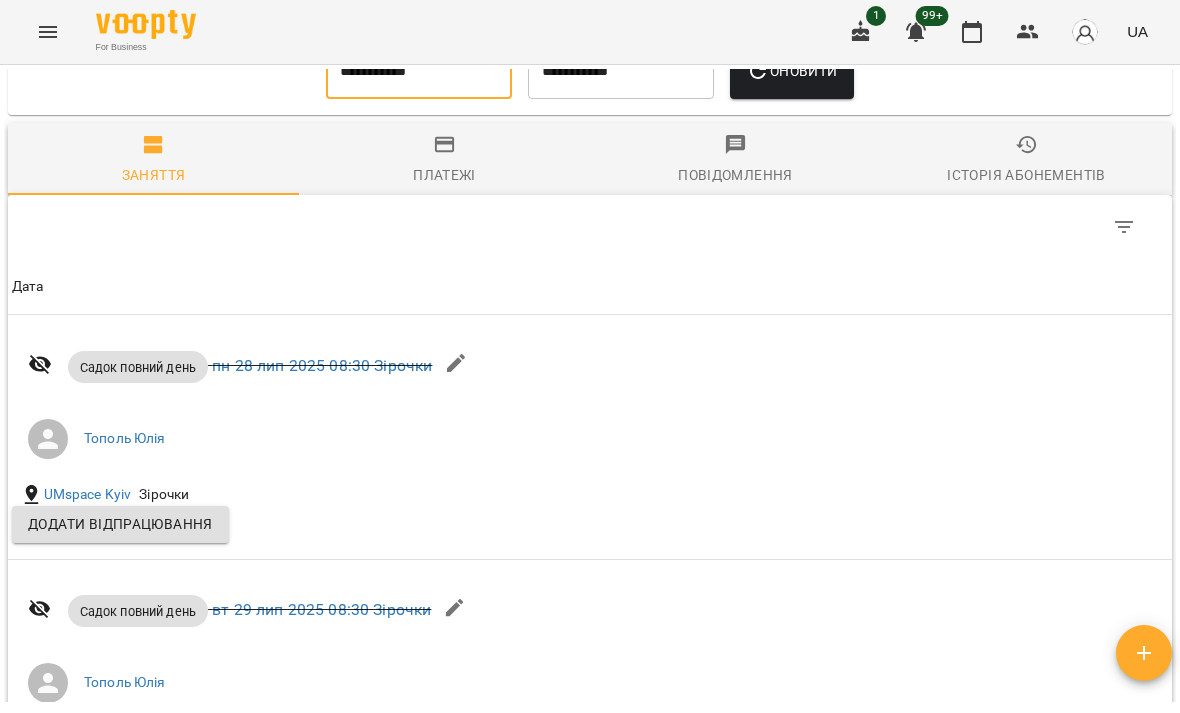 click on "Оновити" at bounding box center (791, 71) 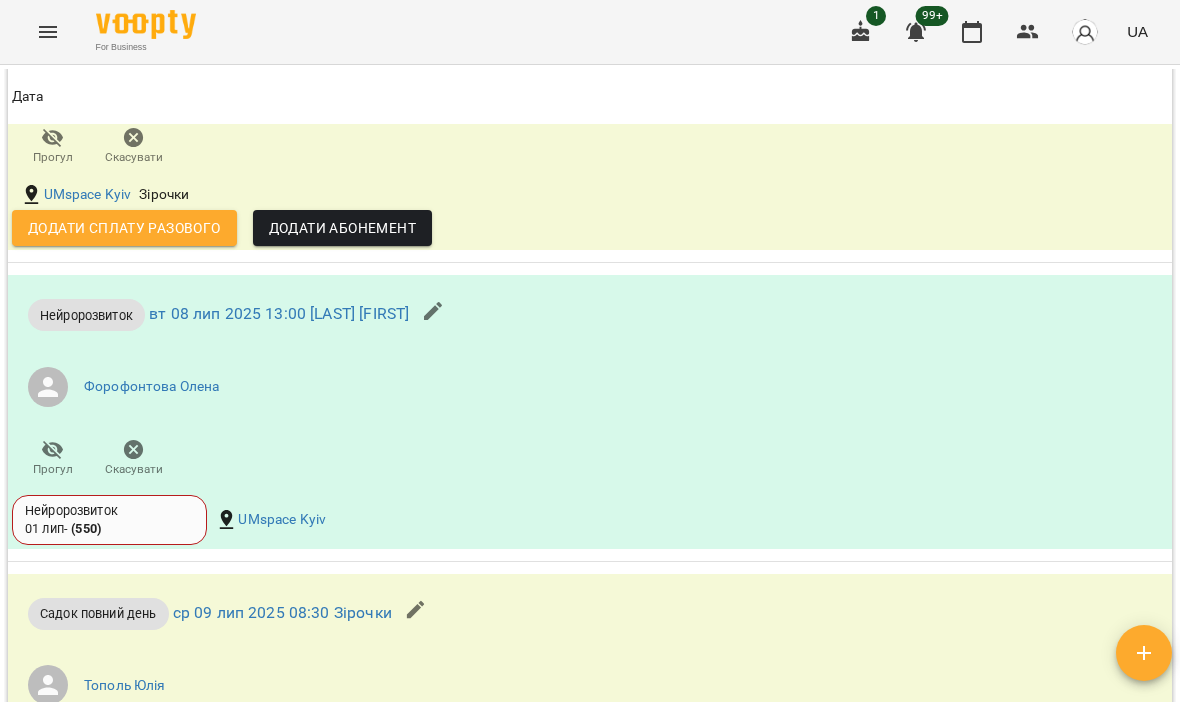 scroll, scrollTop: 7976, scrollLeft: 0, axis: vertical 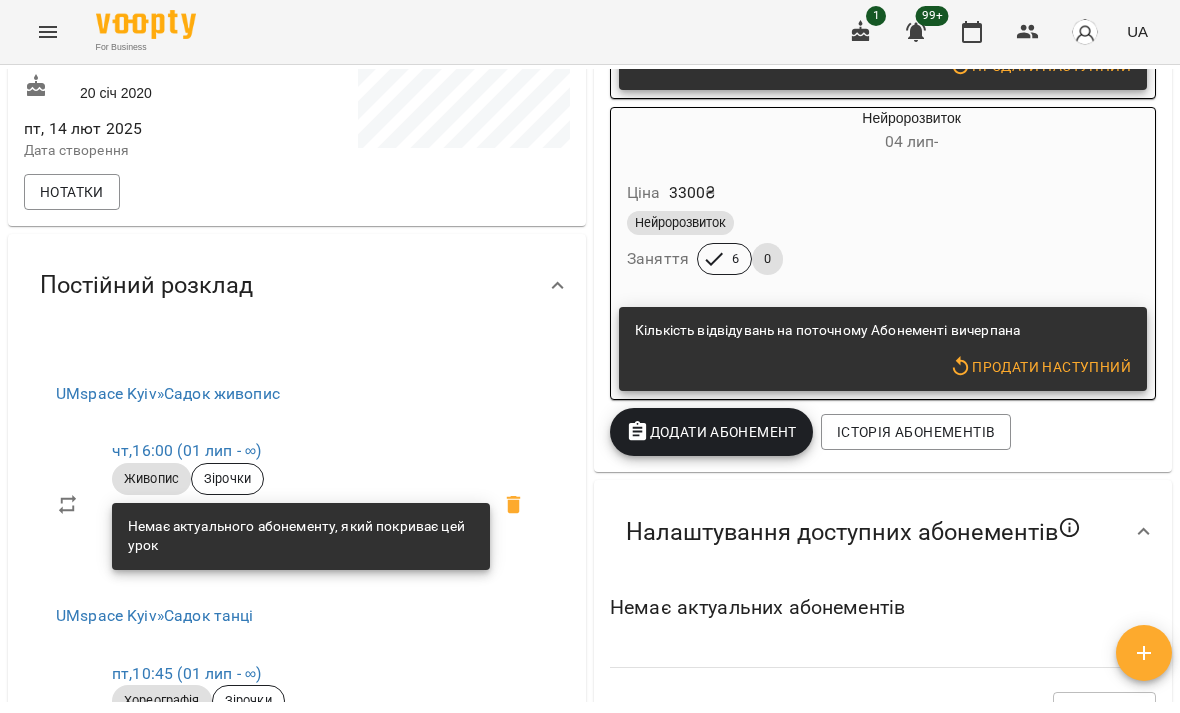 click on "Додати Абонемент" at bounding box center [711, 432] 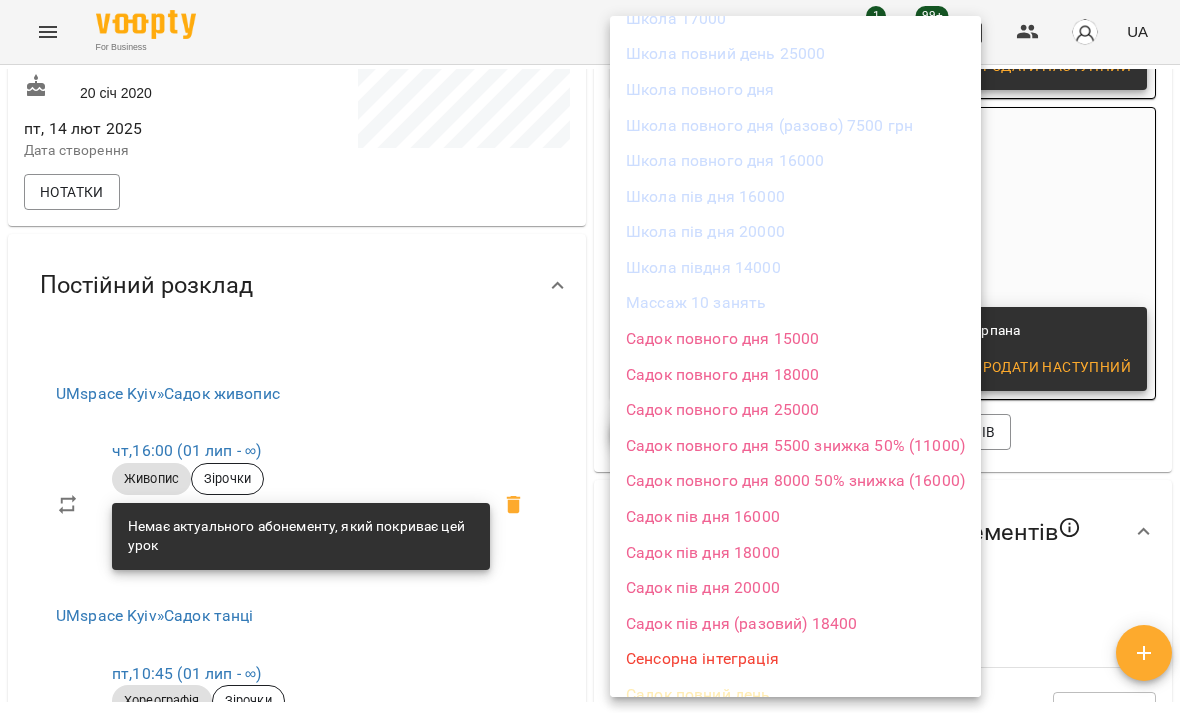 scroll, scrollTop: 918, scrollLeft: 0, axis: vertical 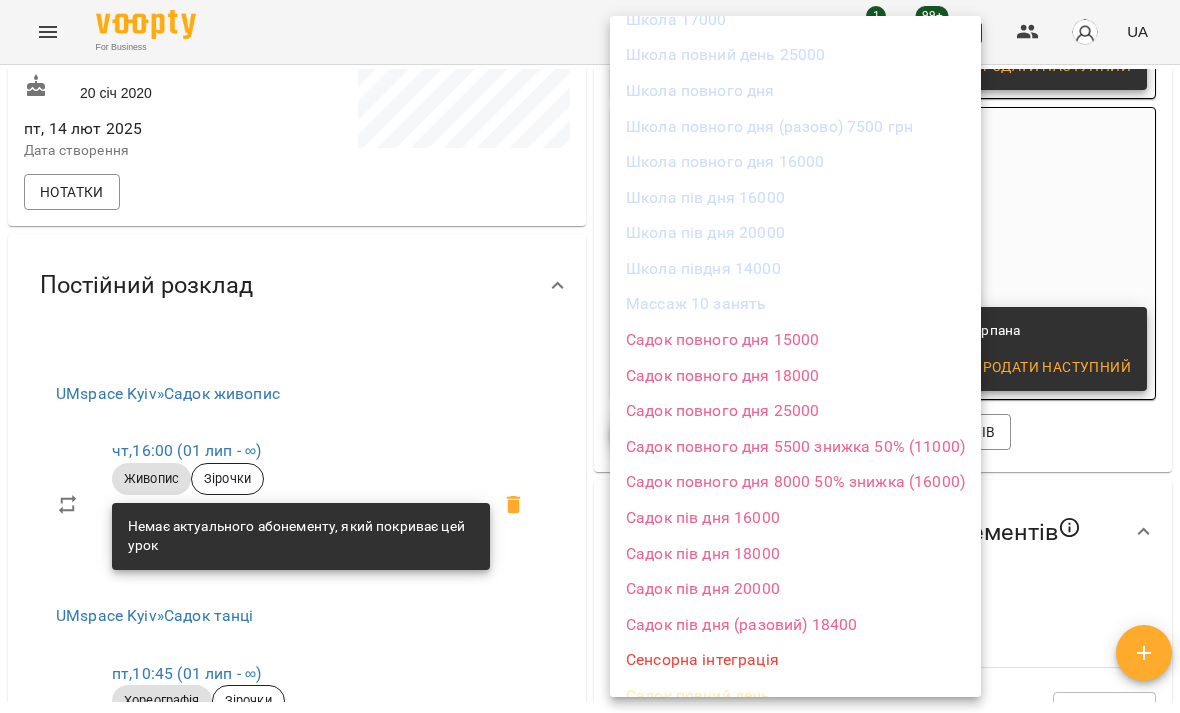 click on "Садок пів дня 18000" at bounding box center [795, 554] 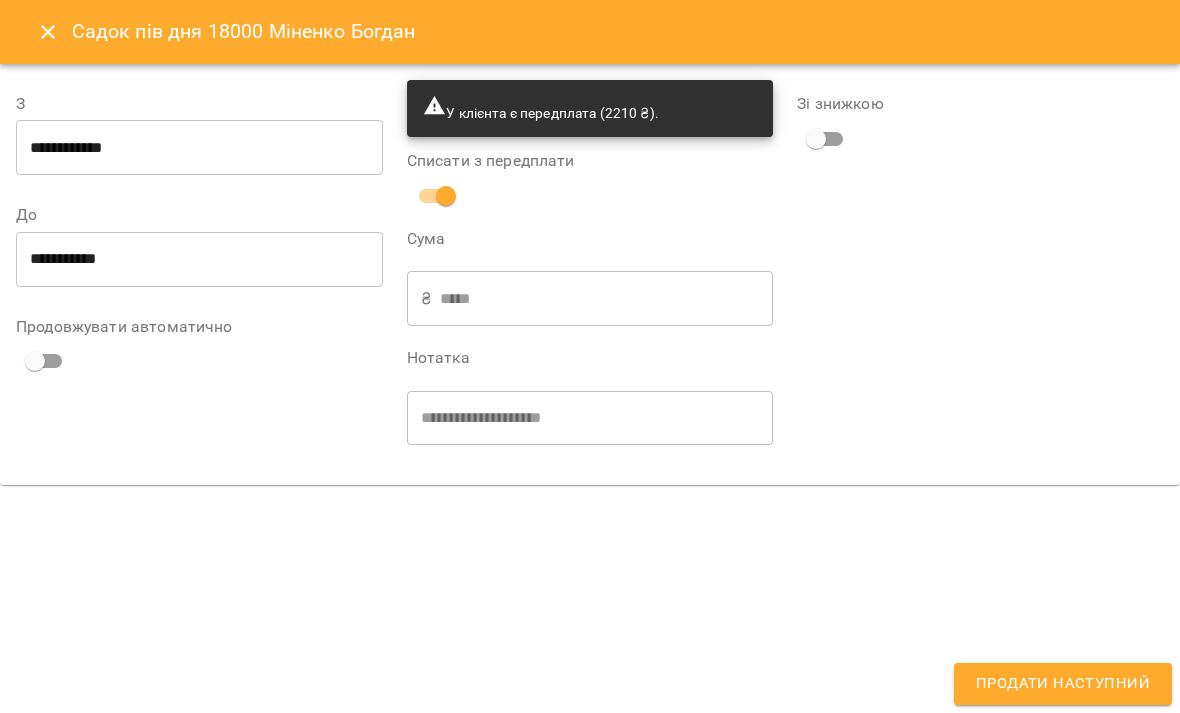 click on "**********" at bounding box center (199, 148) 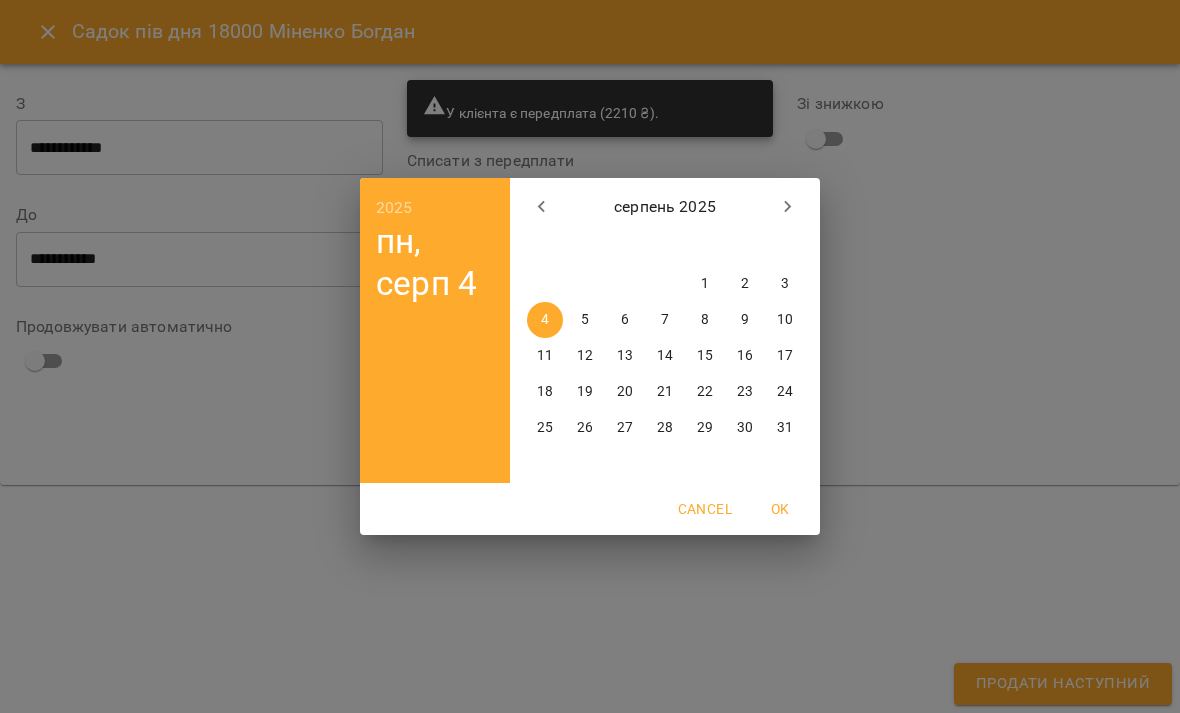 click 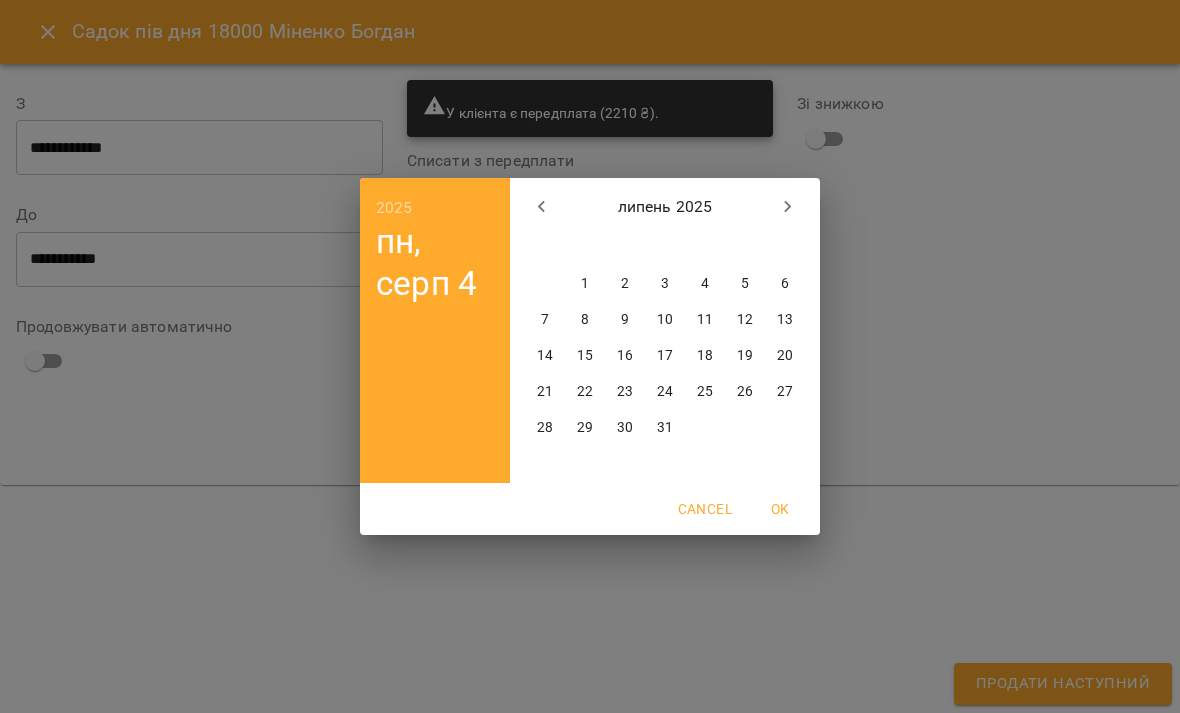 click on "1" at bounding box center (585, 284) 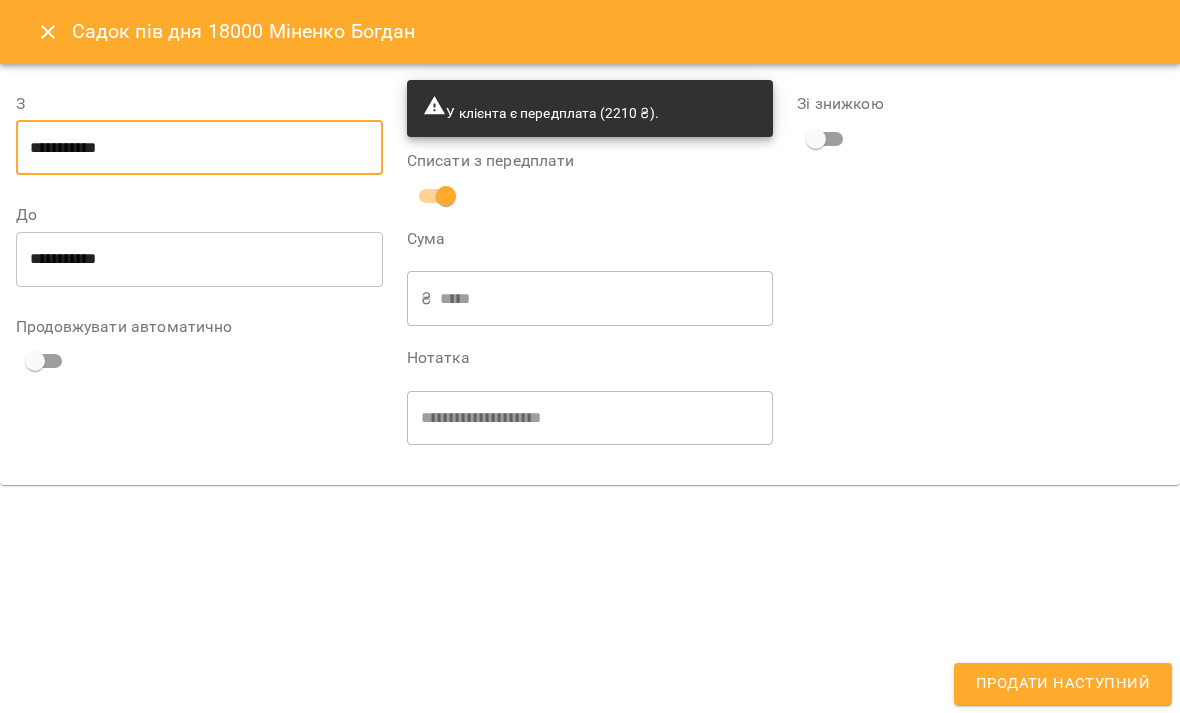 click 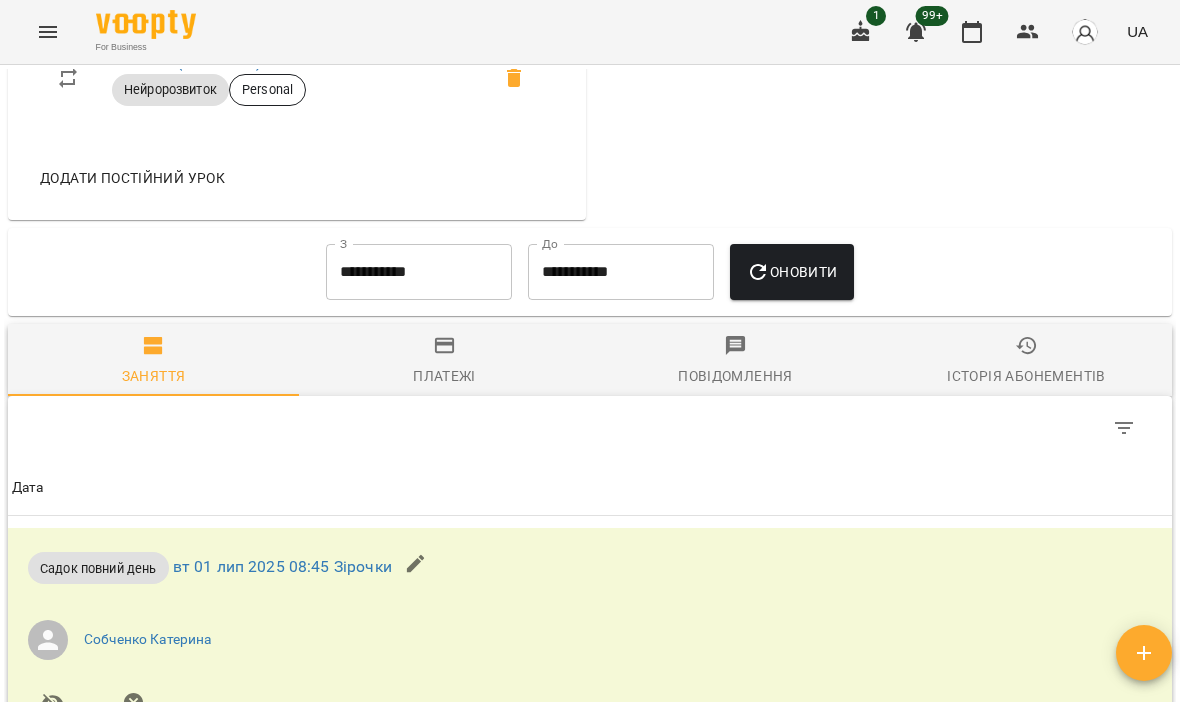 click on "Оновити" at bounding box center [791, 272] 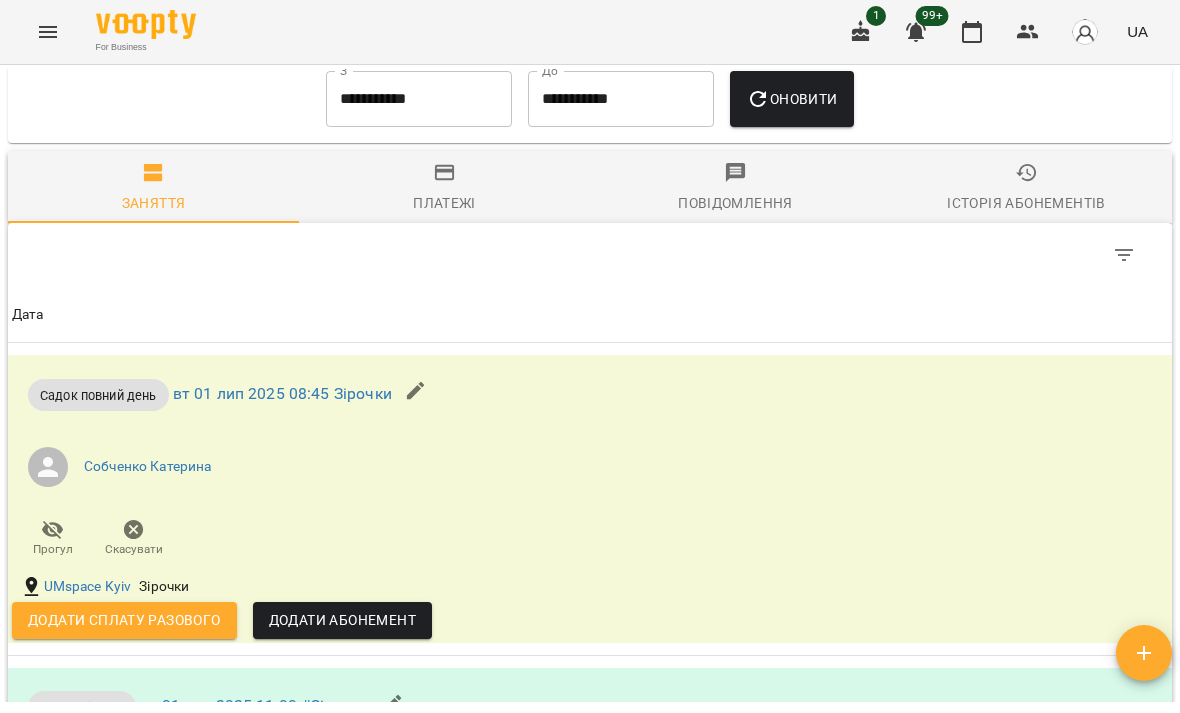scroll, scrollTop: 3016, scrollLeft: 0, axis: vertical 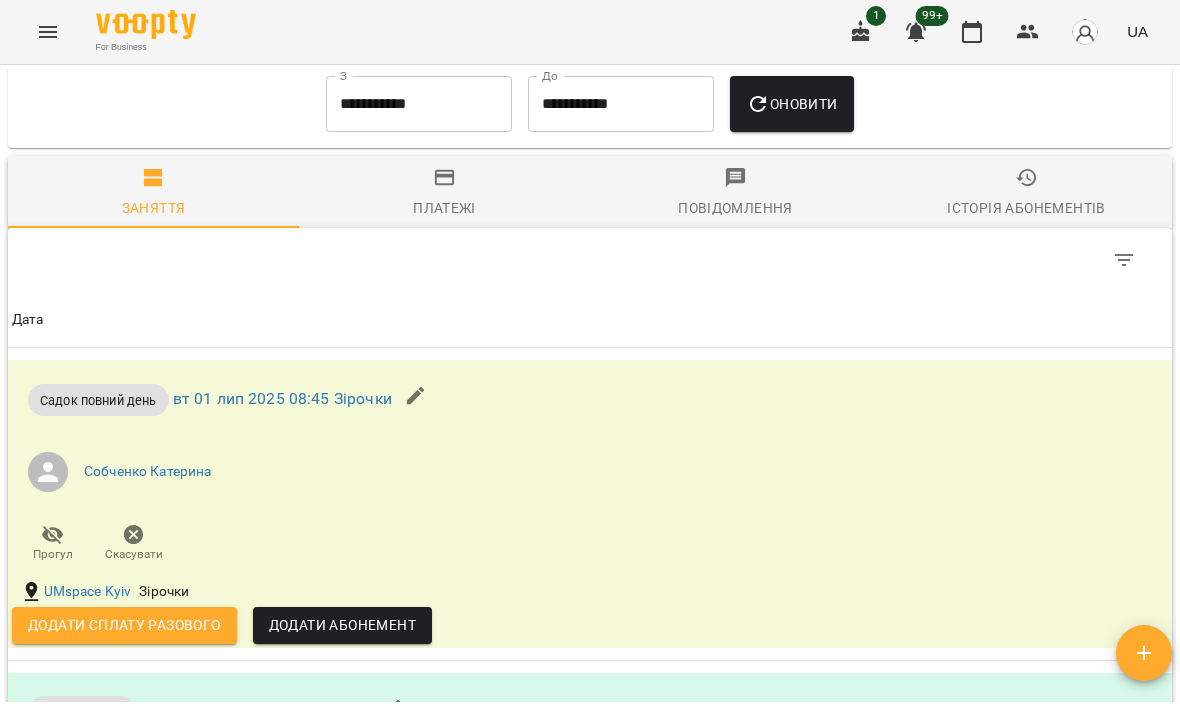 click 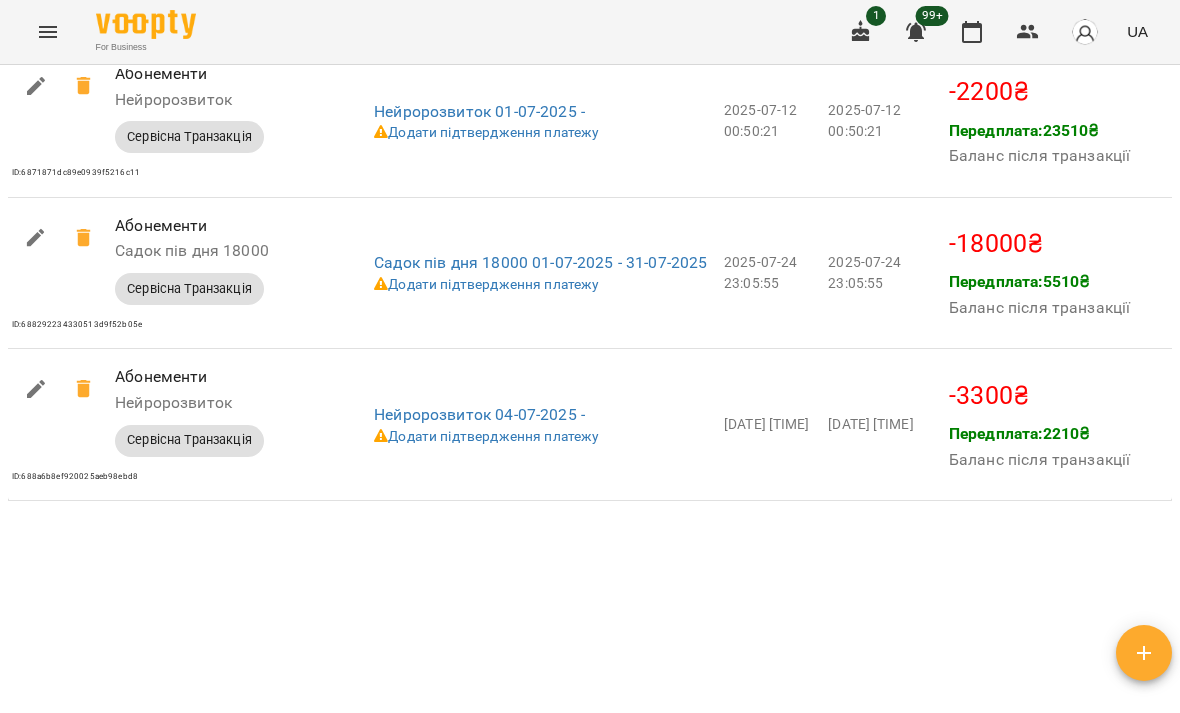 scroll, scrollTop: 3817, scrollLeft: 0, axis: vertical 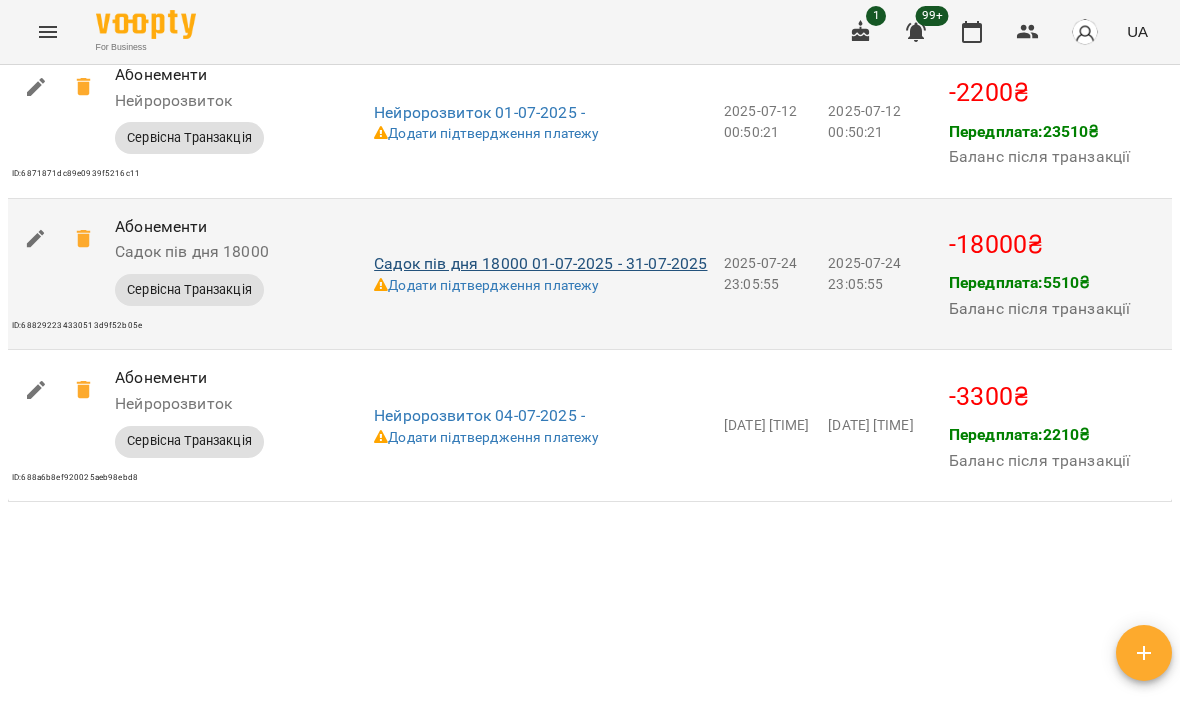 click on "Садок пів дня 18000  01-07-2025 - 31-07-2025" at bounding box center (540, 263) 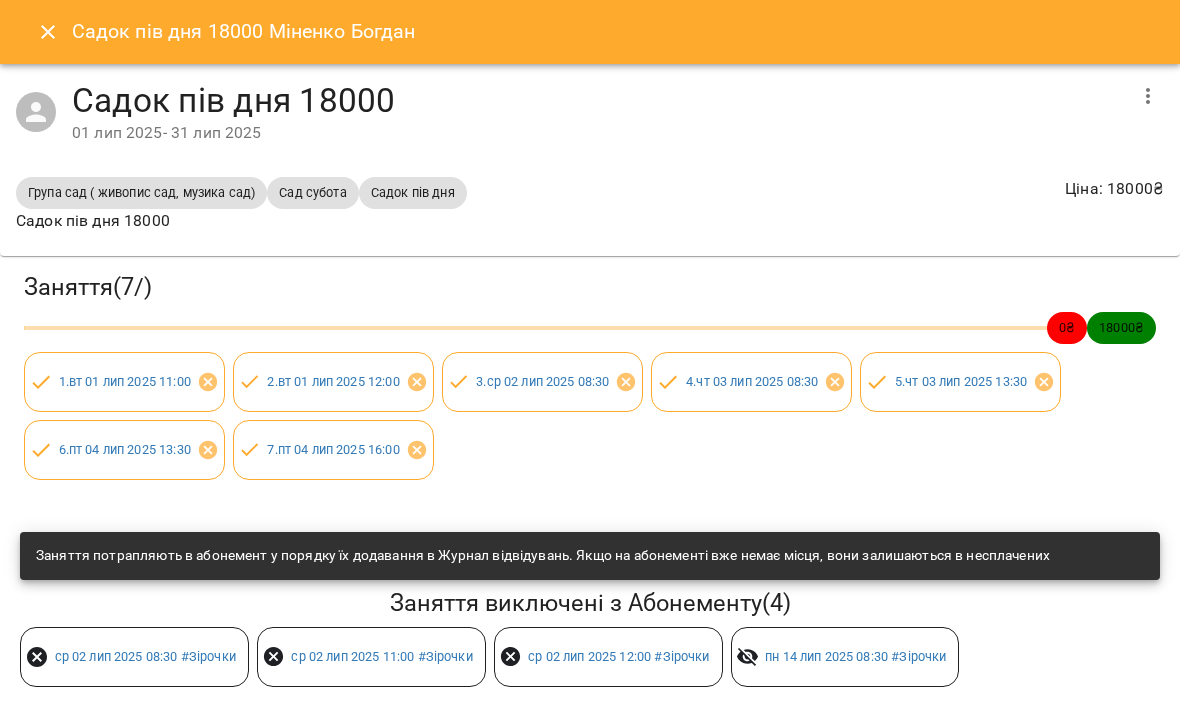 scroll, scrollTop: 0, scrollLeft: 0, axis: both 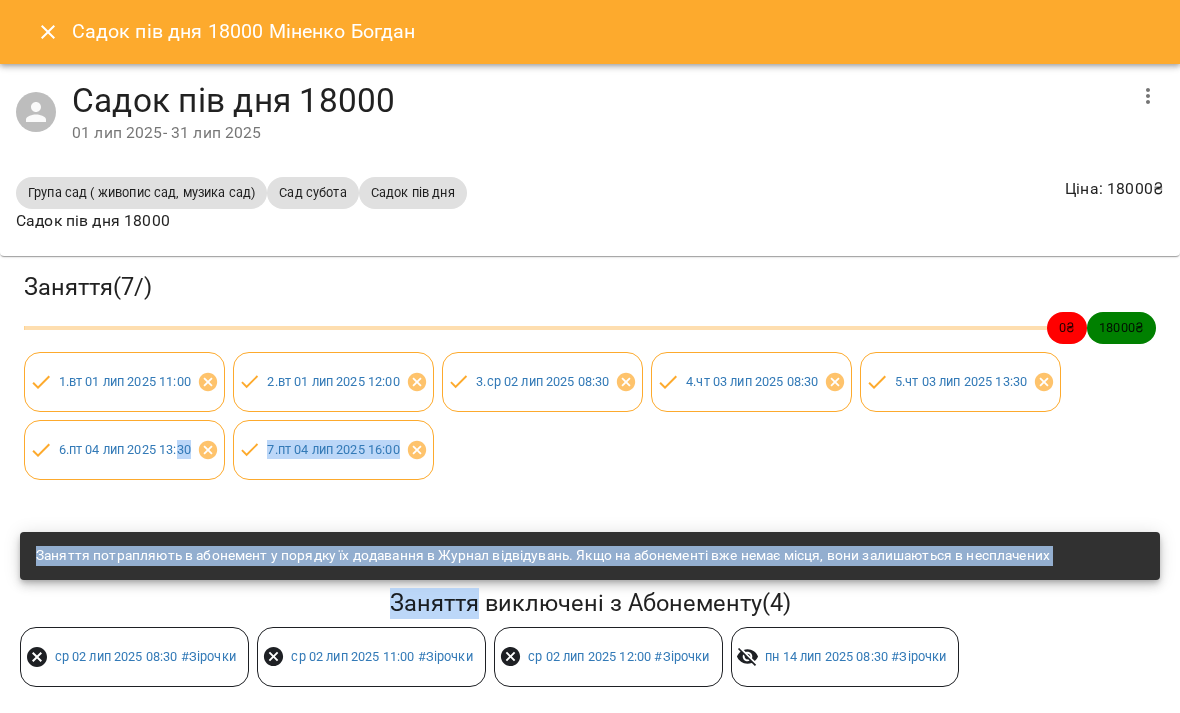 click on "Заняття ( 7 / ) 0 ₴ 18000 ₴ 1 . вт 01 лип 2025 11:00   2 . вт 01 лип 2025 12:00   3 . ср 02 лип 2025 08:30   4 . чт 03 лип 2025 08:30   5 . чт 03 лип 2025 13:30   6 . пт 04 лип 2025 13:30   7 . пт 04 лип 2025 16:00" at bounding box center [590, 375] 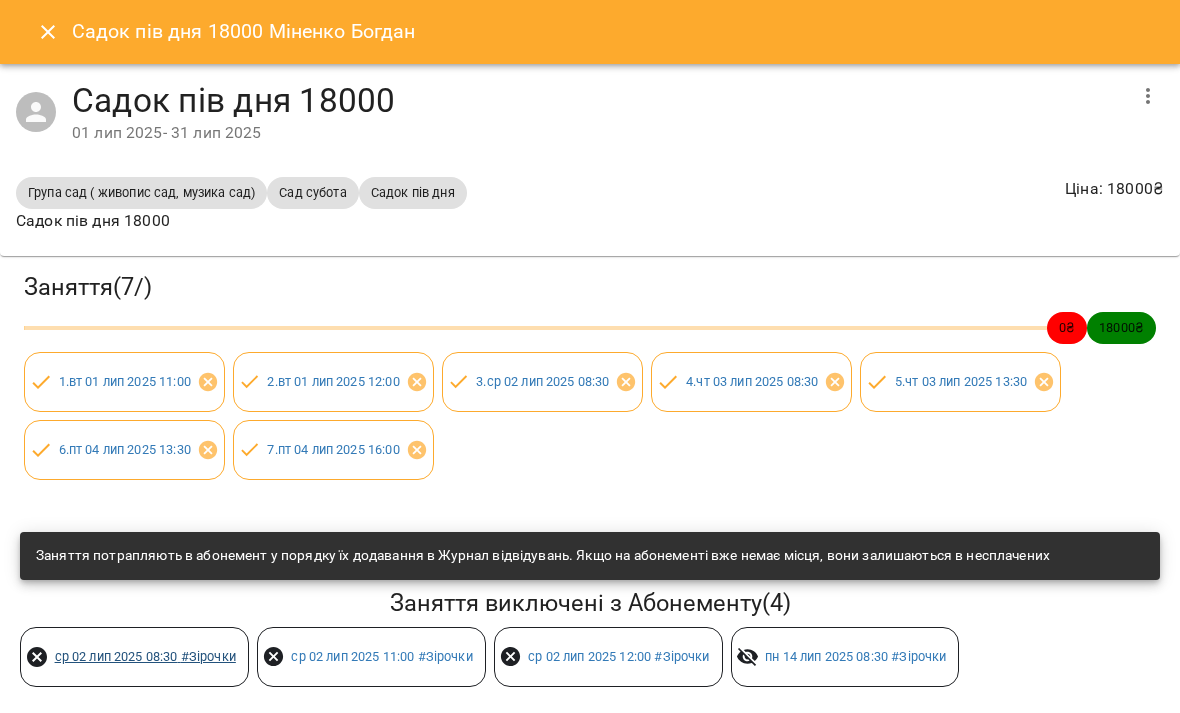 click on "ср 02 лип 2025 08:30   #Зірочки" at bounding box center [145, 656] 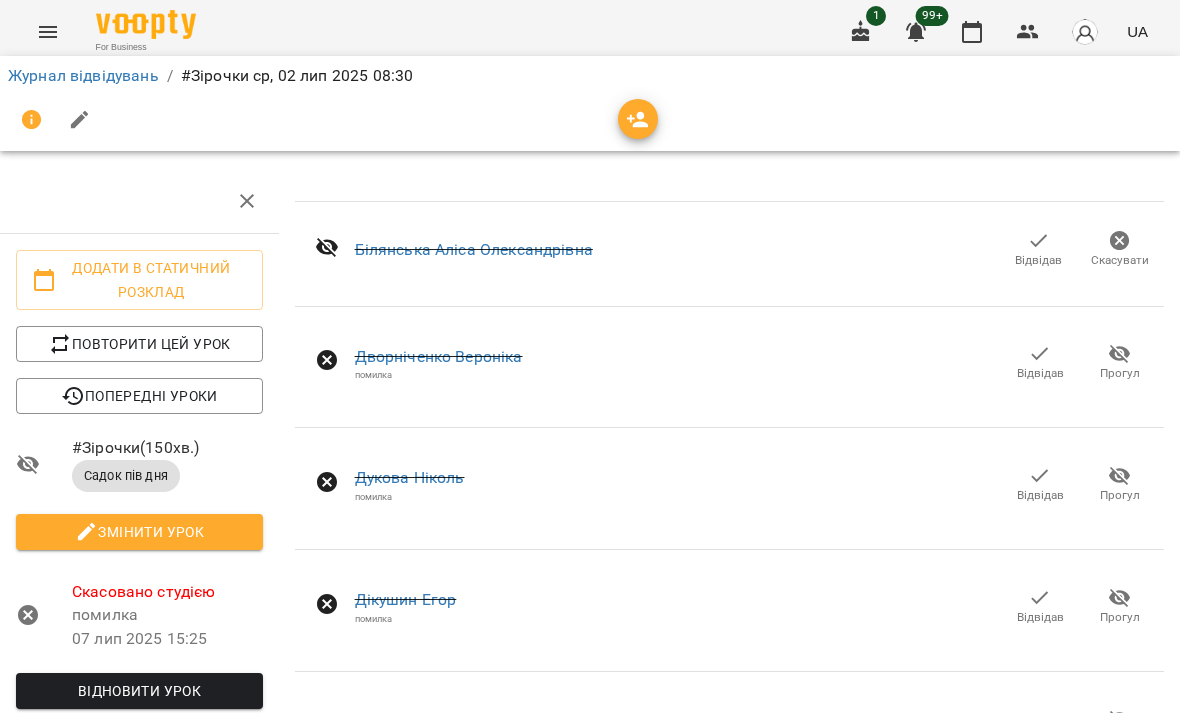 scroll, scrollTop: 430, scrollLeft: 8, axis: both 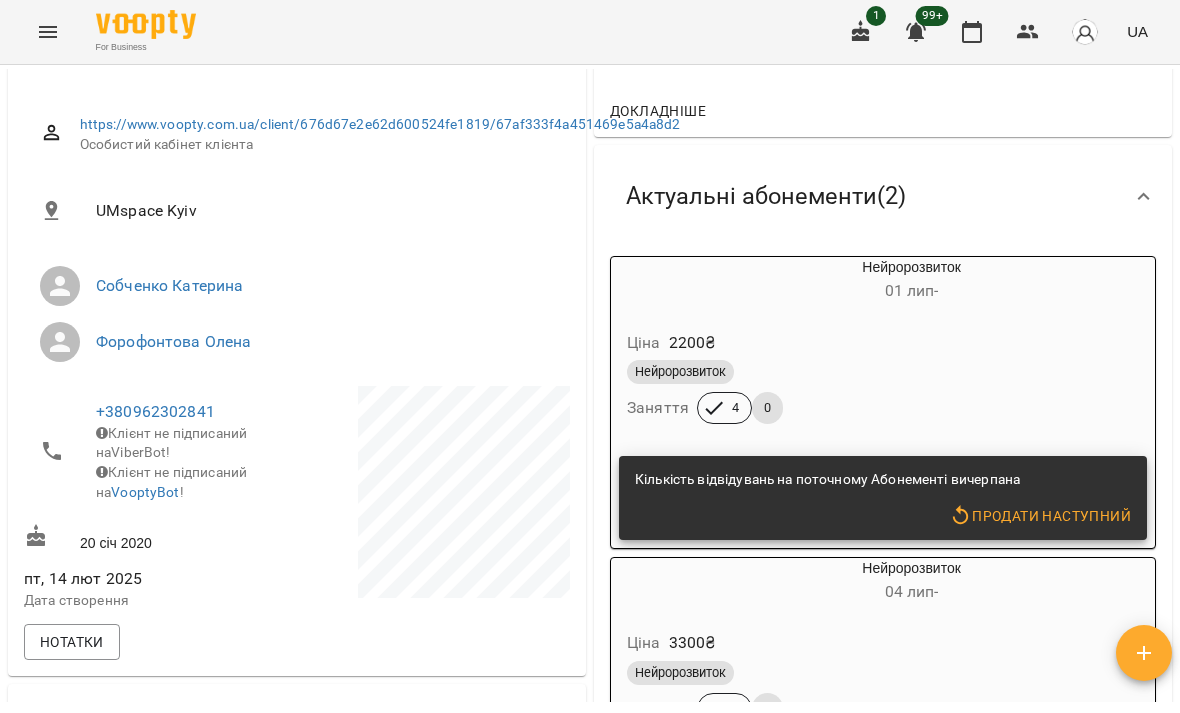 click on "Нейророзвиток" at bounding box center [863, 372] 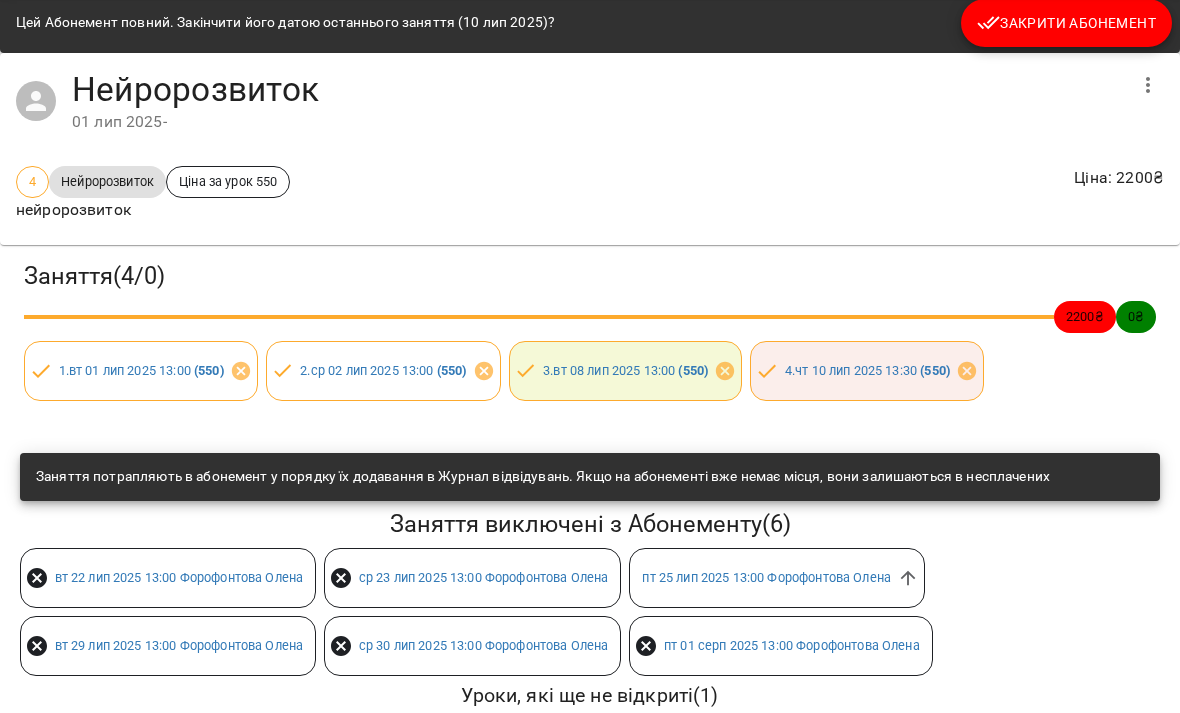 scroll, scrollTop: 69, scrollLeft: 0, axis: vertical 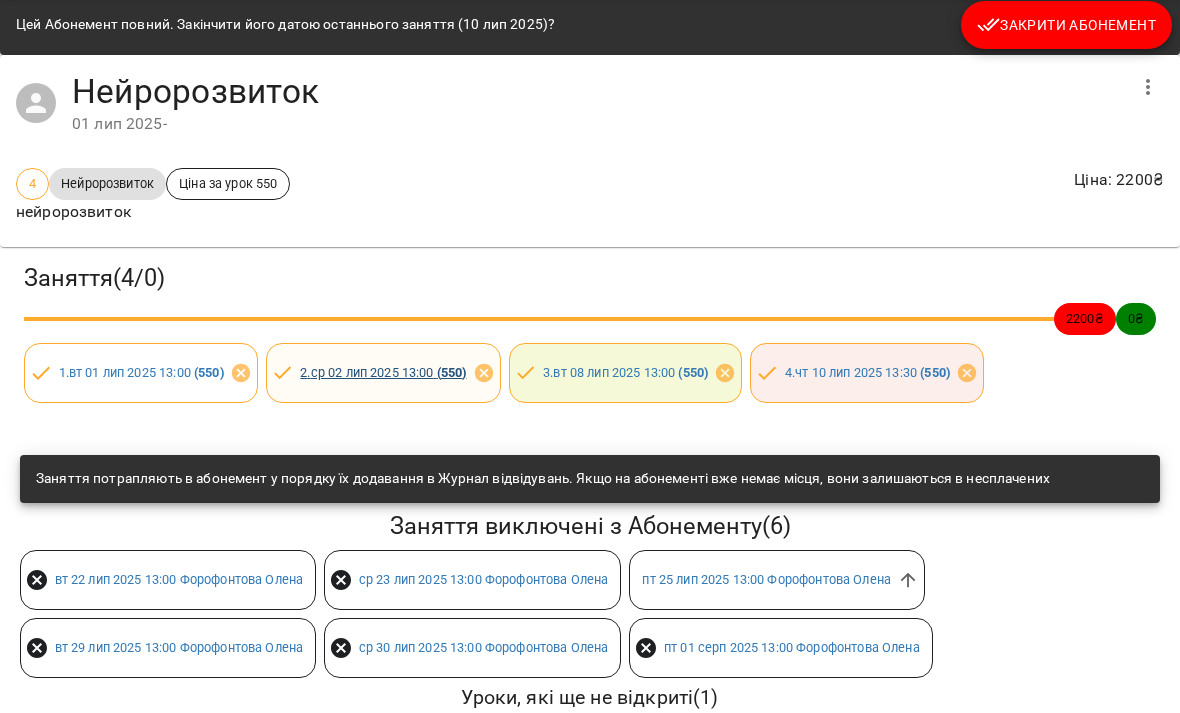 click on "( 550 )" at bounding box center [452, 372] 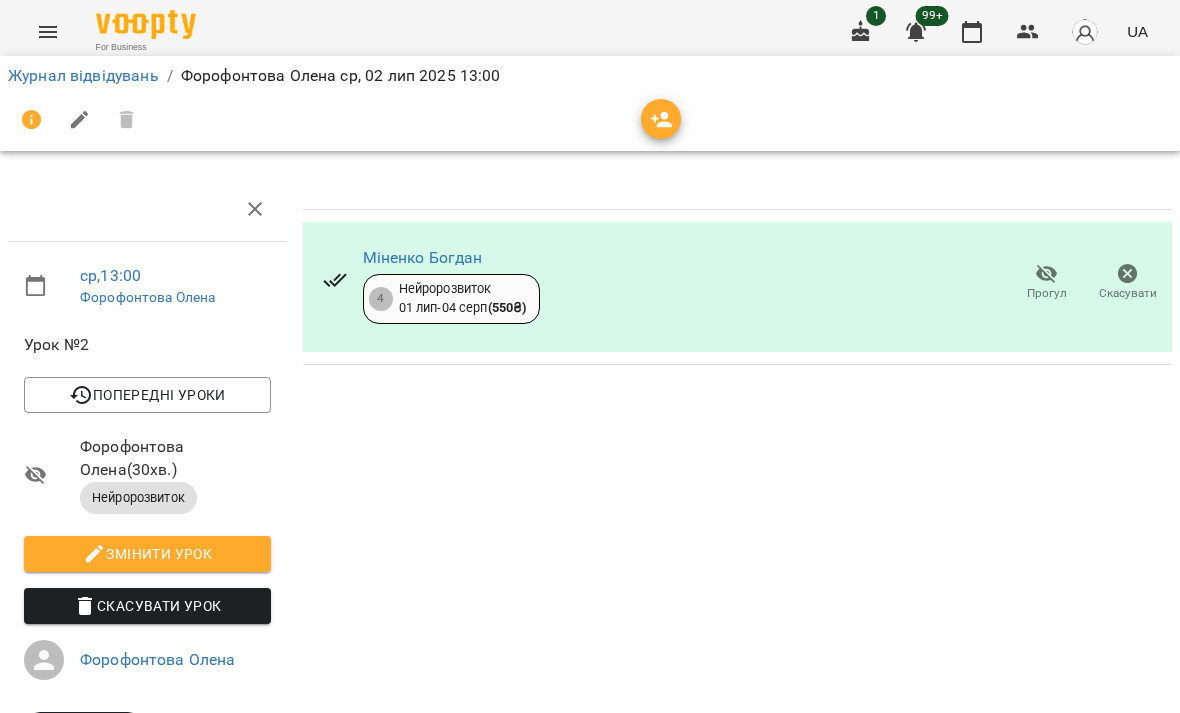 scroll, scrollTop: 0, scrollLeft: 0, axis: both 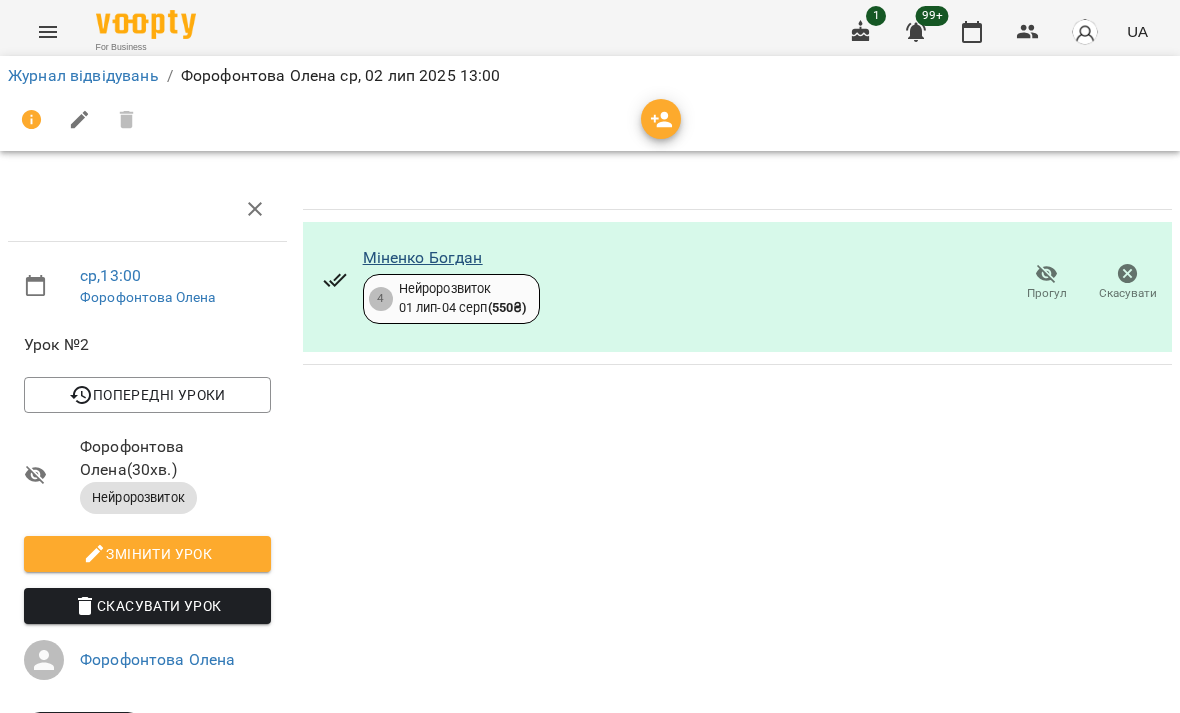 click on "Міненко Богдан" at bounding box center (423, 257) 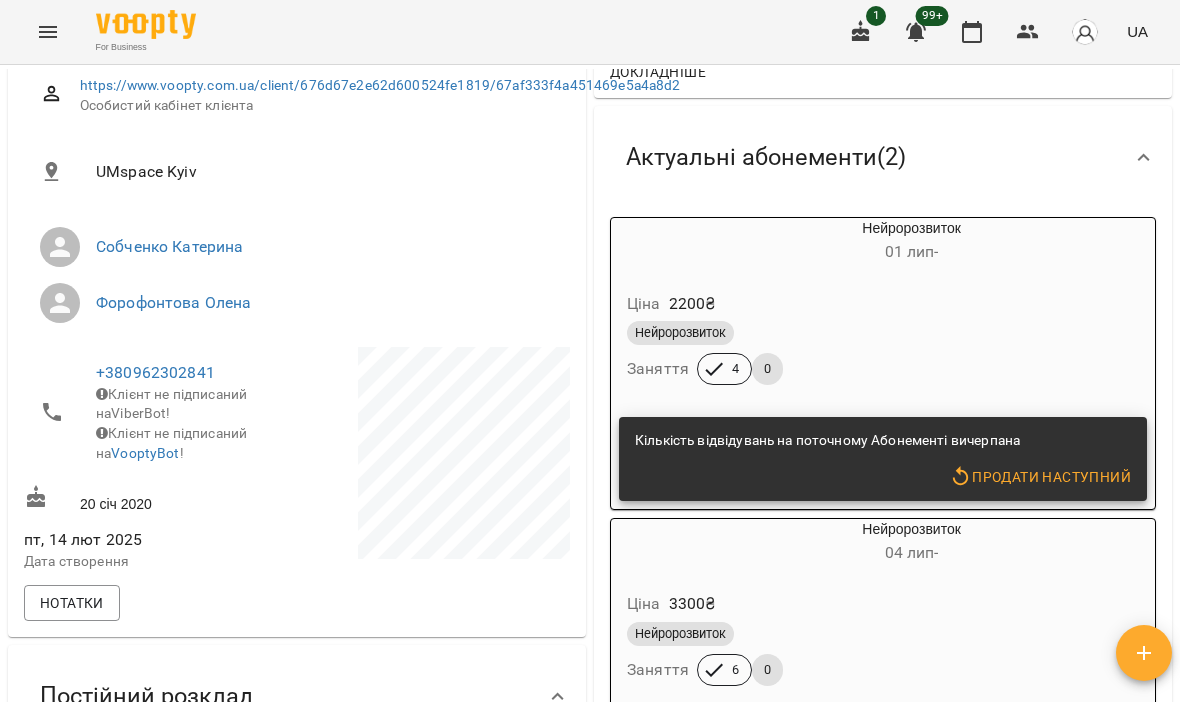 scroll, scrollTop: 303, scrollLeft: 0, axis: vertical 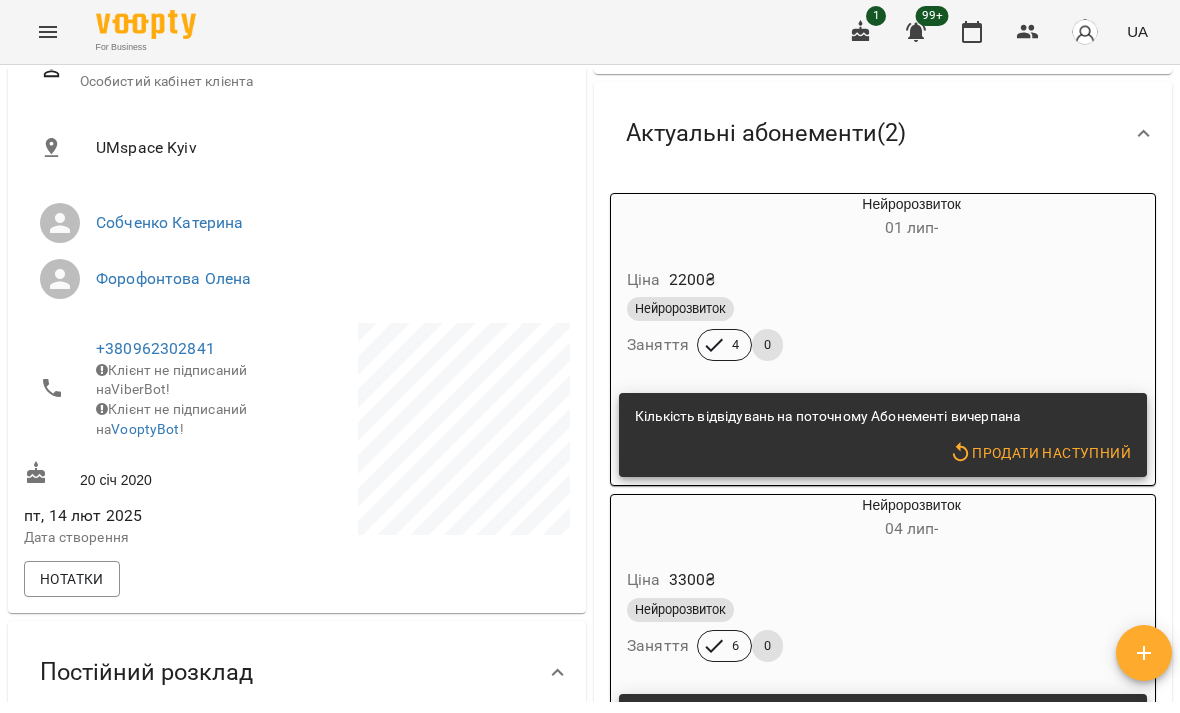 click on "Ціна 3300 ₴ Нейророзвиток Заняття 6 0" at bounding box center (863, 618) 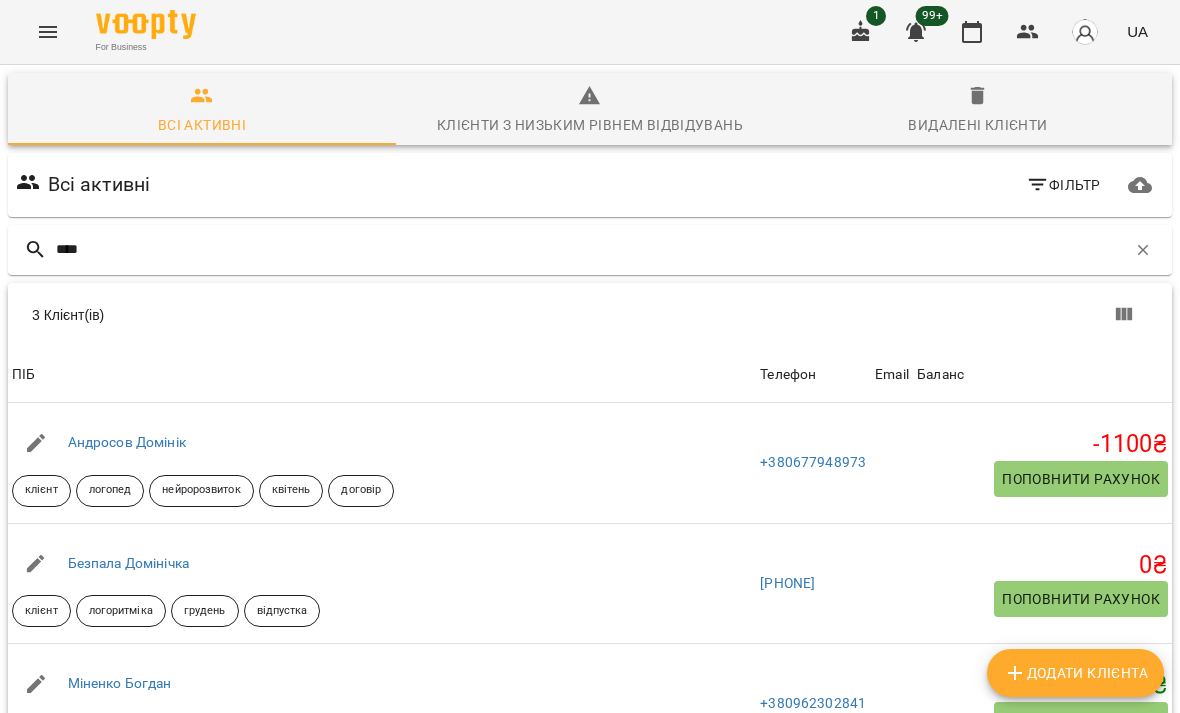 type on "*****" 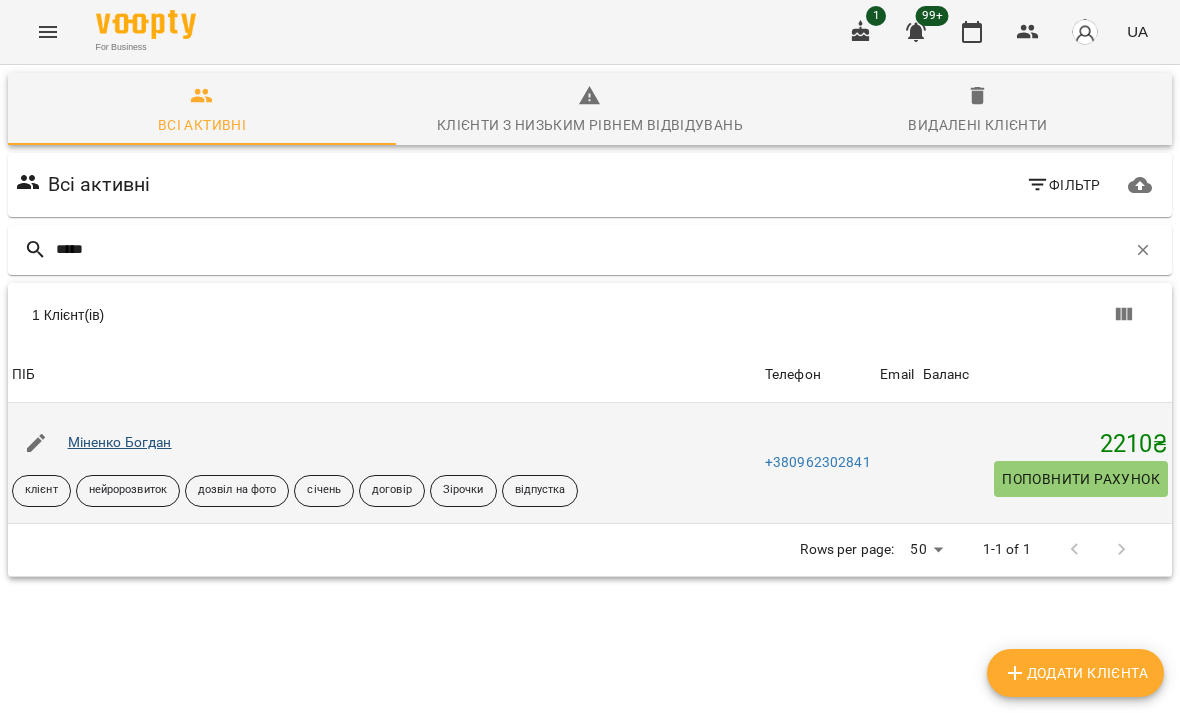 click on "Міненко Богдан" at bounding box center (120, 442) 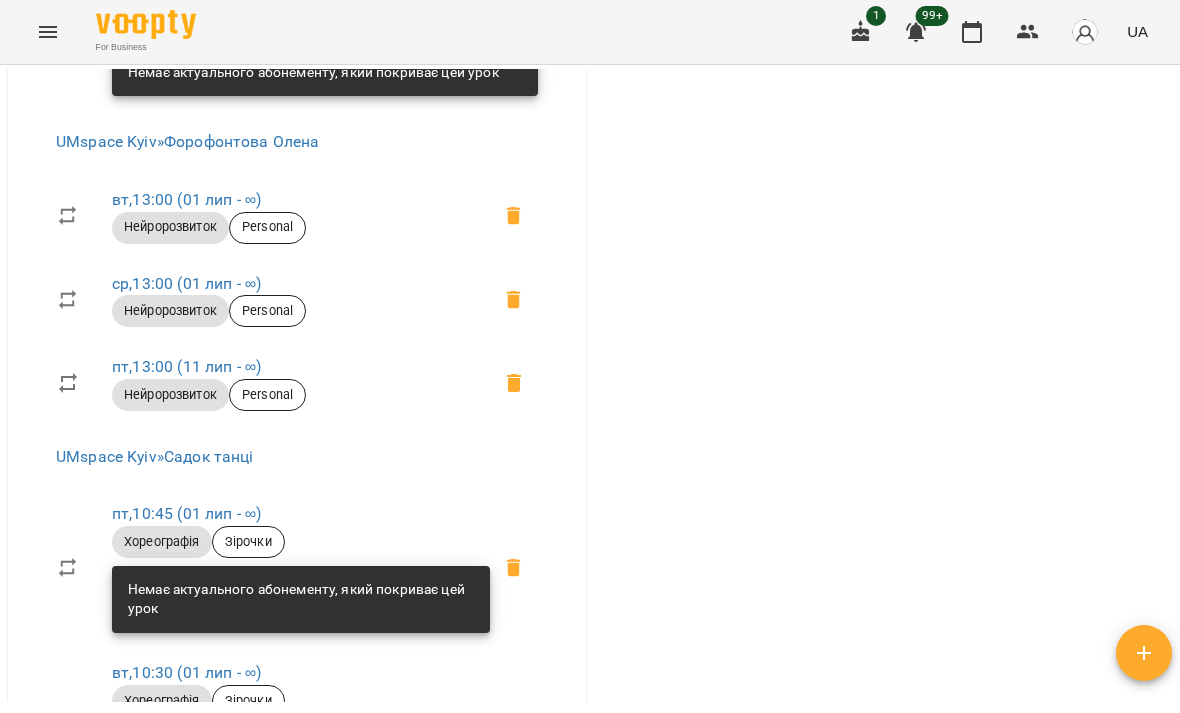 scroll, scrollTop: 2173, scrollLeft: 0, axis: vertical 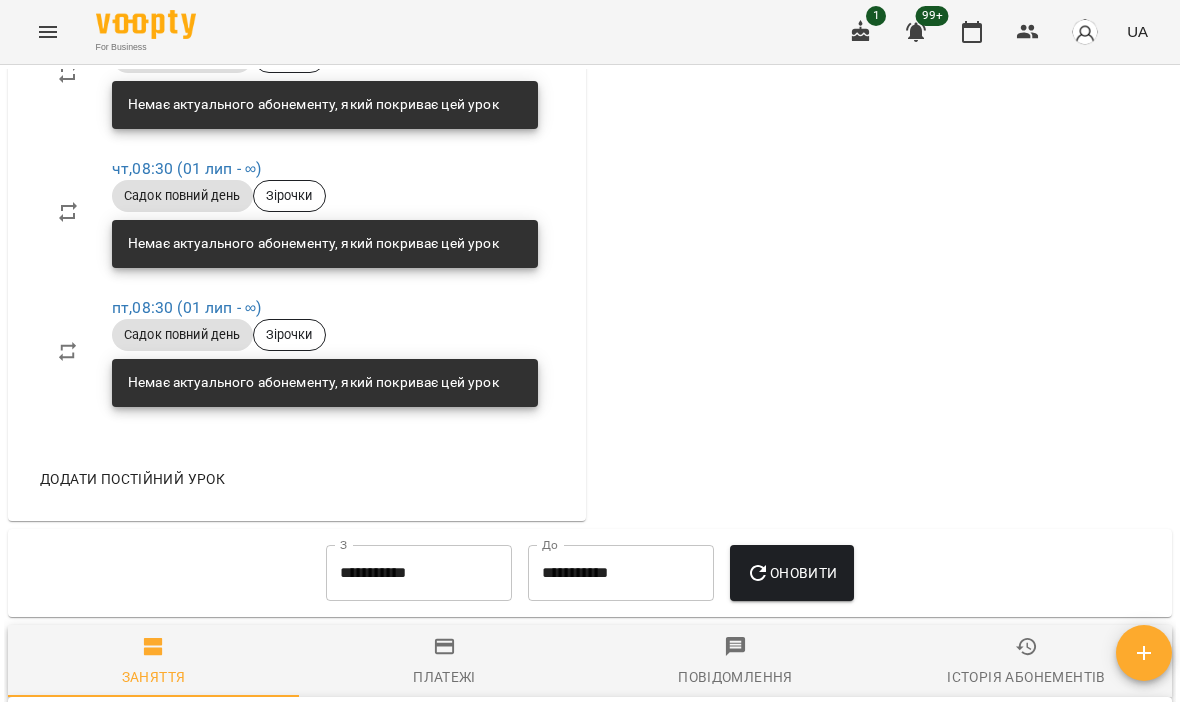 click on "**********" at bounding box center [419, 573] 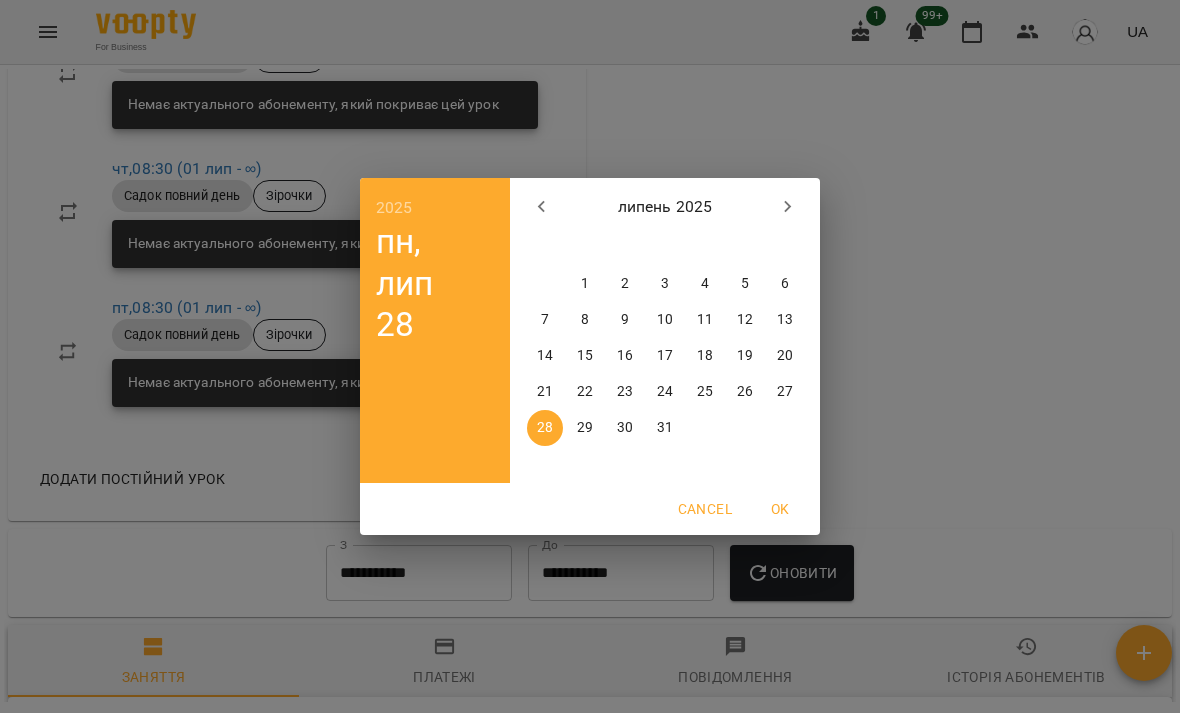 click on "1" at bounding box center (585, 284) 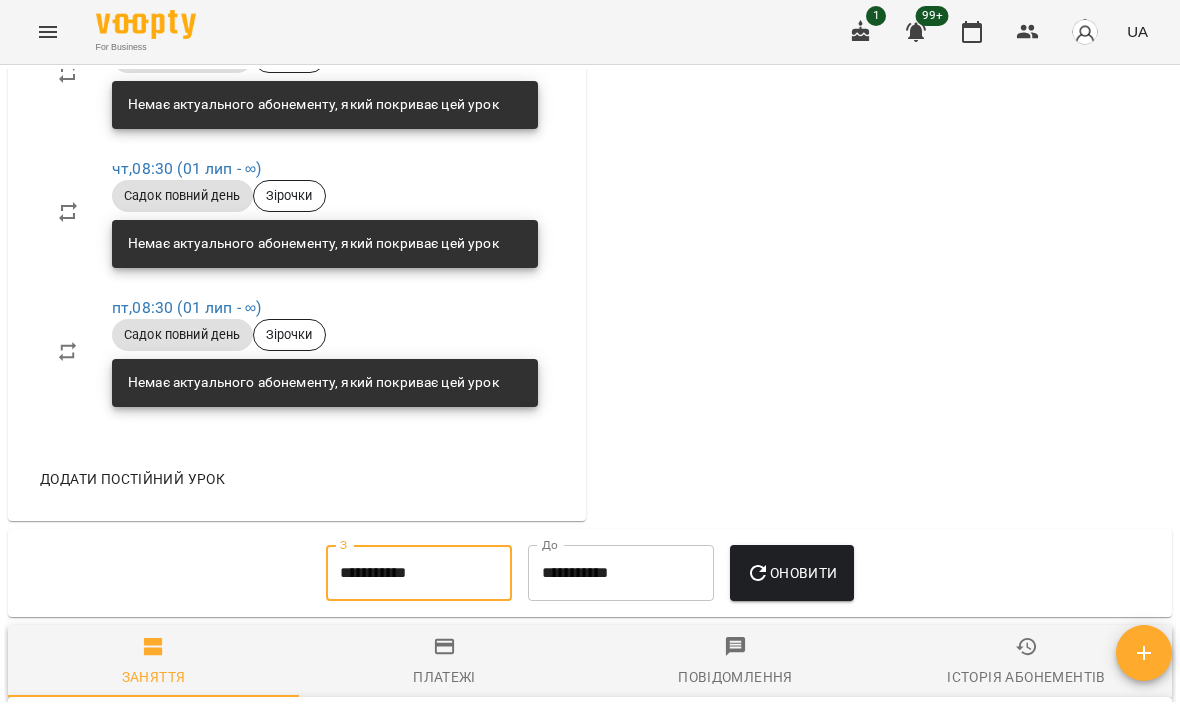 click on "**********" at bounding box center [621, 573] 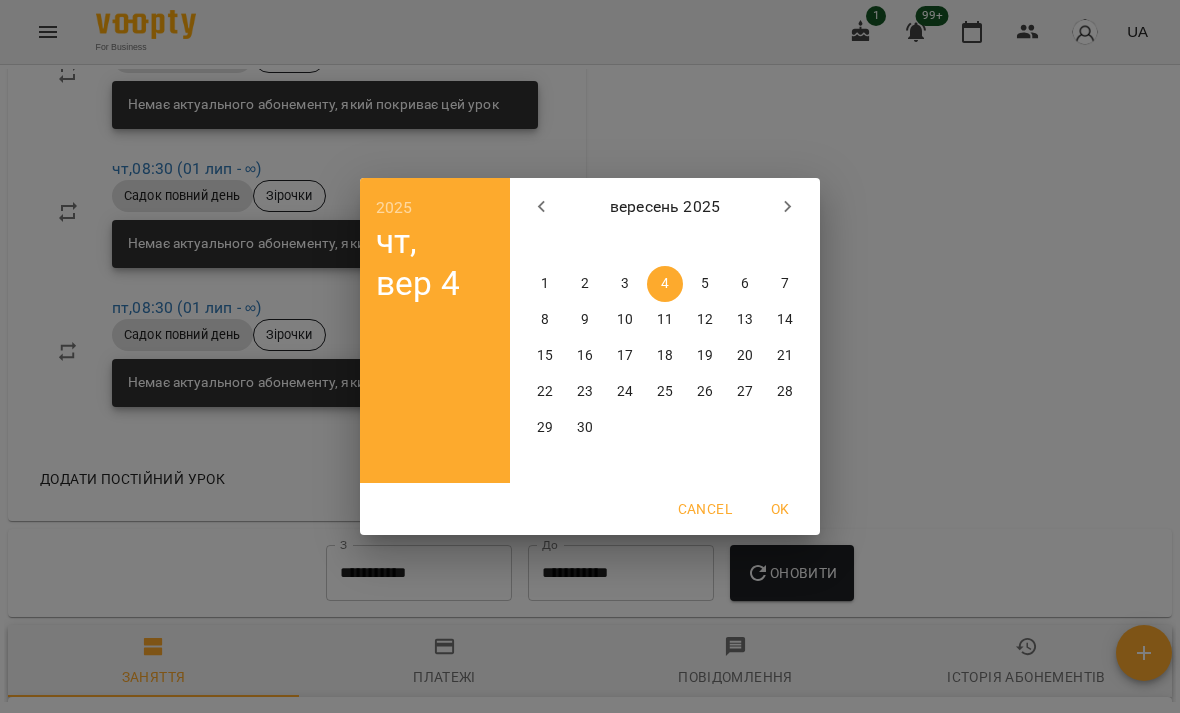 click at bounding box center [542, 207] 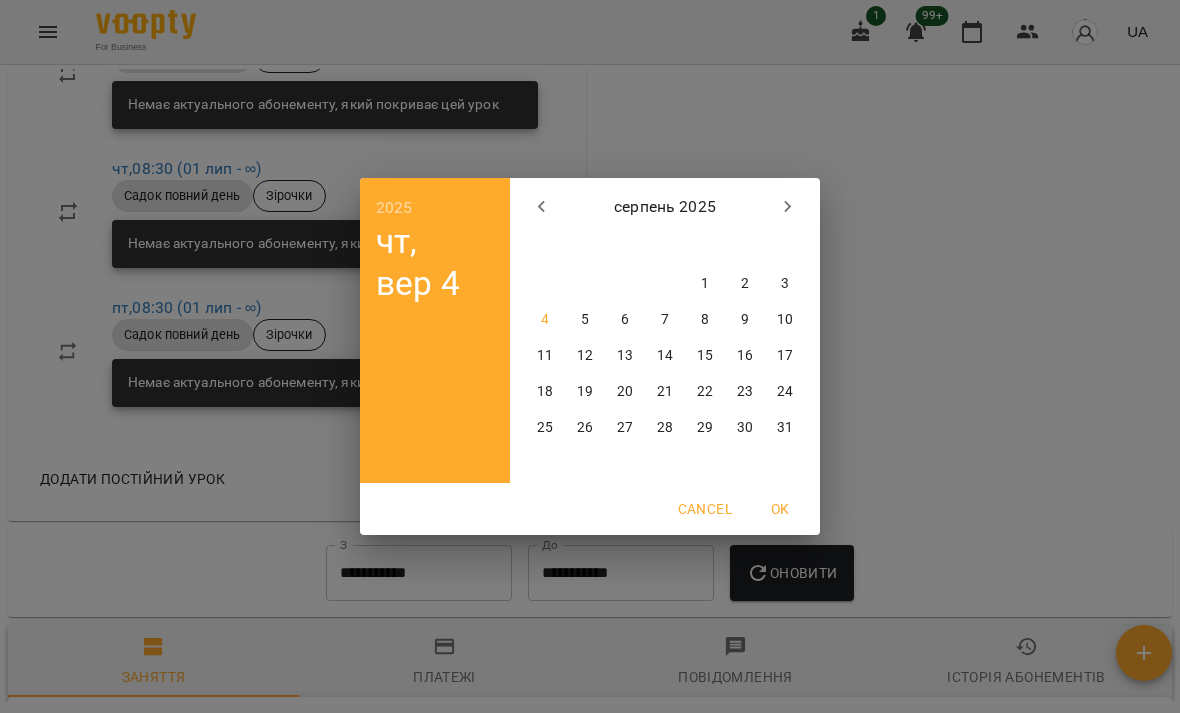 click at bounding box center [542, 207] 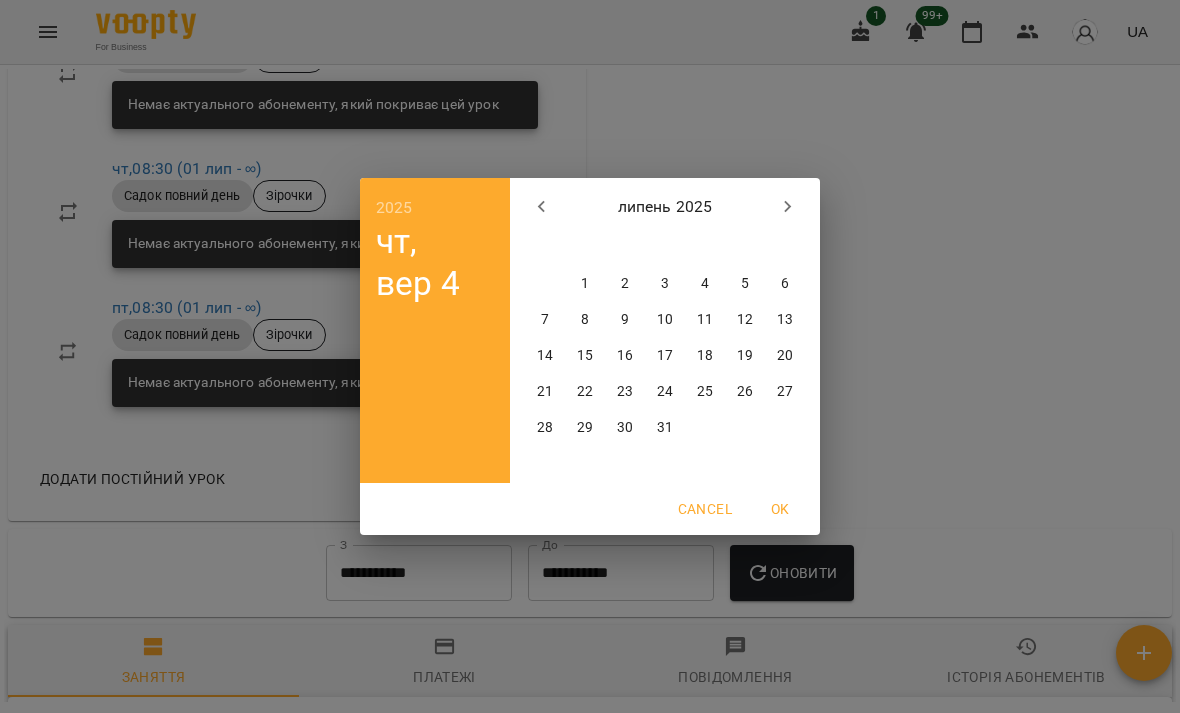 click on "31" at bounding box center (665, 428) 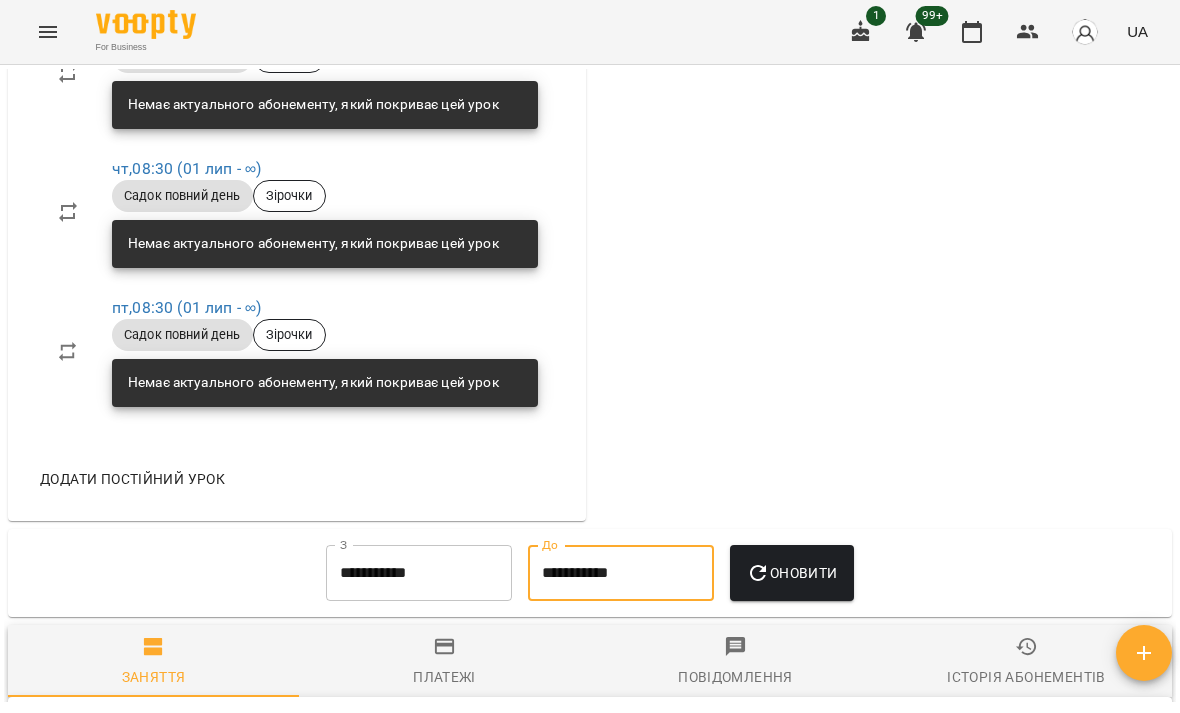 click on "Оновити" at bounding box center (791, 573) 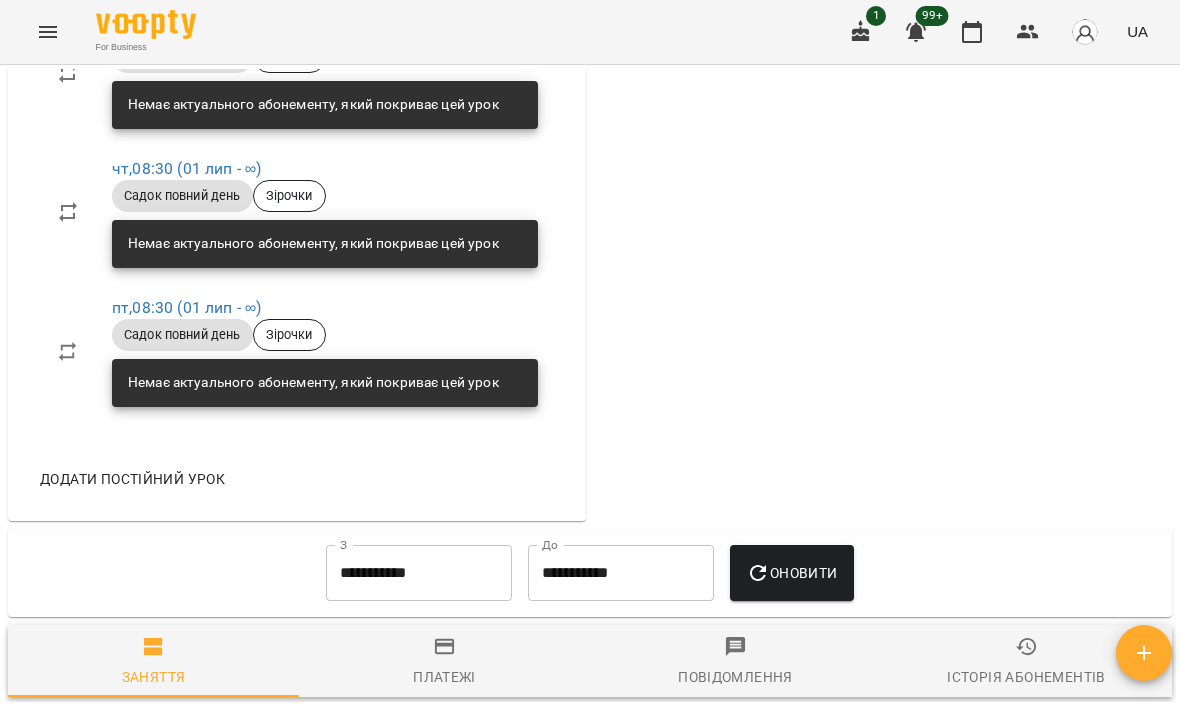 click on "Оновити" at bounding box center (791, 573) 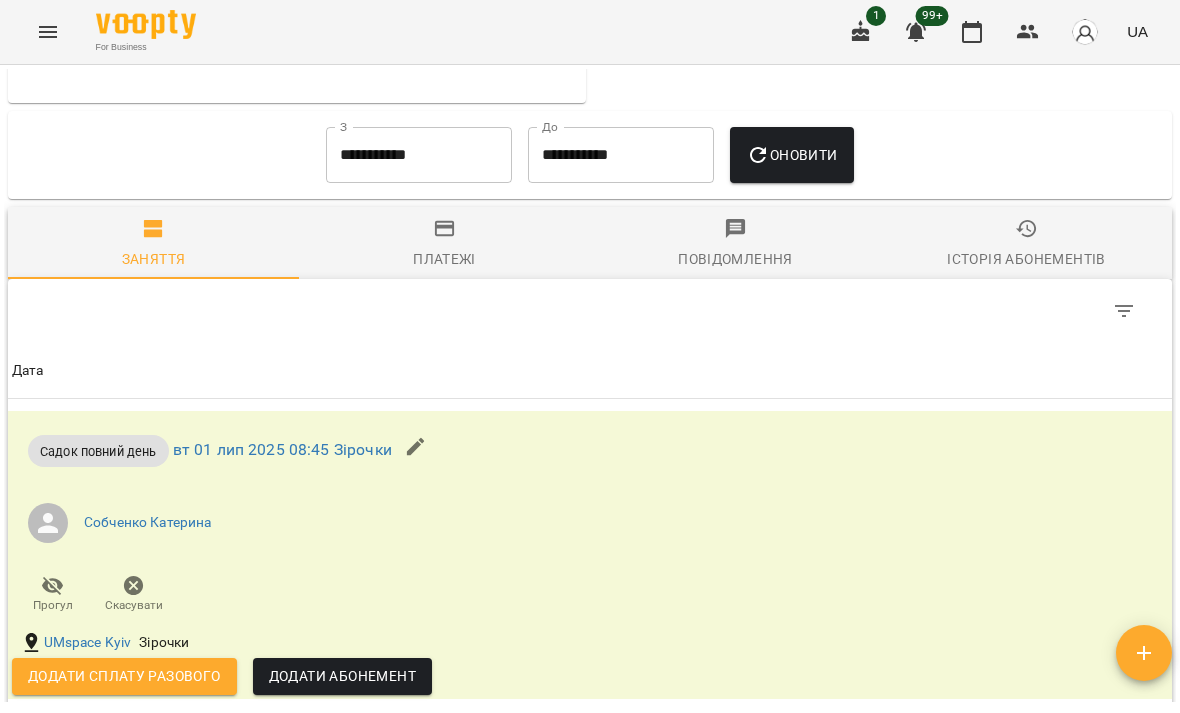 scroll, scrollTop: 2962, scrollLeft: 0, axis: vertical 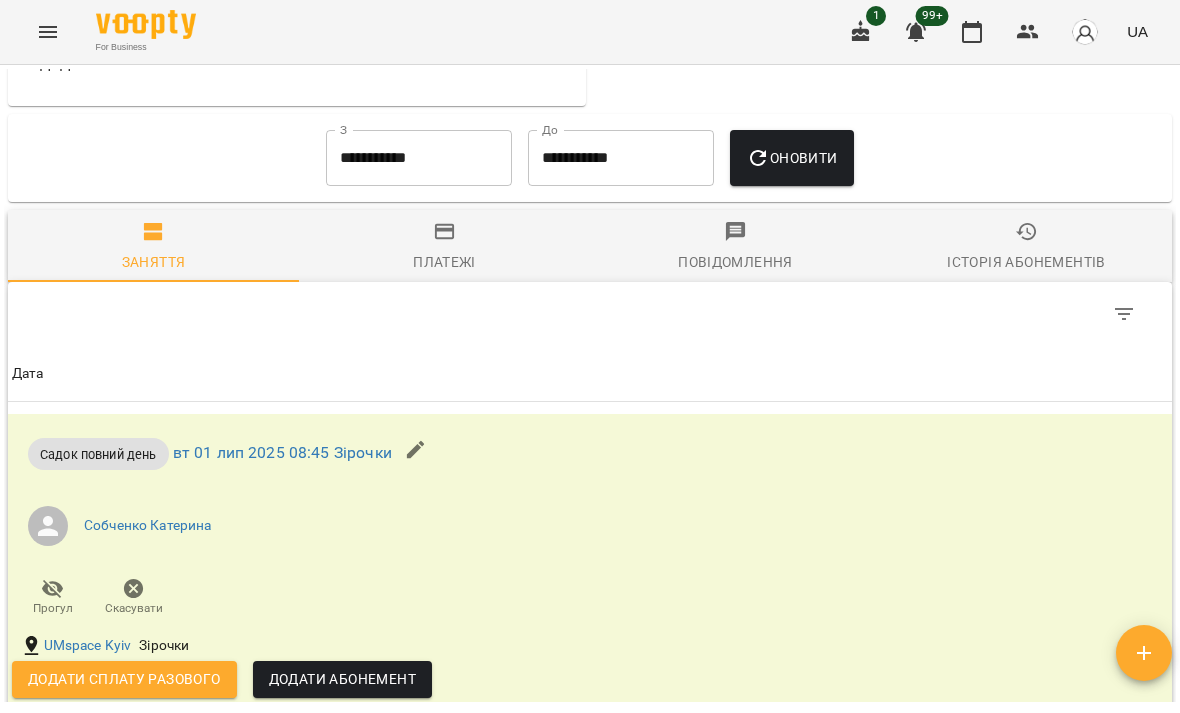 click on "Історія абонементів" at bounding box center (1026, 247) 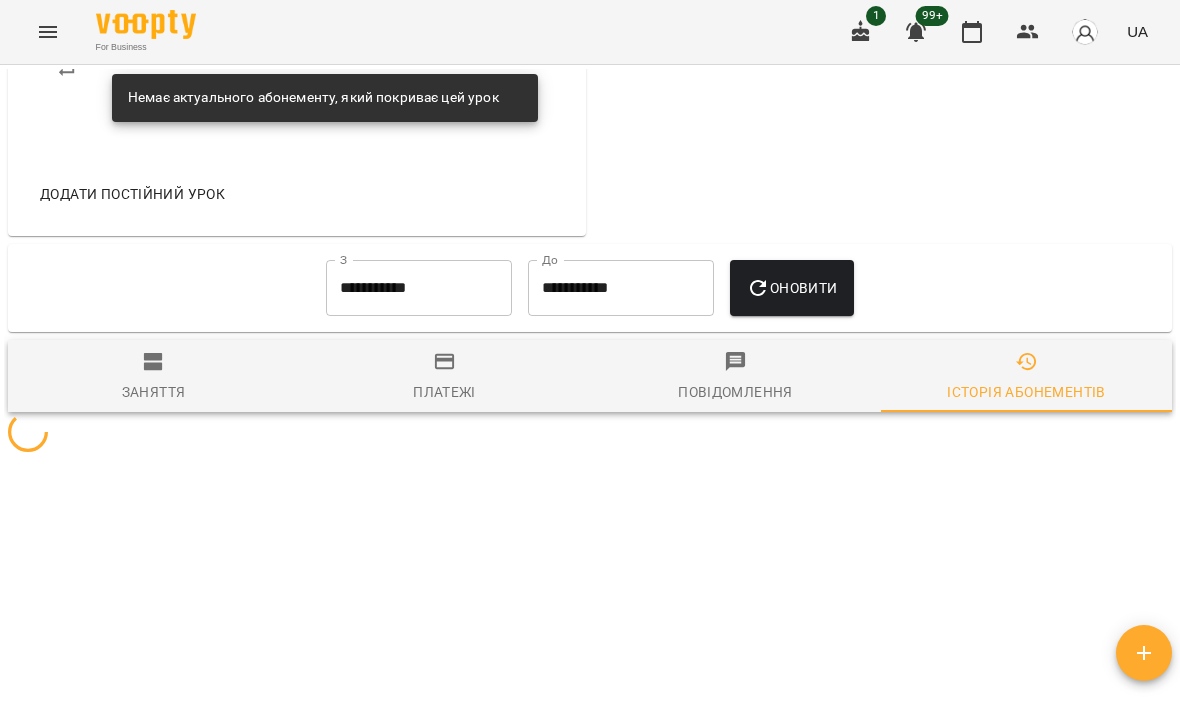 scroll, scrollTop: 2776, scrollLeft: 0, axis: vertical 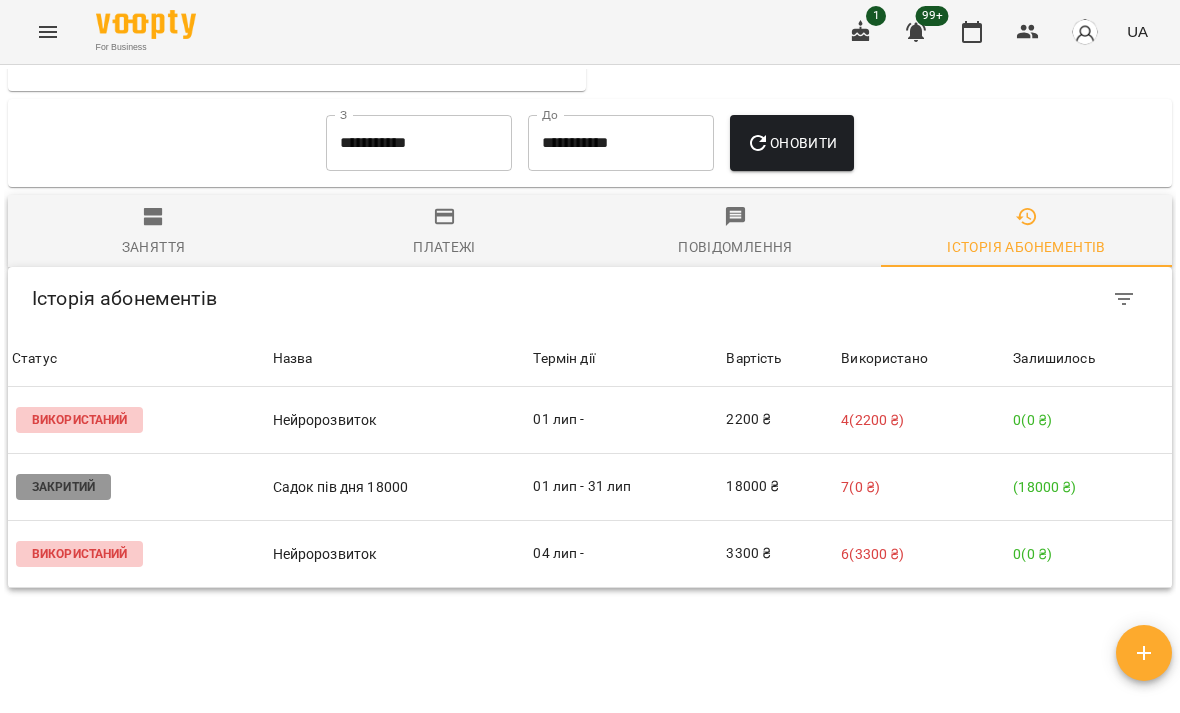 click on "Платежі" at bounding box center (444, 247) 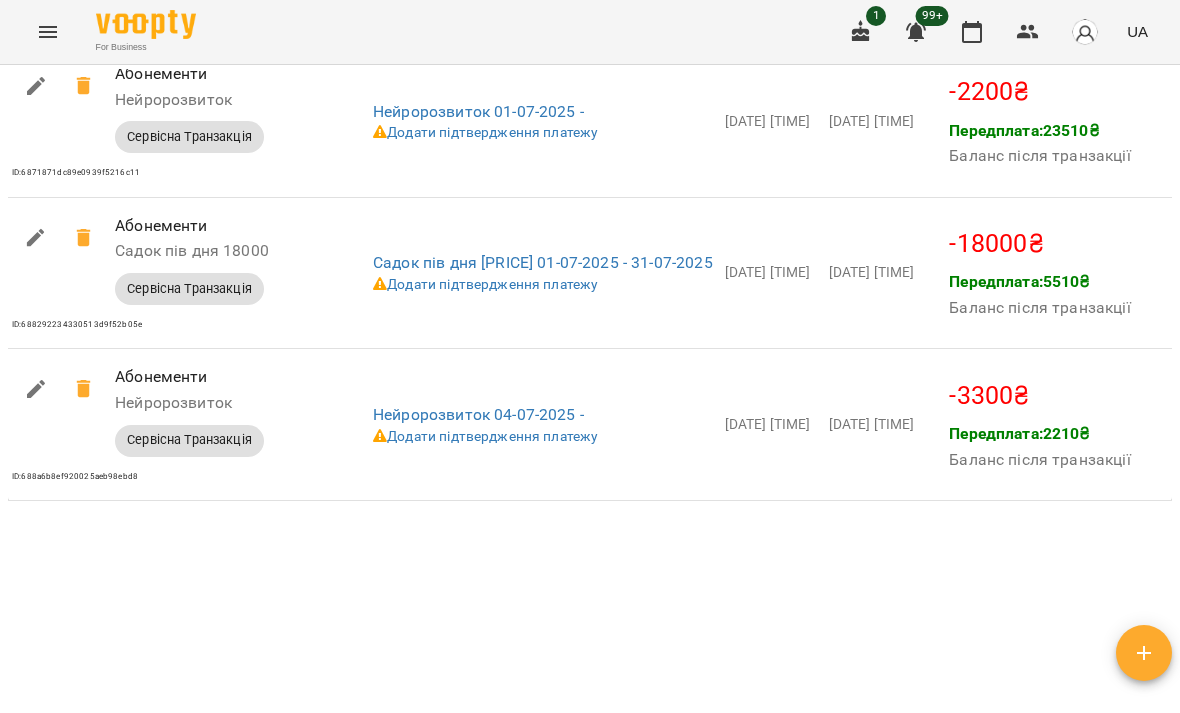 scroll, scrollTop: 3817, scrollLeft: 0, axis: vertical 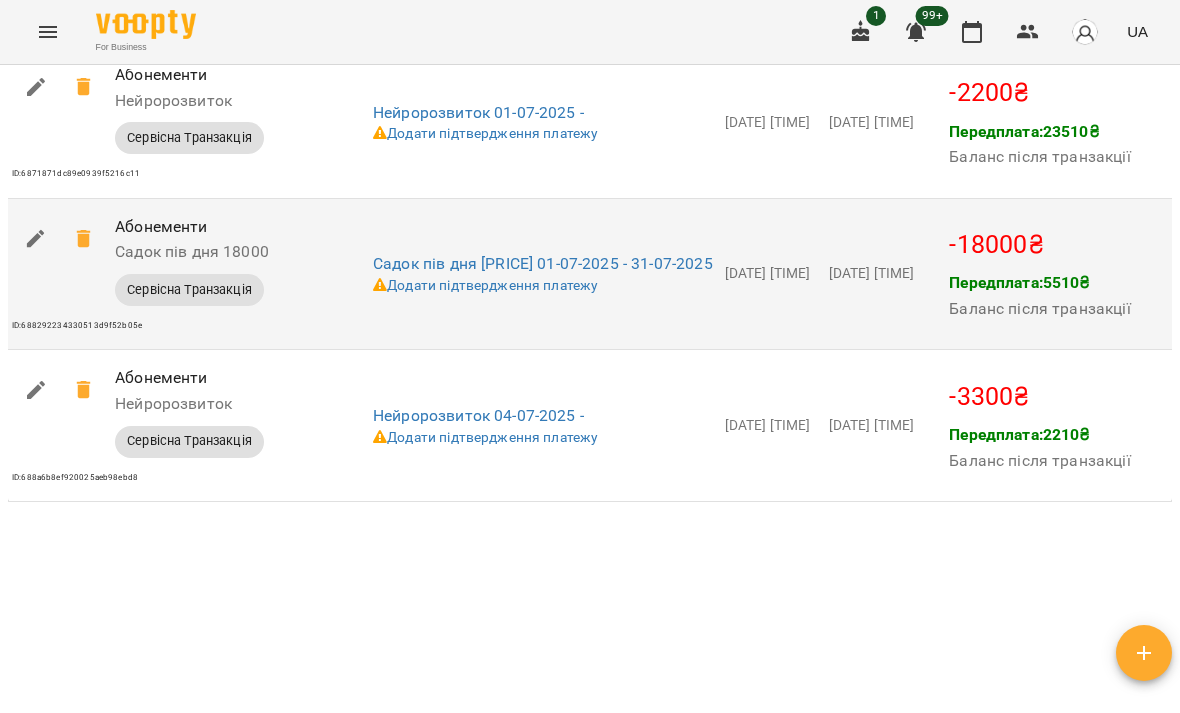 click 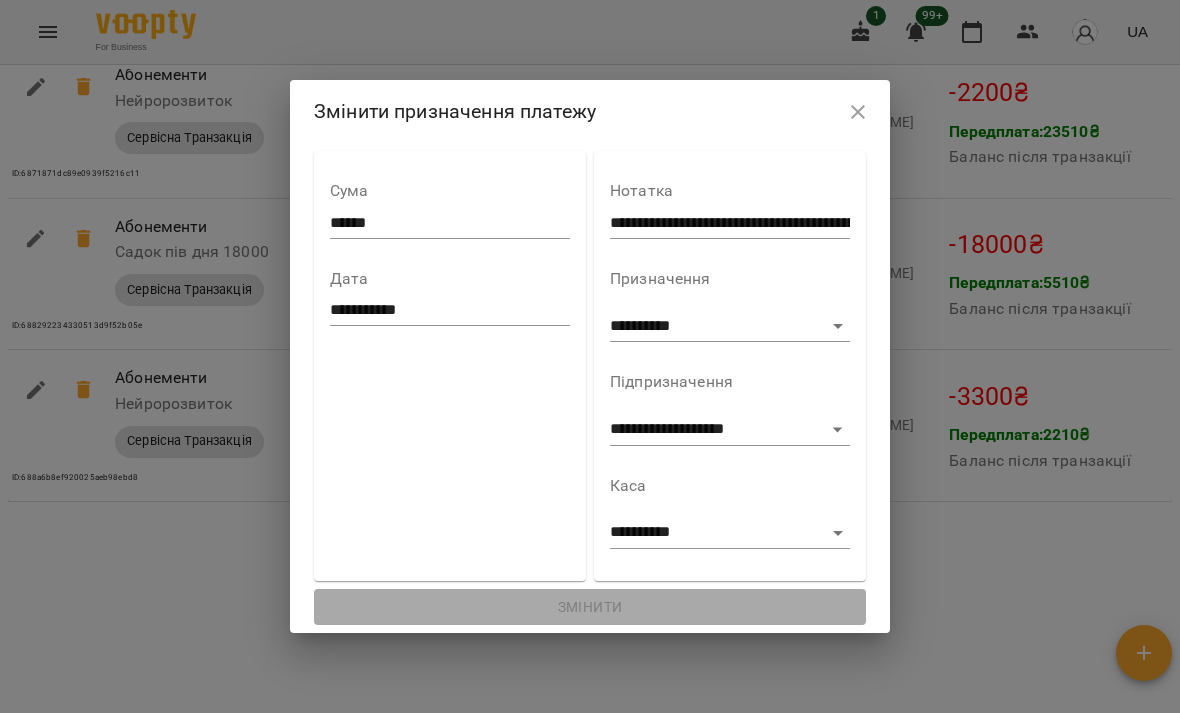 click 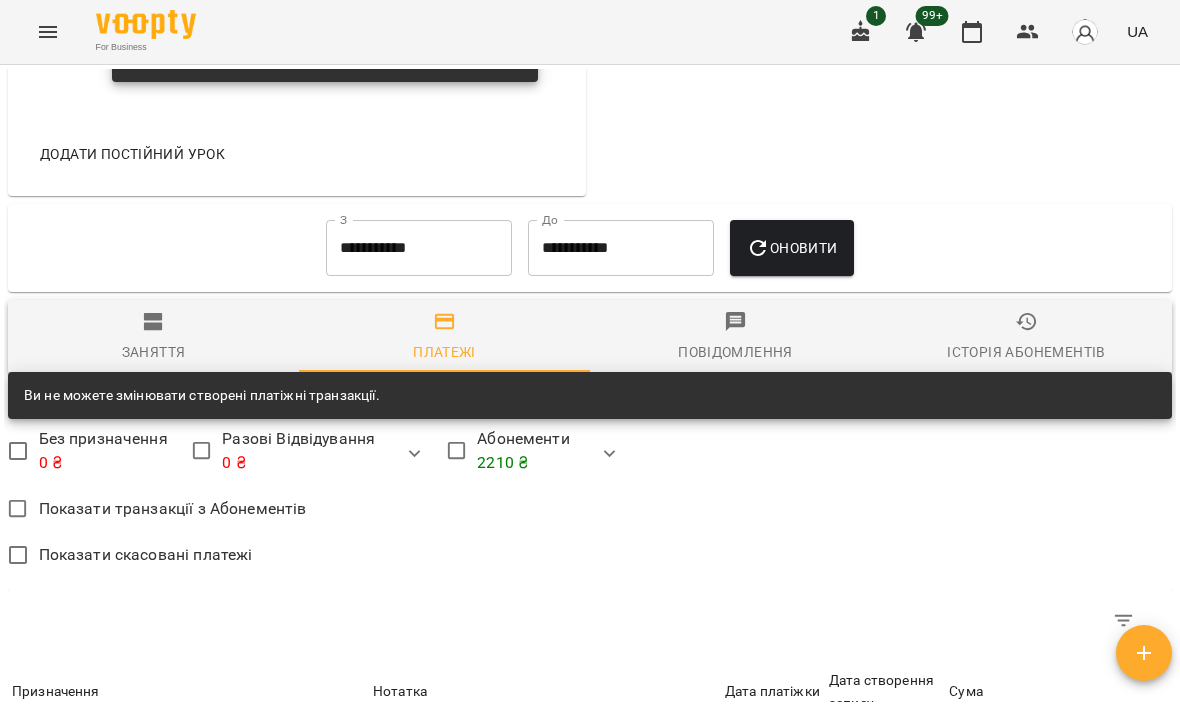 scroll, scrollTop: 2867, scrollLeft: 0, axis: vertical 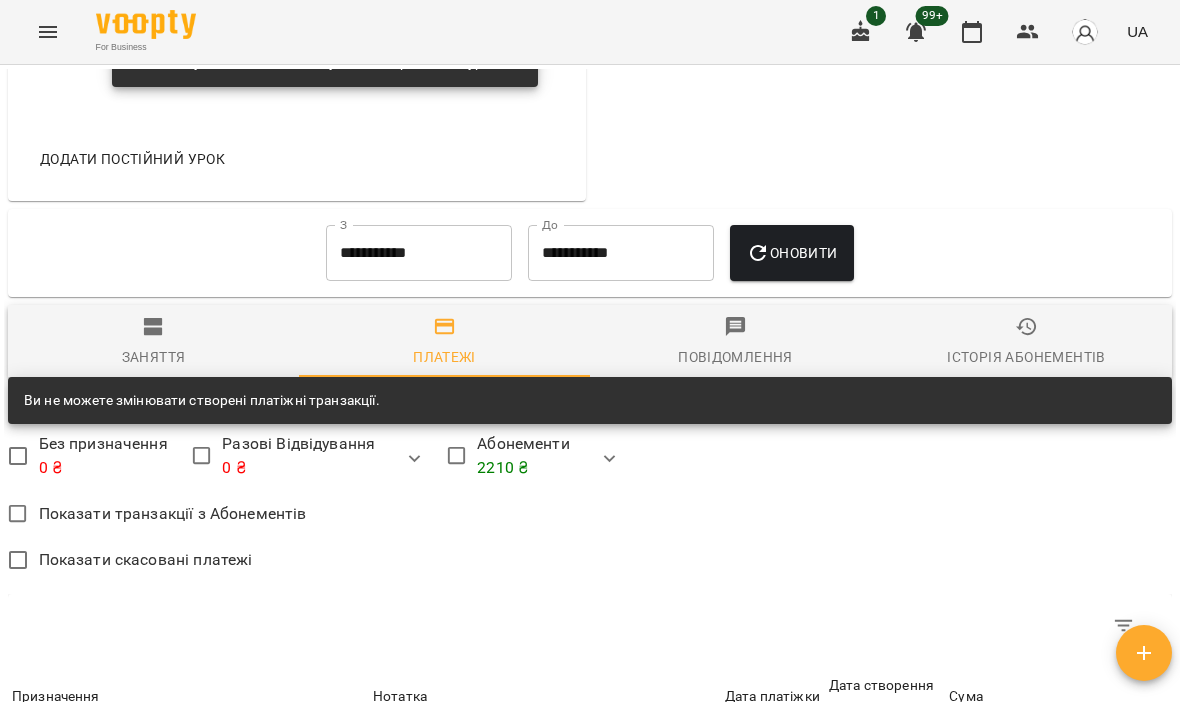 click 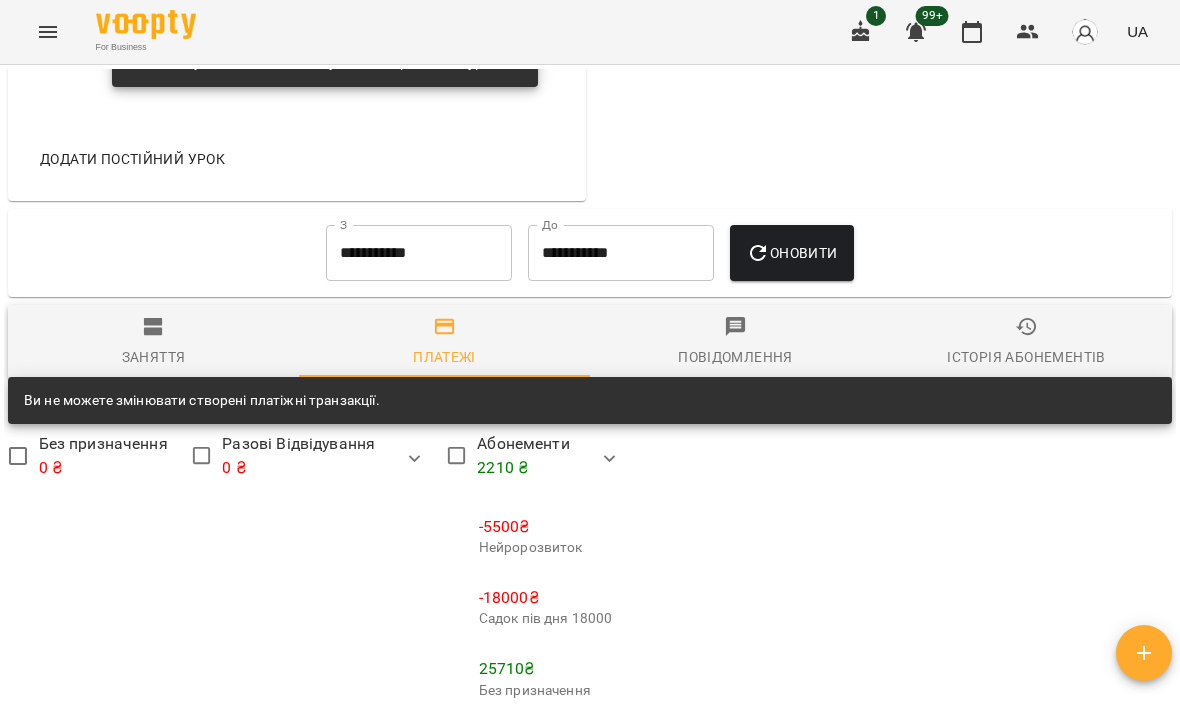 click 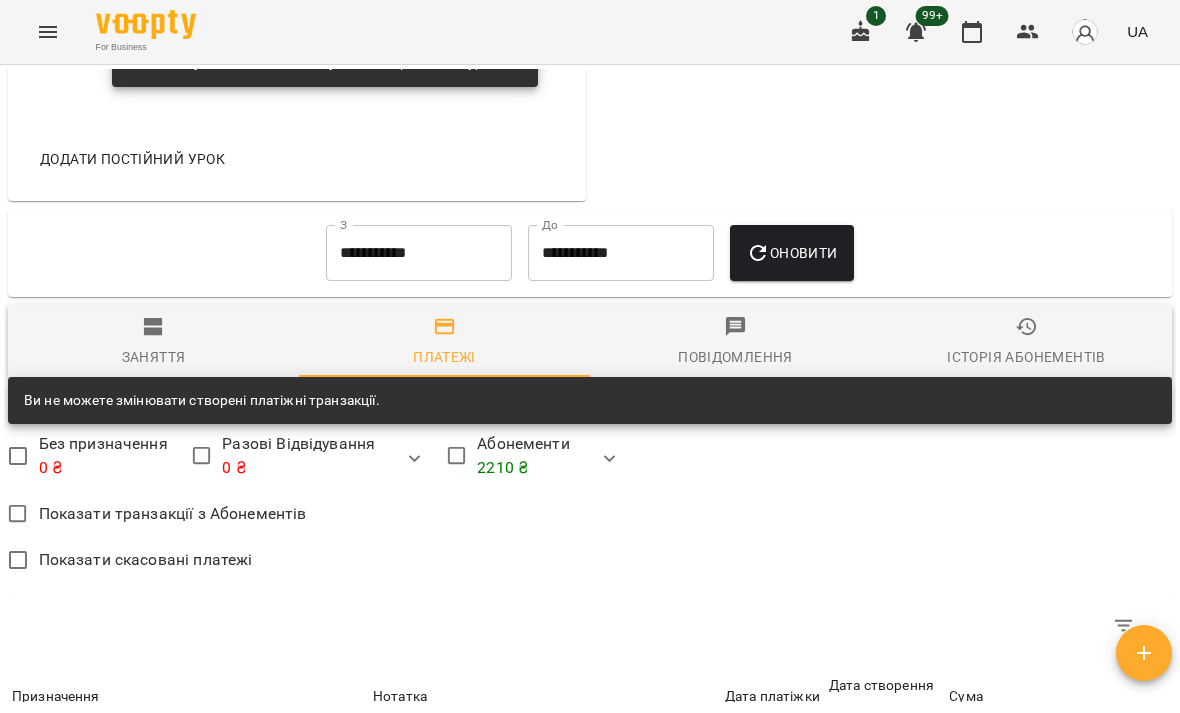 click at bounding box center (610, 459) 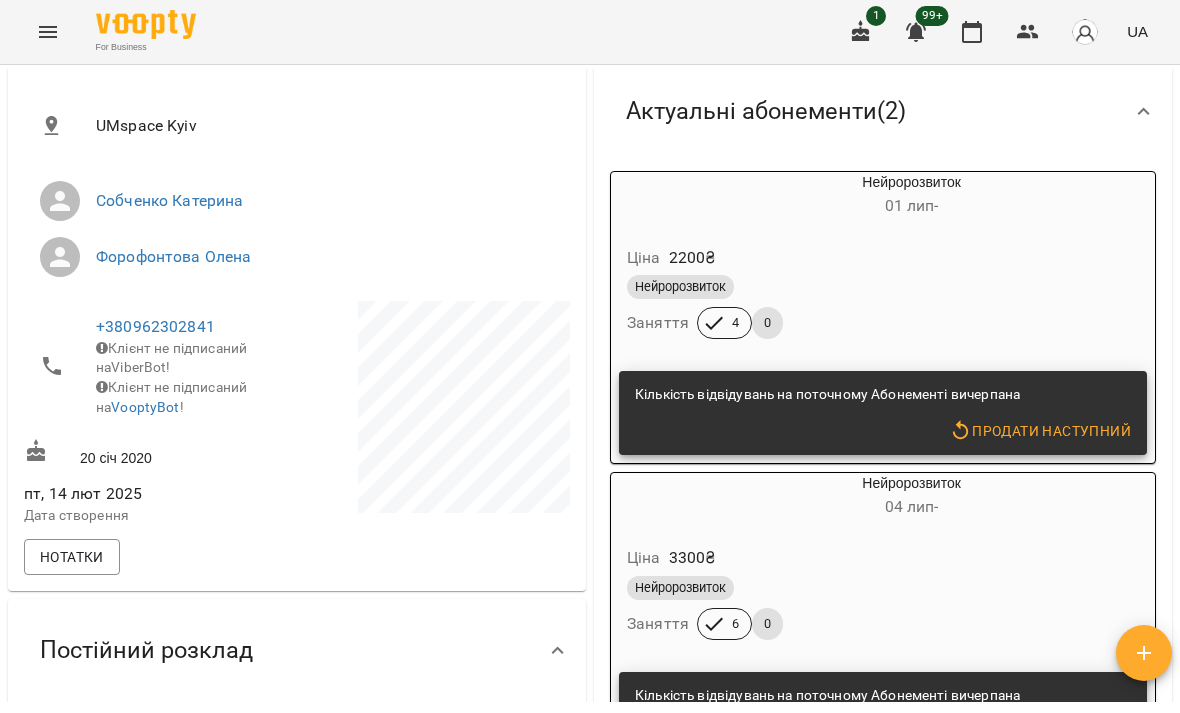 scroll, scrollTop: 320, scrollLeft: 0, axis: vertical 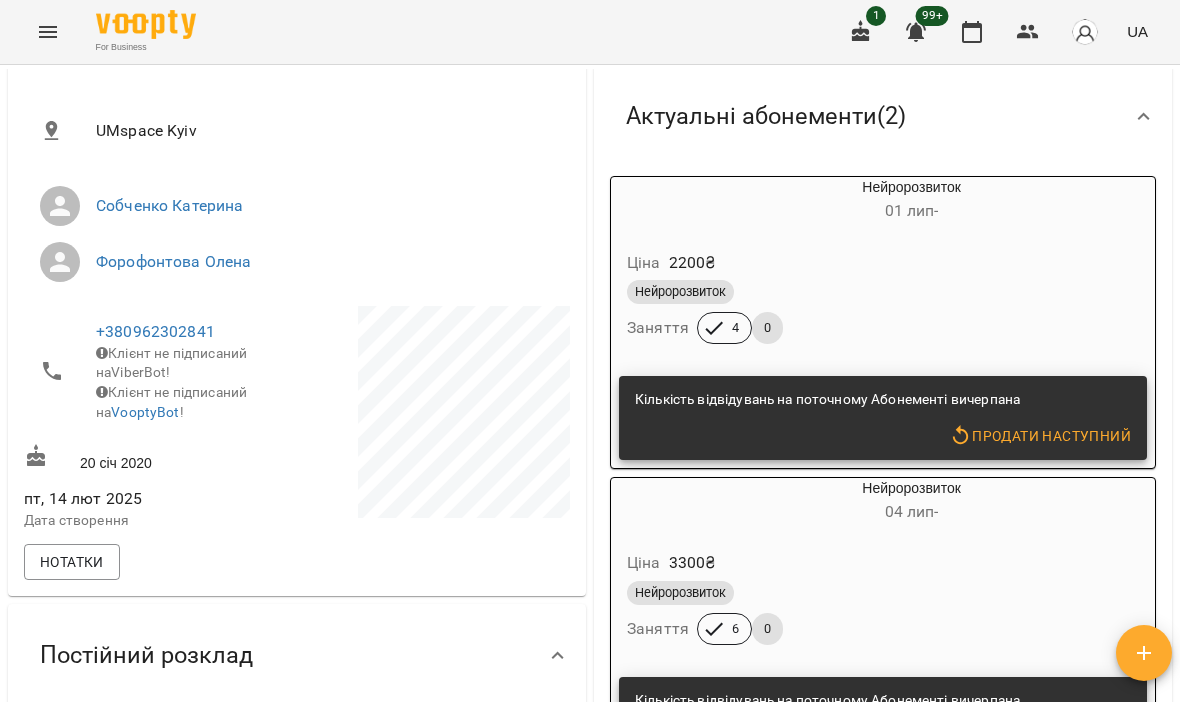 click on "Нейророзвиток Заняття 4 0" at bounding box center (863, 312) 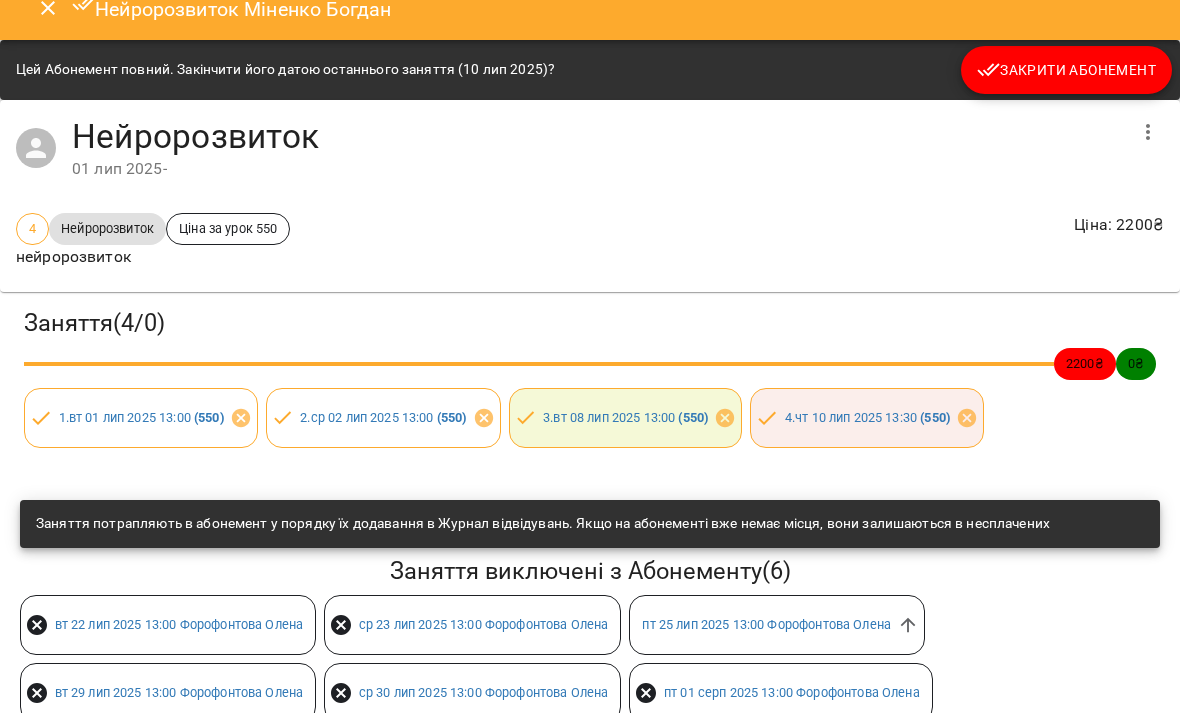 scroll, scrollTop: 24, scrollLeft: 0, axis: vertical 